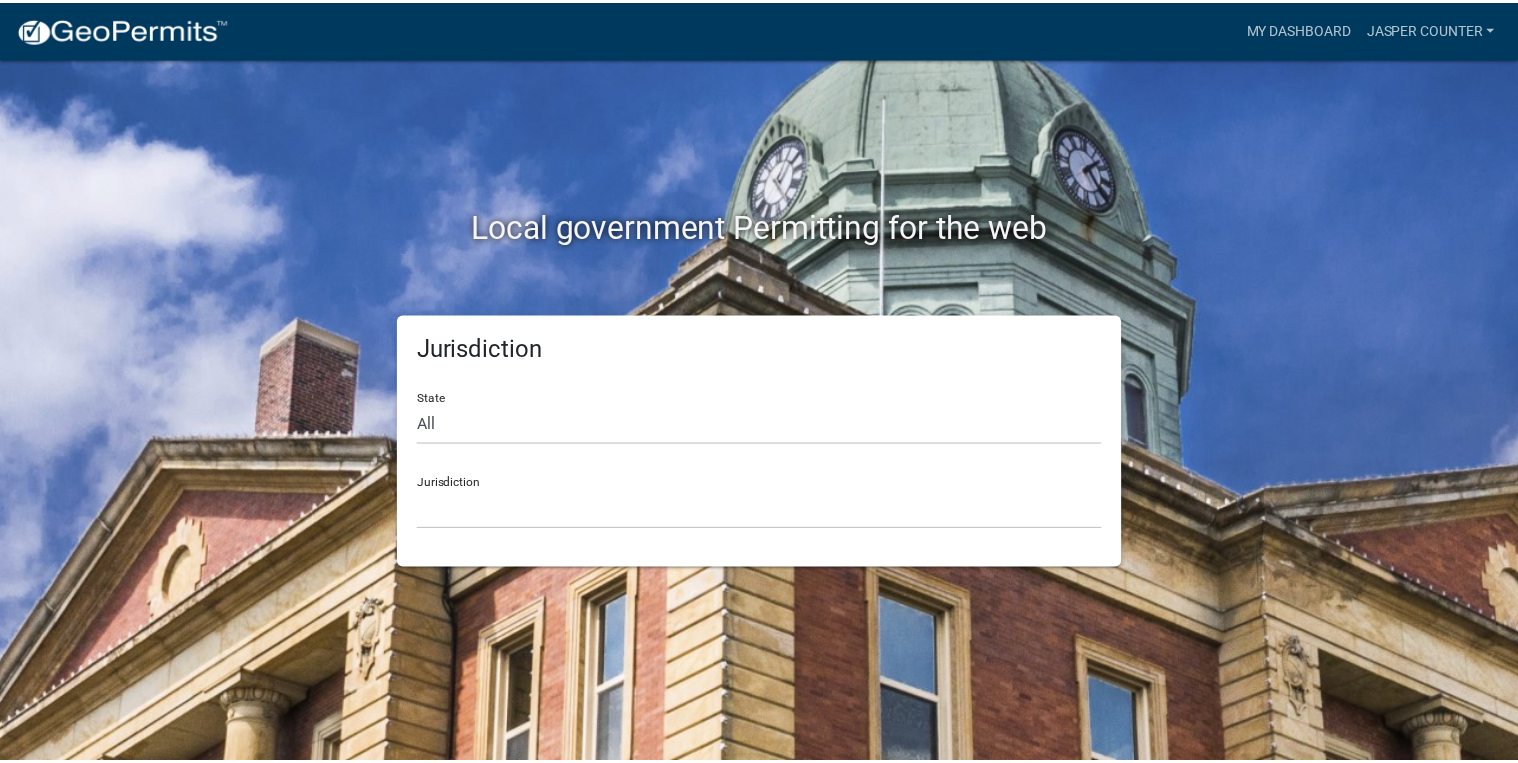 scroll, scrollTop: 0, scrollLeft: 0, axis: both 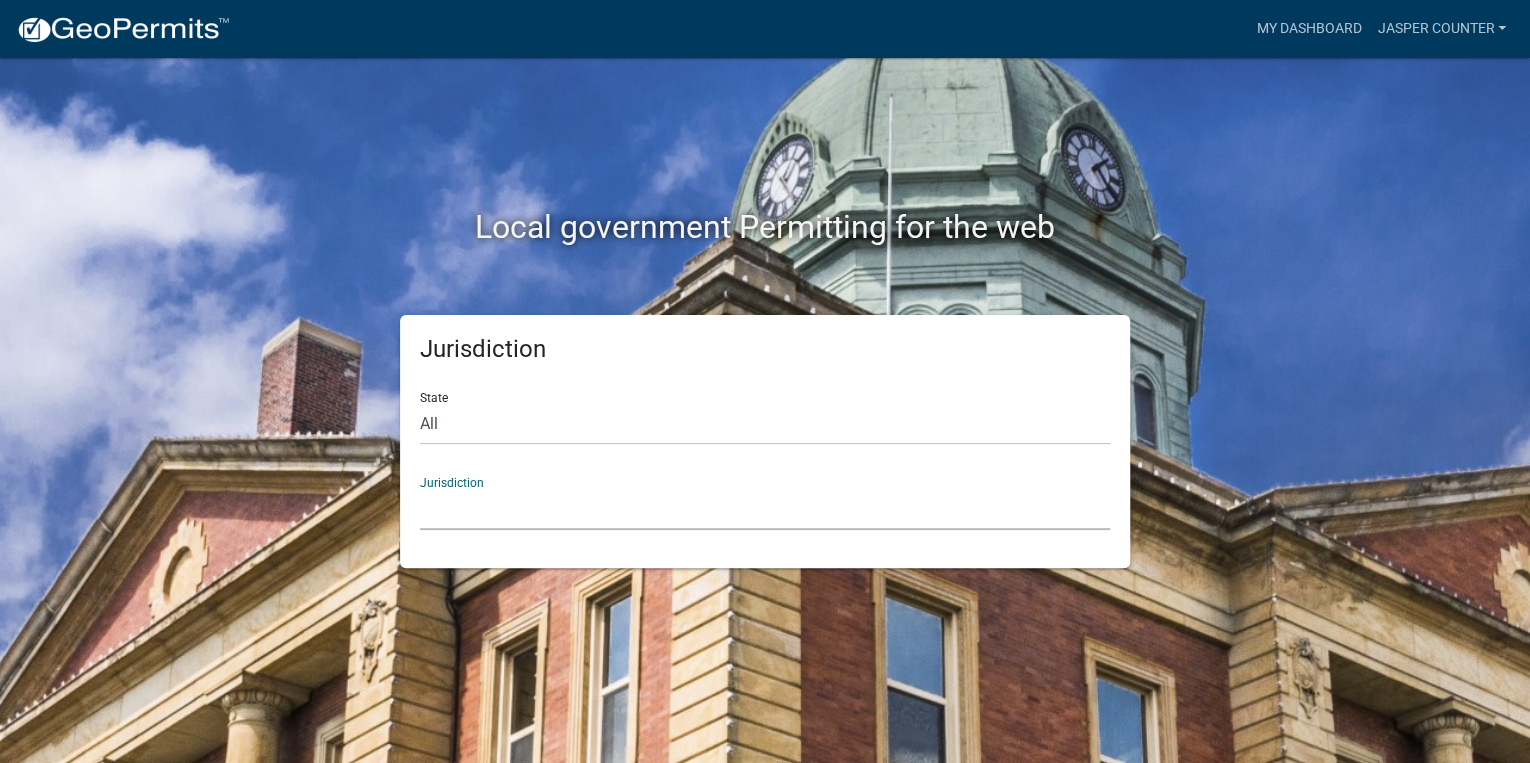 click on "Custer County, Colorado   City of Bainbridge, Georgia   Cook County, Georgia   Crawford County, Georgia   Gilmer County, Georgia   Haralson County, Georgia   Jasper County, Georgia   Madison County, Georgia   Putnam County, Georgia   Talbot County, Georgia   Troup County, Georgia   City of Charlestown, Indiana   City of Jeffersonville, Indiana   City of Logansport, Indiana   Decatur County, Indiana   Grant County, Indiana   Howard County, Indiana   Huntington County, Indiana   Jasper County, Indiana   Kosciusko County, Indiana   La Porte County, Indiana   Miami County, Indiana   Montgomery County, Indiana   Morgan County, Indiana   Newton County, Indiana   Porter County, Indiana   River Ridge Development Authority, Indiana   Tippecanoe County, Indiana   Vigo County, Indiana   Wells County, Indiana   Whitley County, Indiana   Boone County, Iowa   Butler County, Iowa   Cerro Gordo County, Iowa   City of Harlan, Iowa   City of Indianola, Iowa   City of Newton, Iowa   Clayton County, Iowa   Grundy County, Iowa" 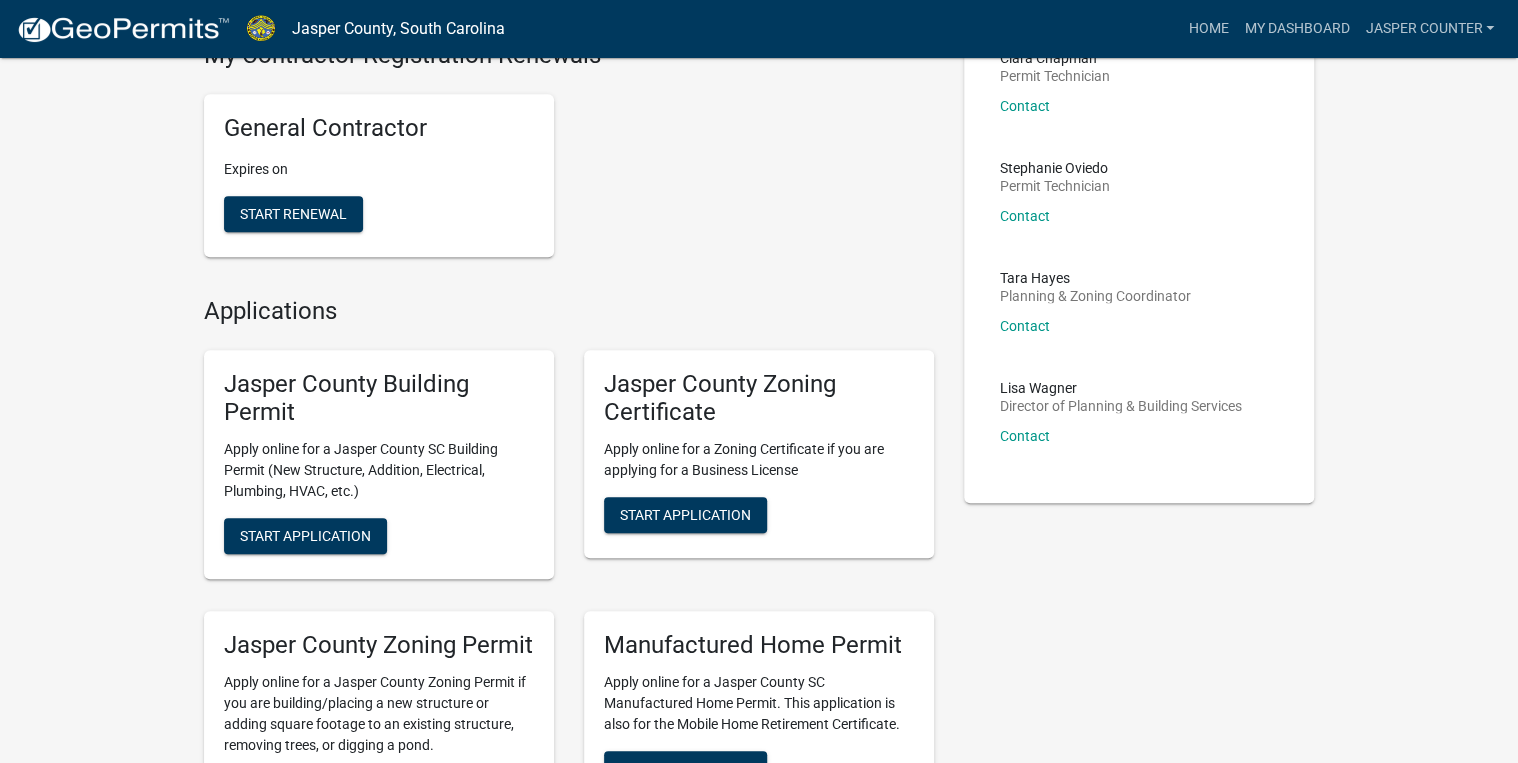 scroll, scrollTop: 560, scrollLeft: 0, axis: vertical 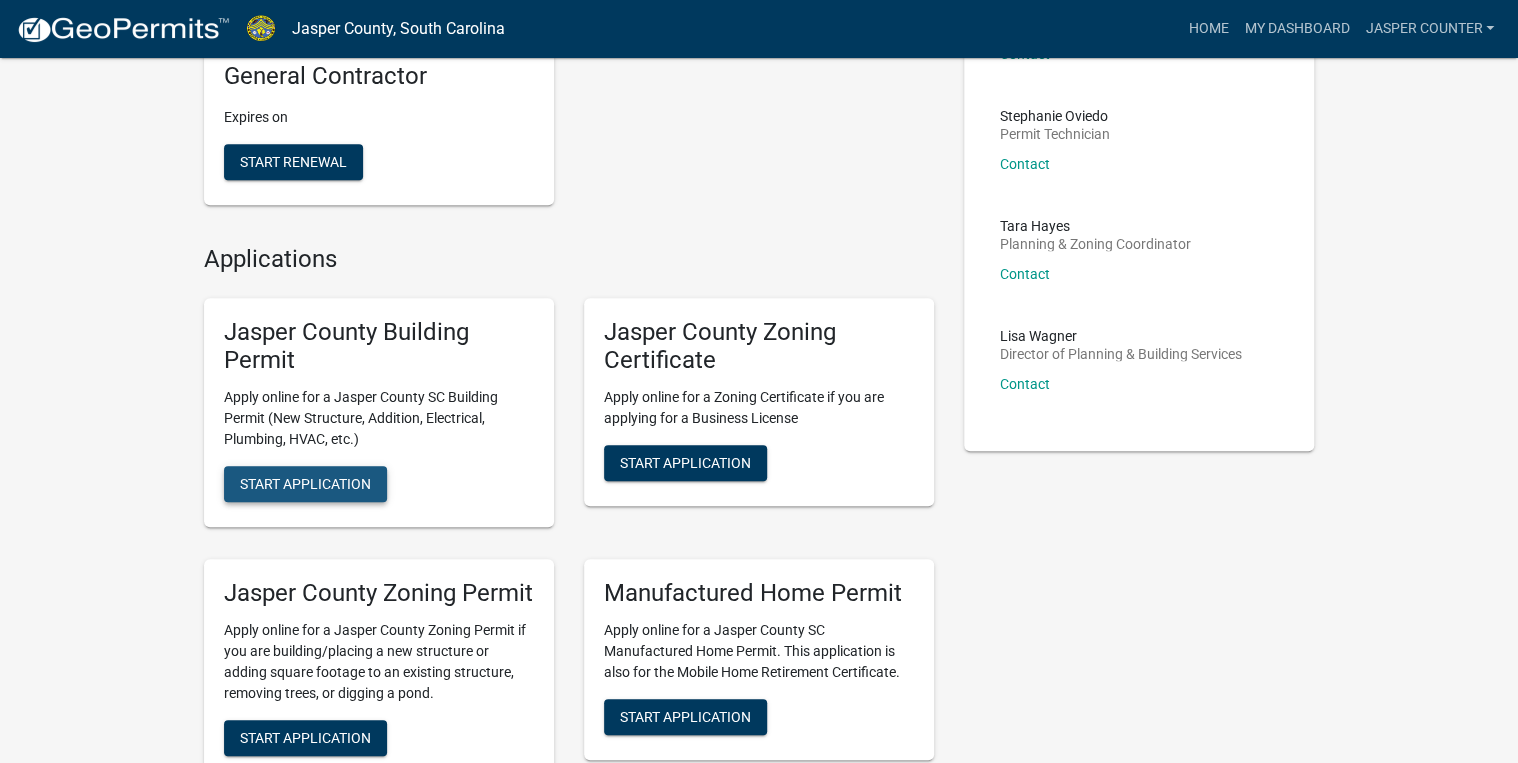 click on "Start Application" 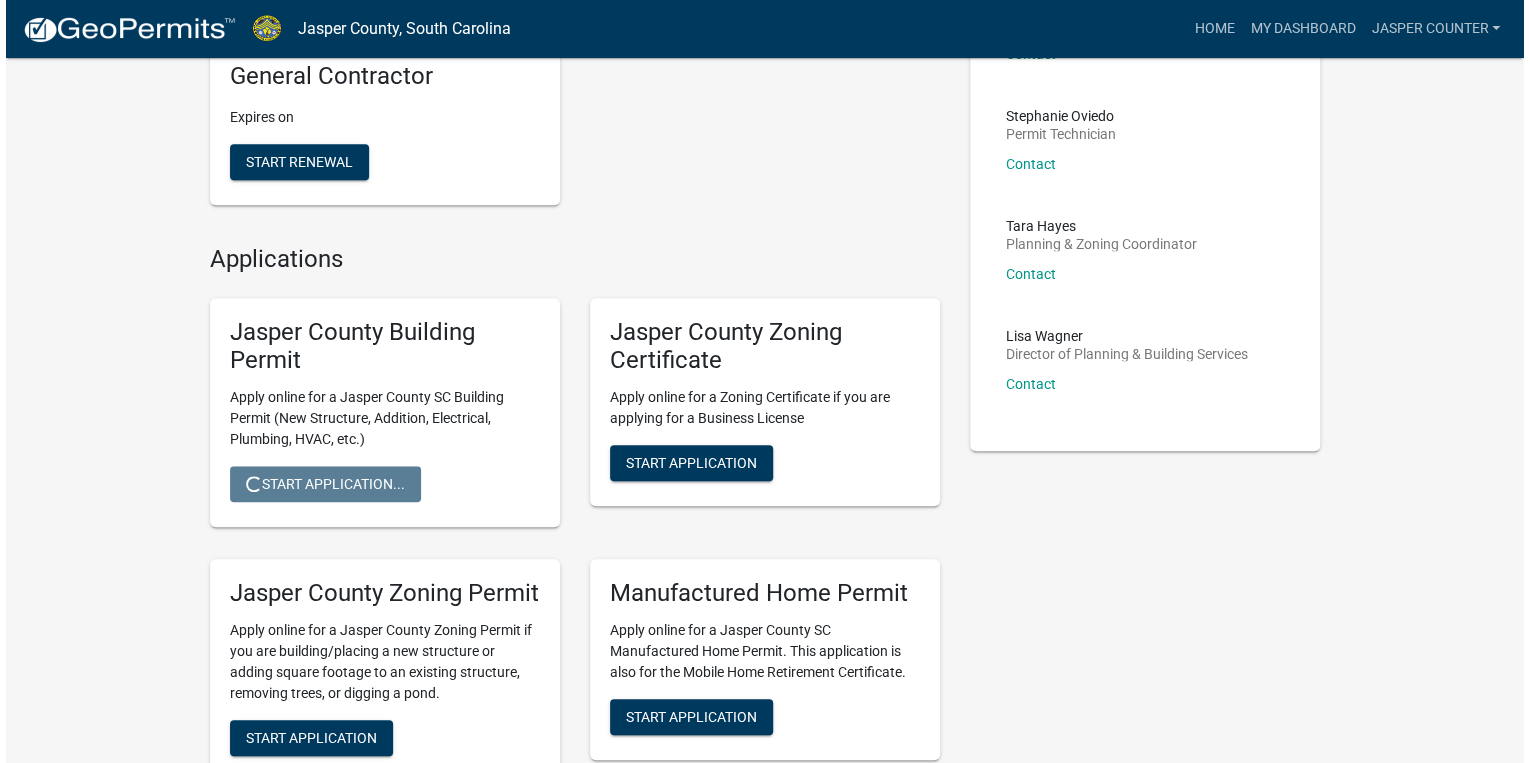 scroll, scrollTop: 0, scrollLeft: 0, axis: both 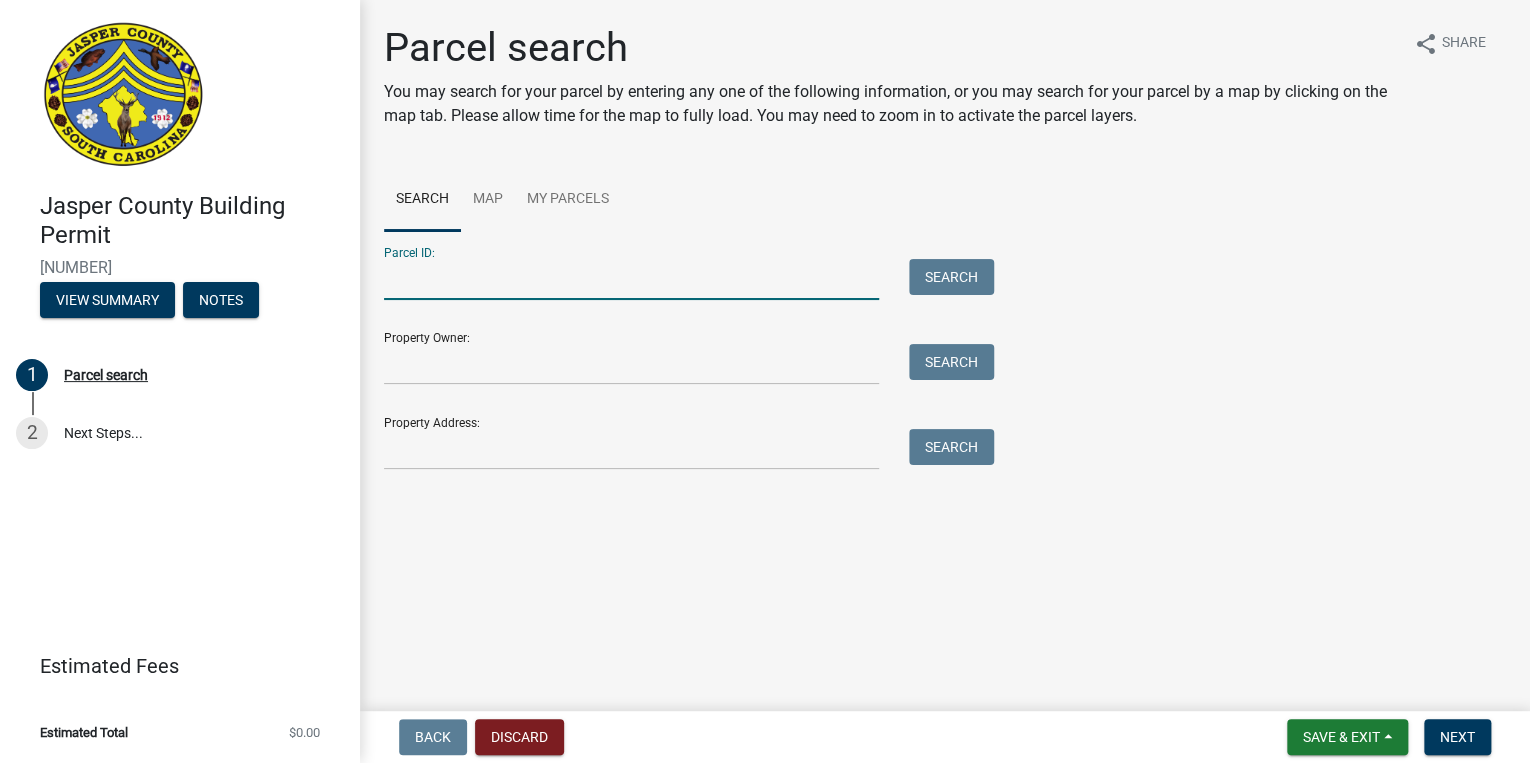 click on "Parcel ID:" at bounding box center (631, 279) 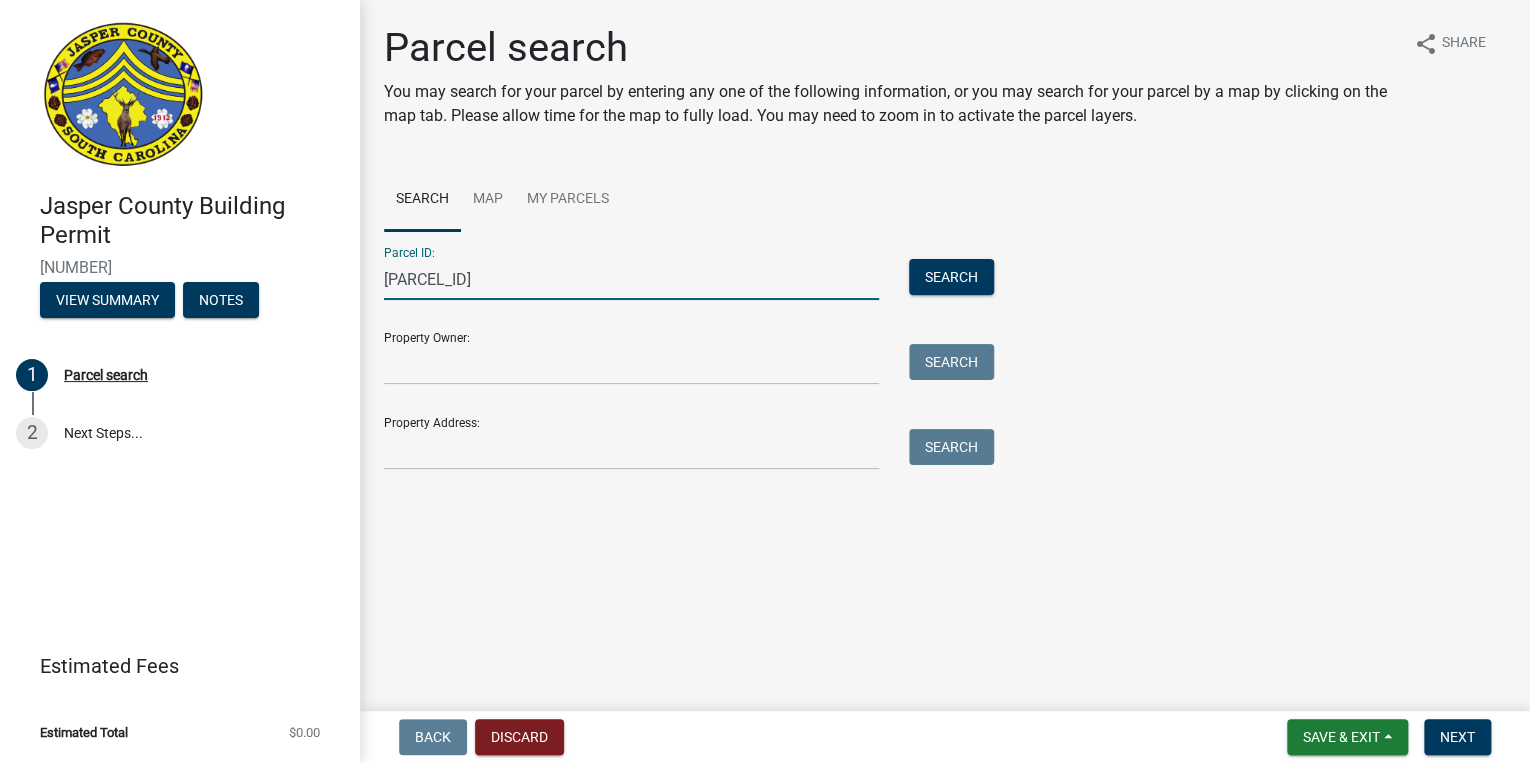 drag, startPoint x: 415, startPoint y: 279, endPoint x: 339, endPoint y: 280, distance: 76.00658 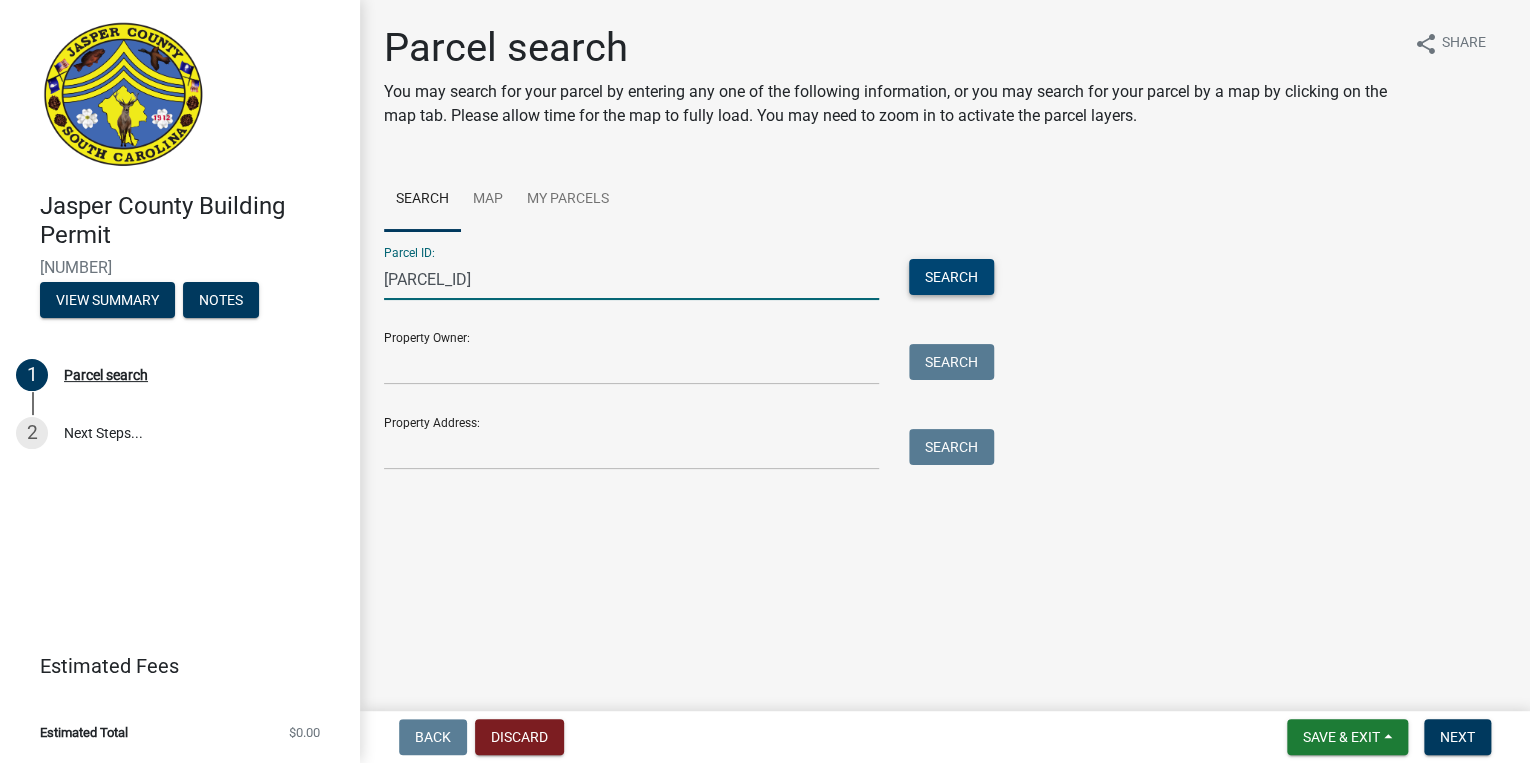type on "[PARCEL_ID]" 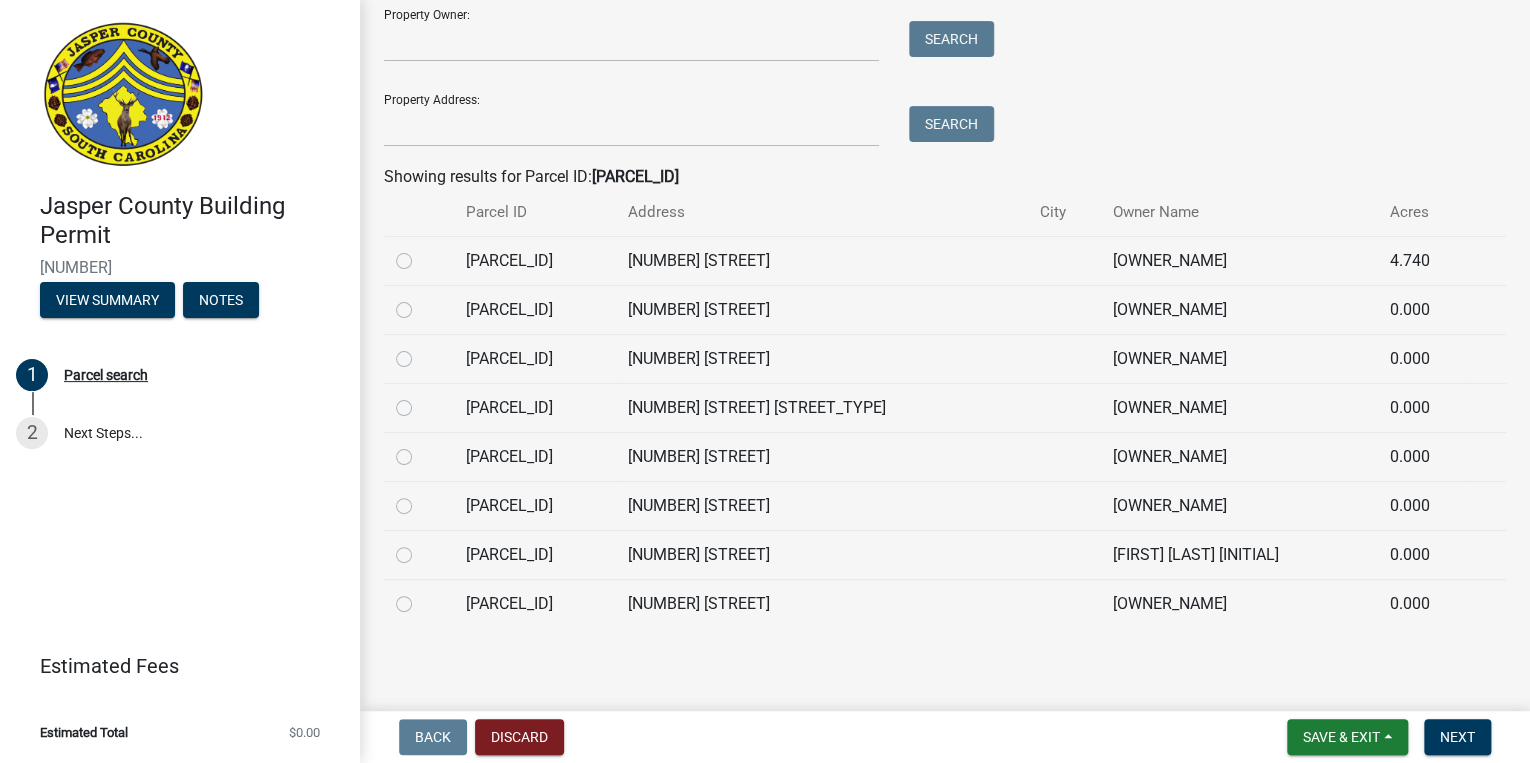 scroll, scrollTop: 324, scrollLeft: 0, axis: vertical 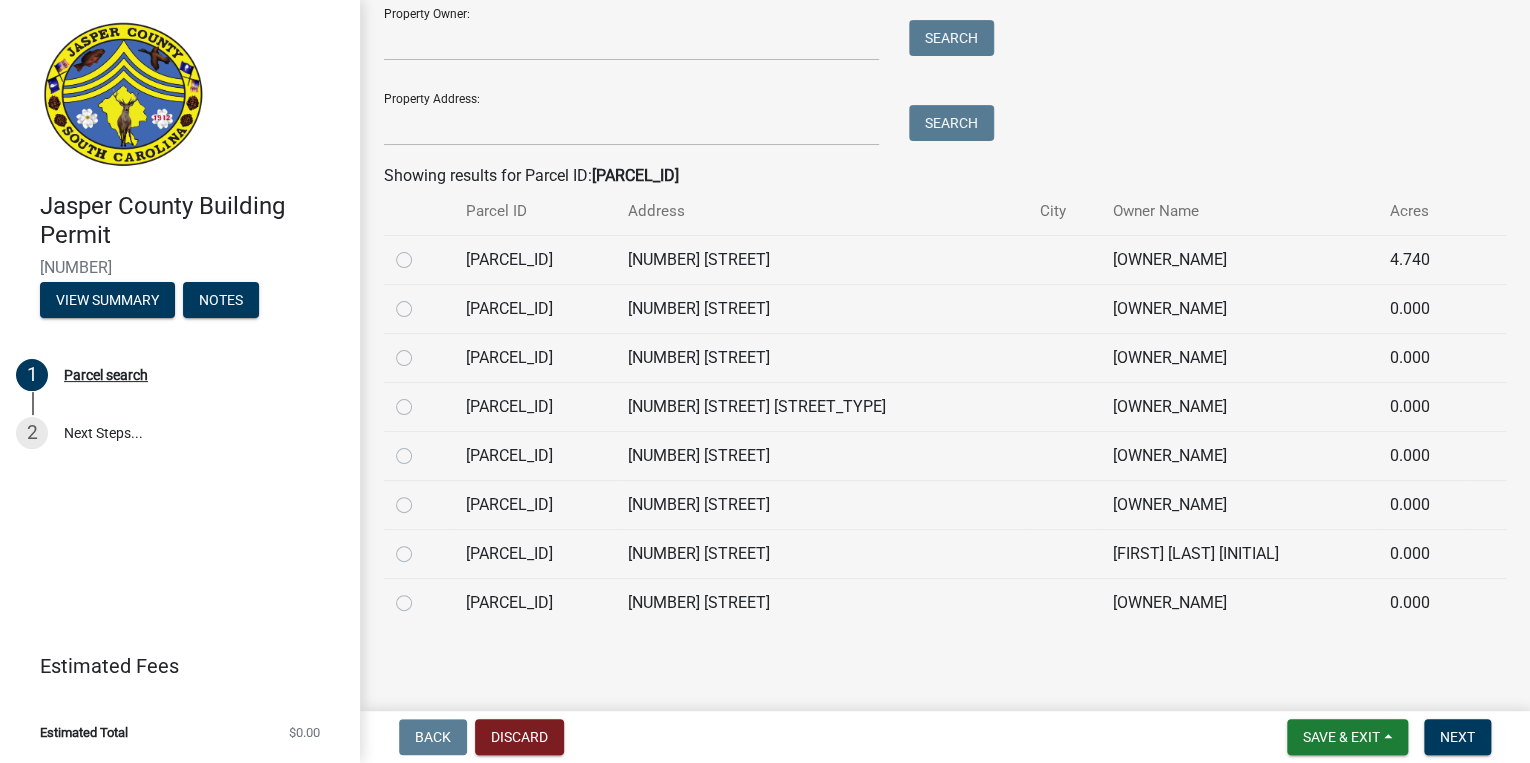 click 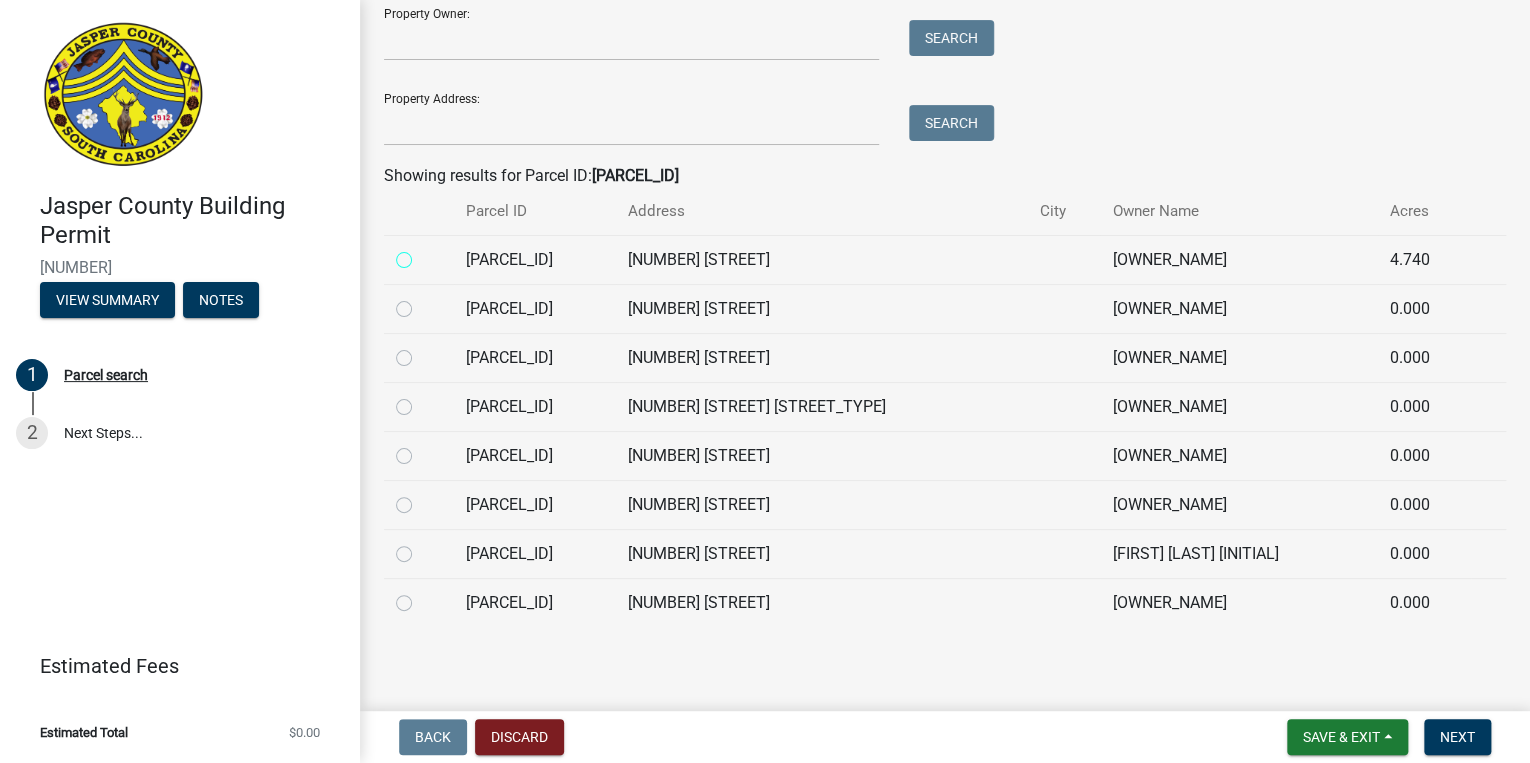 click at bounding box center (426, 254) 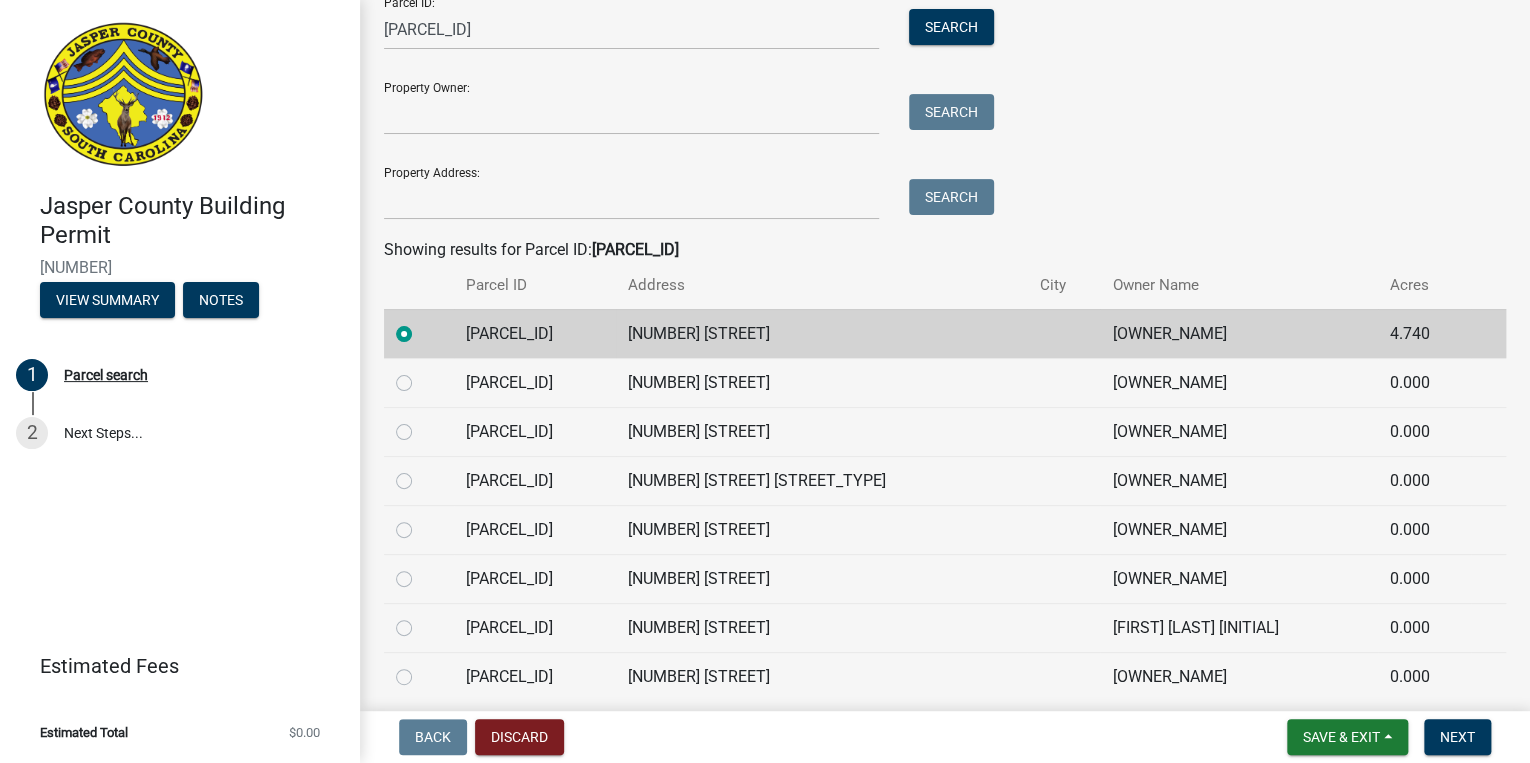 scroll, scrollTop: 84, scrollLeft: 0, axis: vertical 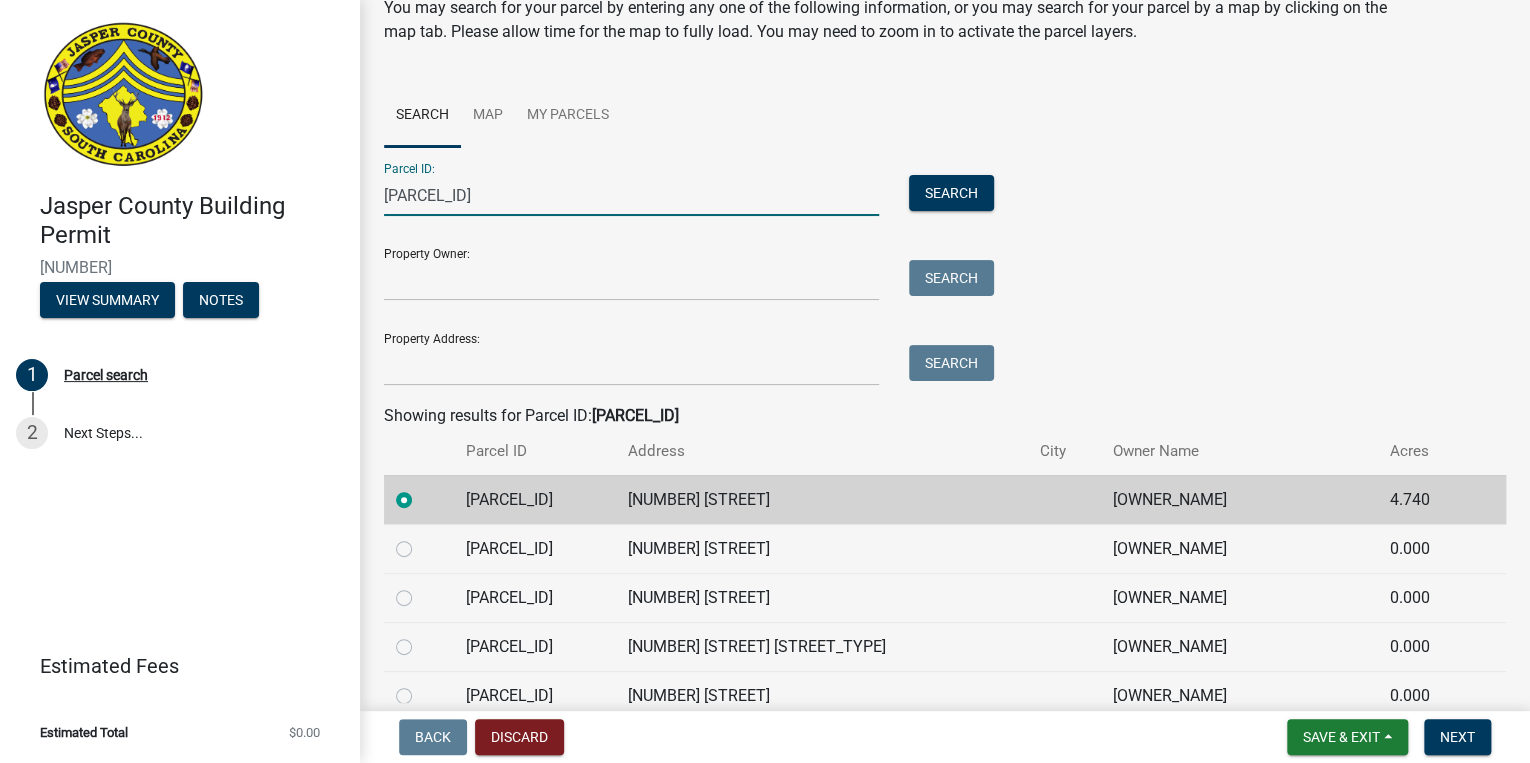 drag, startPoint x: 497, startPoint y: 197, endPoint x: 307, endPoint y: 212, distance: 190.59119 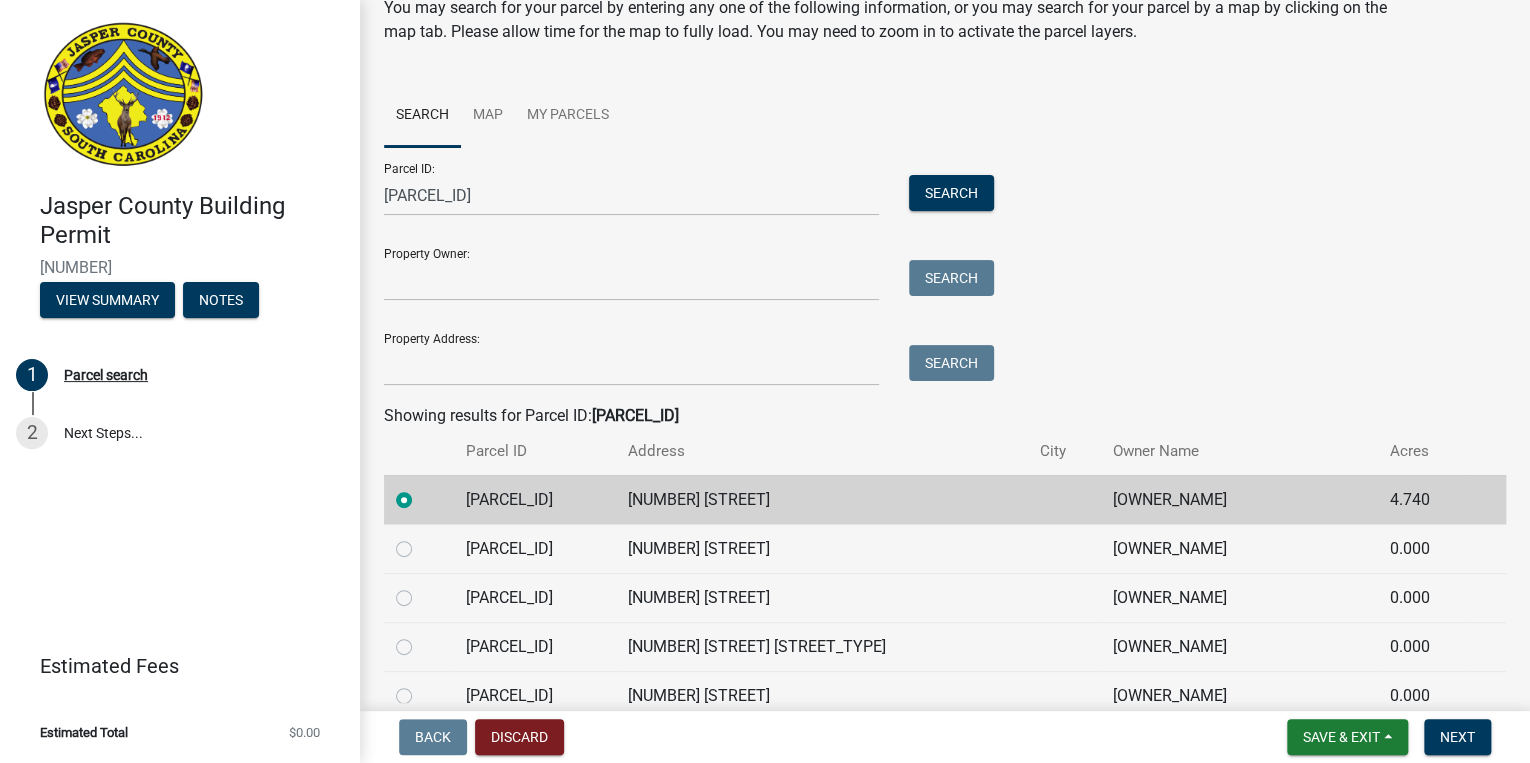 drag, startPoint x: 864, startPoint y: 503, endPoint x: 716, endPoint y: 516, distance: 148.56985 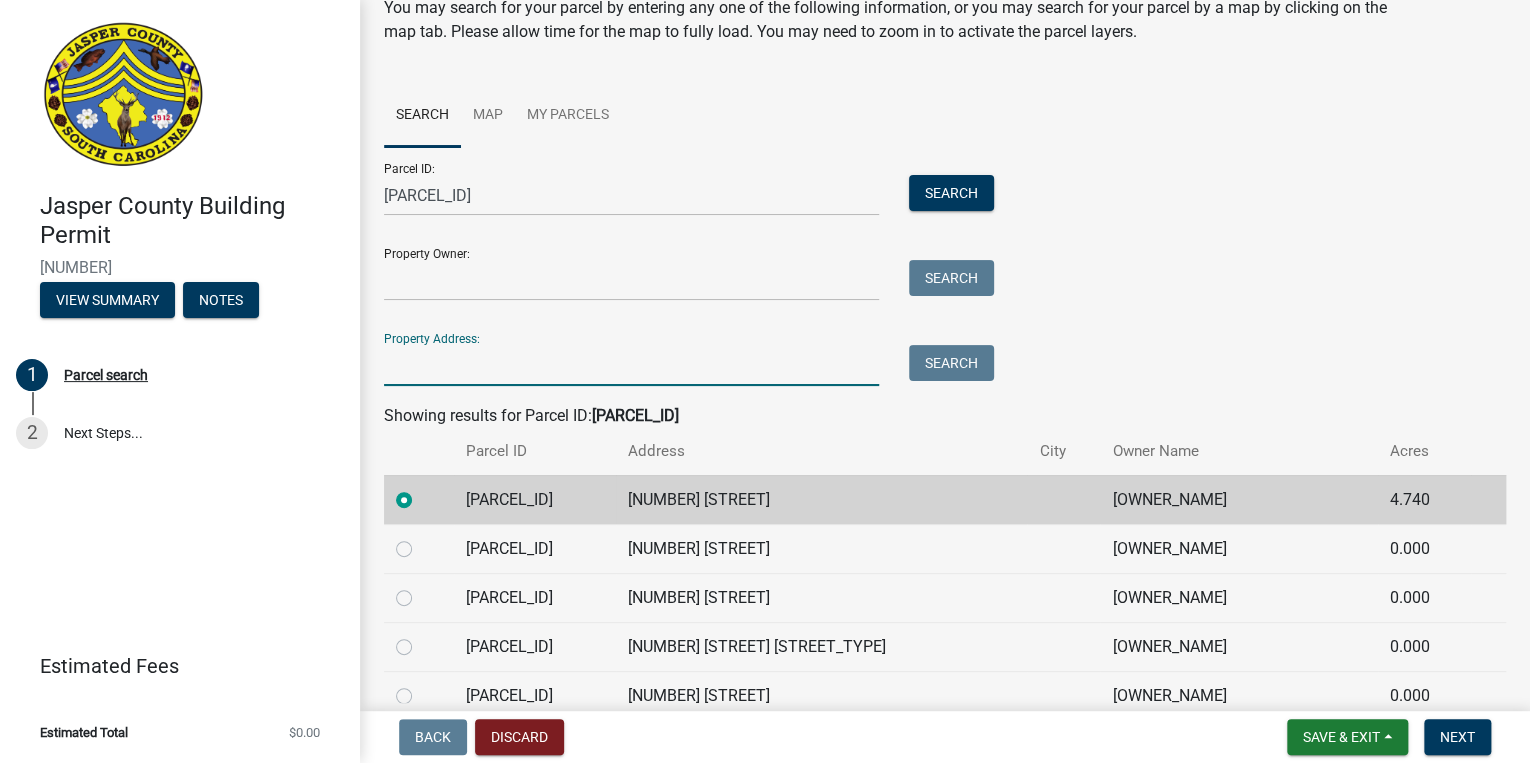 click on "Property Address:" at bounding box center (631, 365) 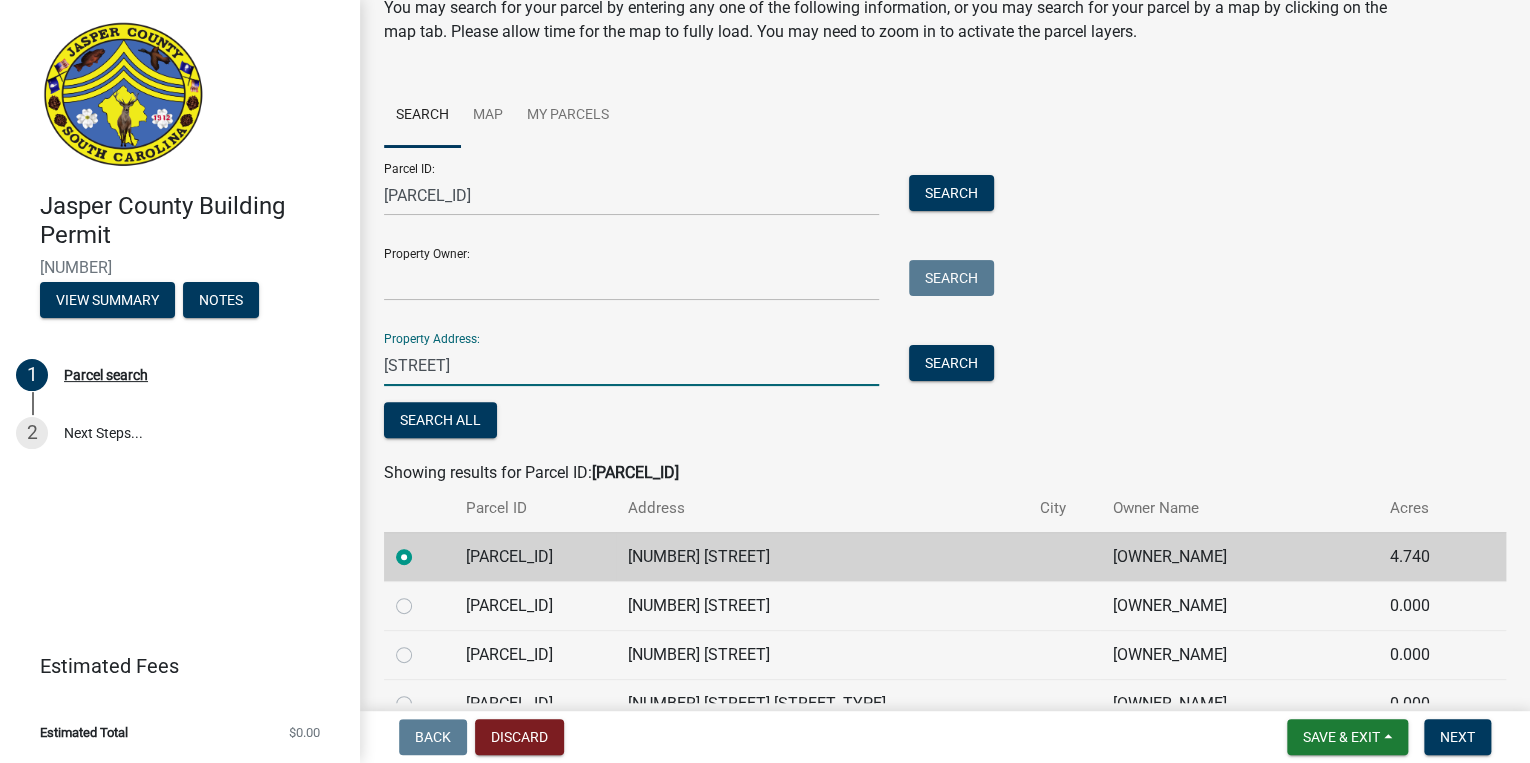 type on "[STREET]" 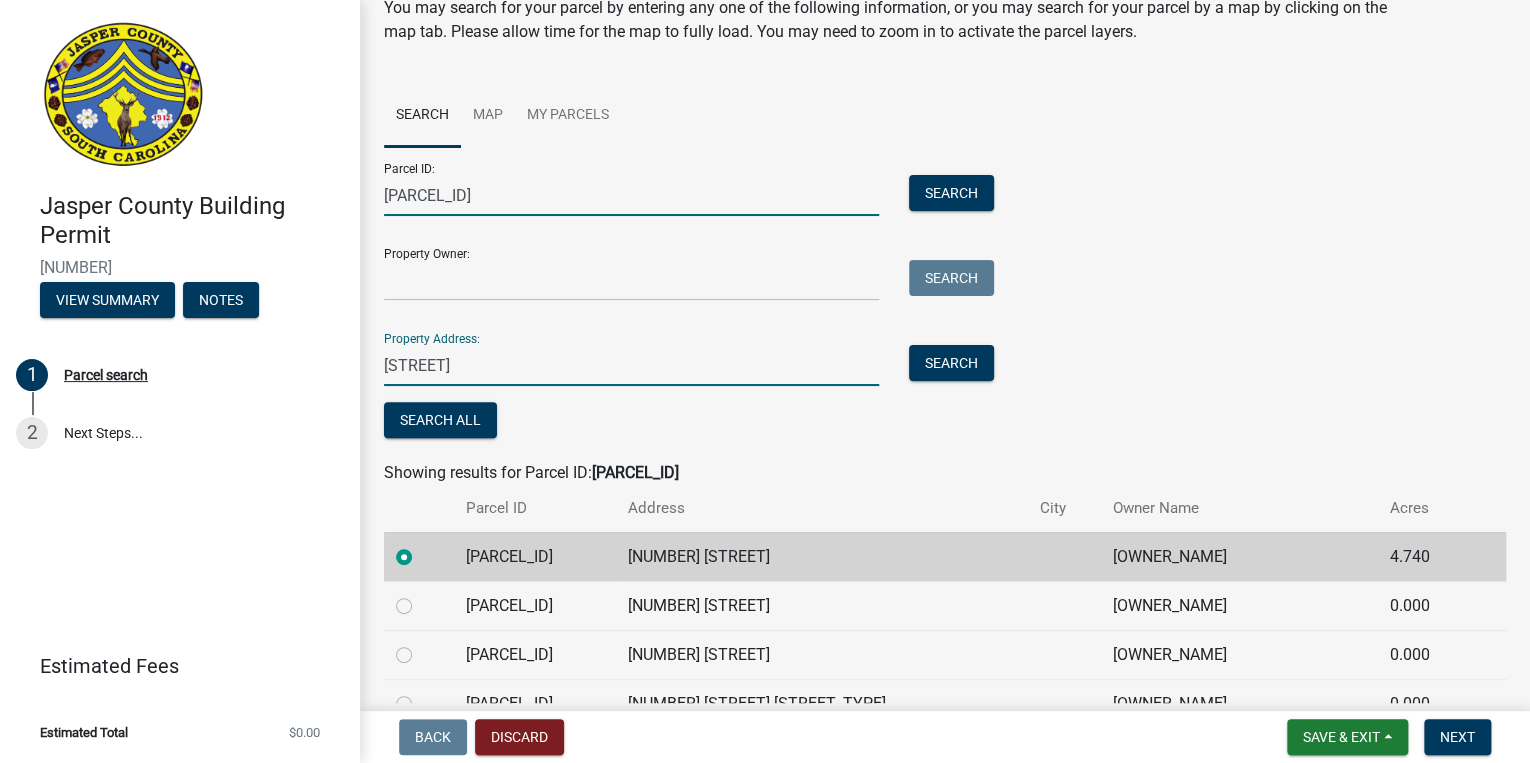 click on "[PARCEL_ID]" at bounding box center [631, 195] 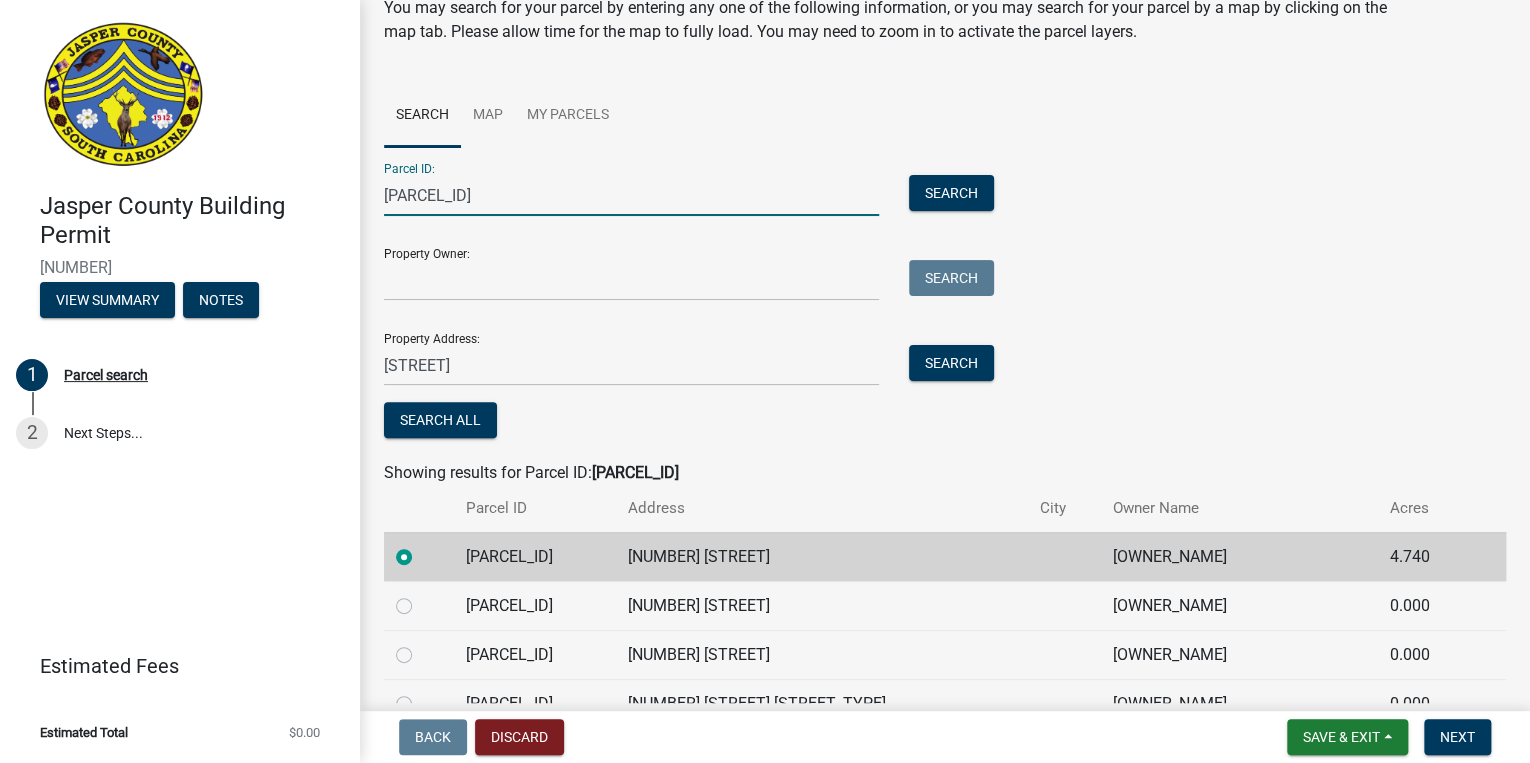 click on "[PARCEL_ID]" at bounding box center (631, 195) 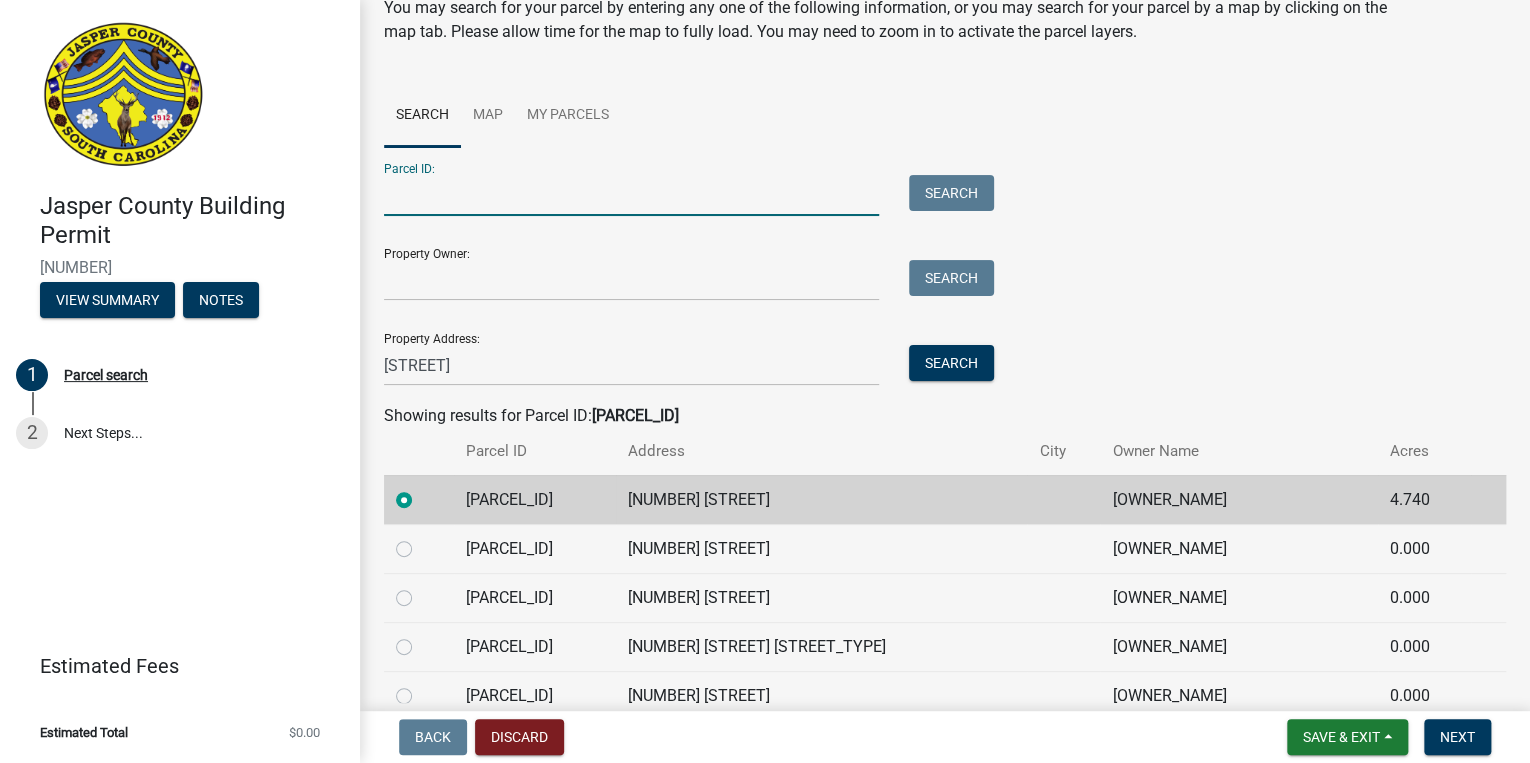 type 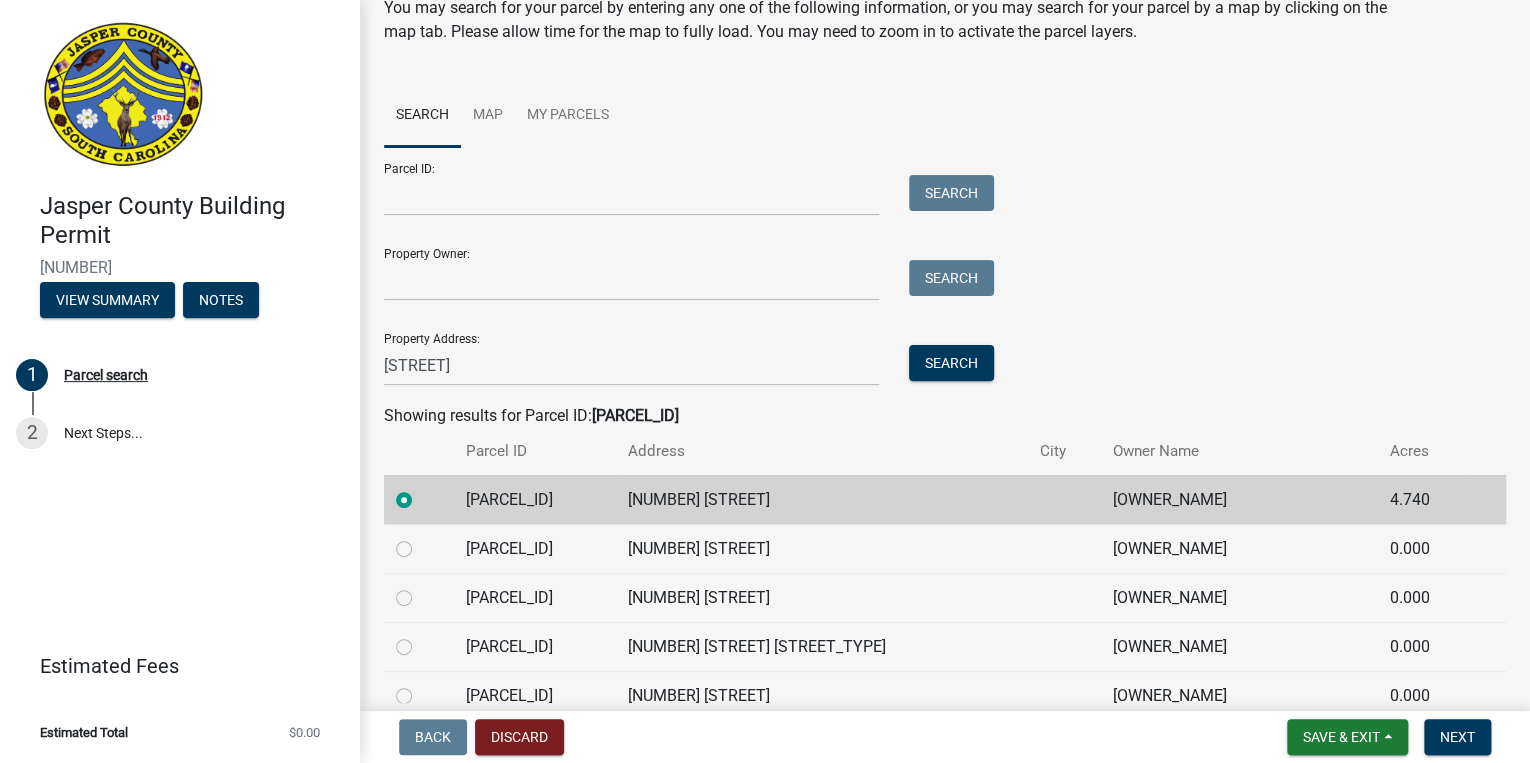 click on "[STREET]" at bounding box center [631, 365] 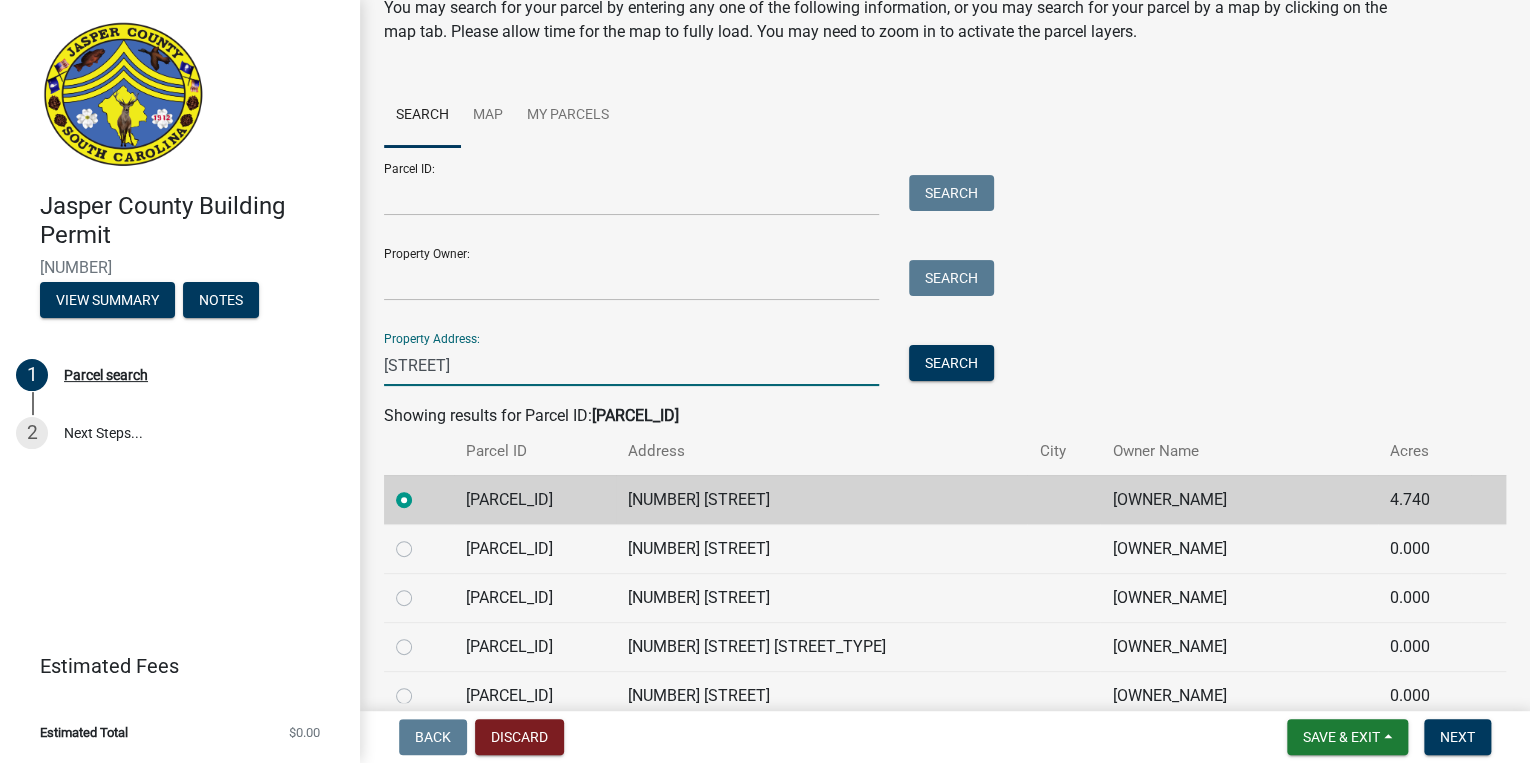 click on "[STREET]" at bounding box center (631, 365) 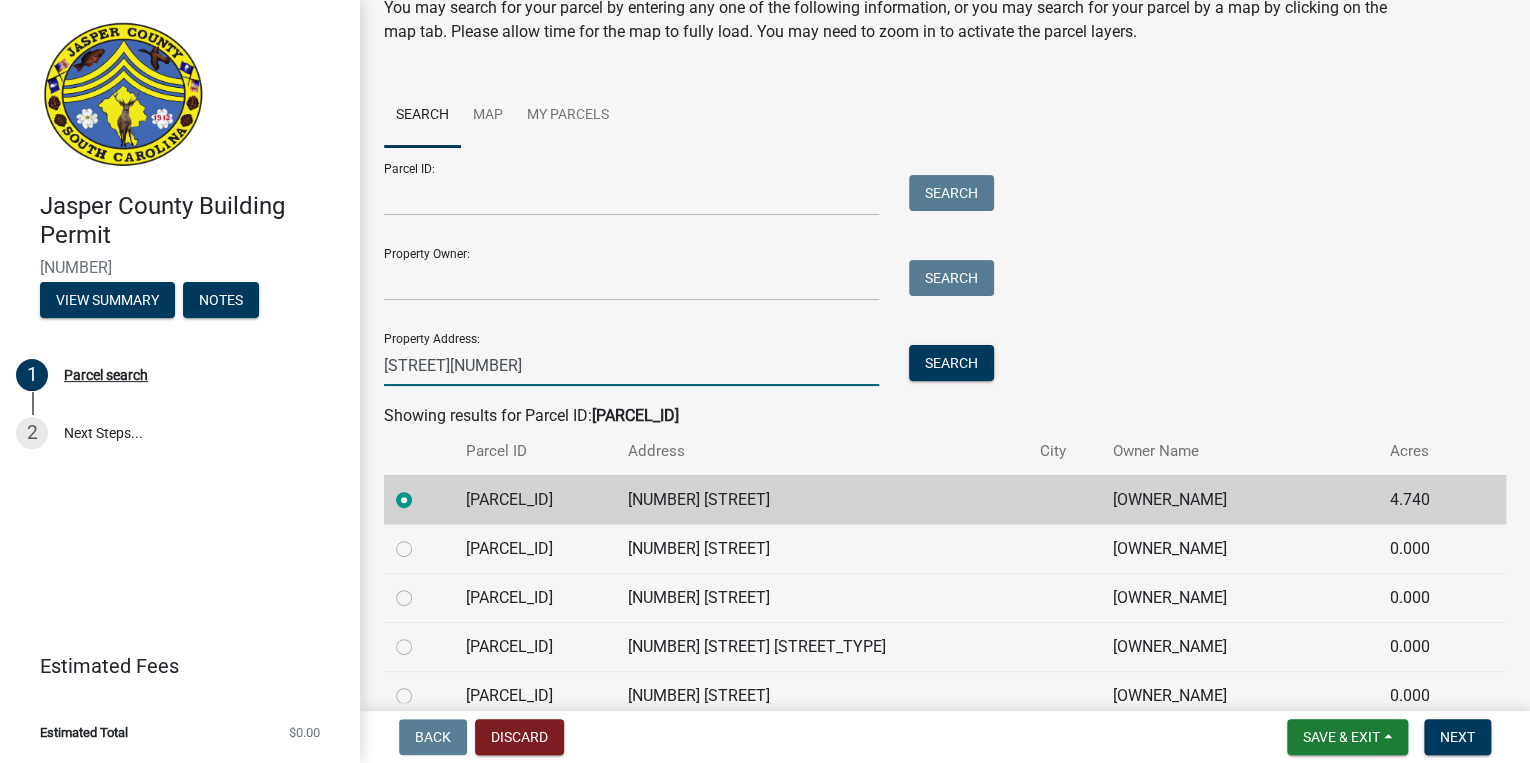 click on "[STREET][NUMBER]" at bounding box center [631, 365] 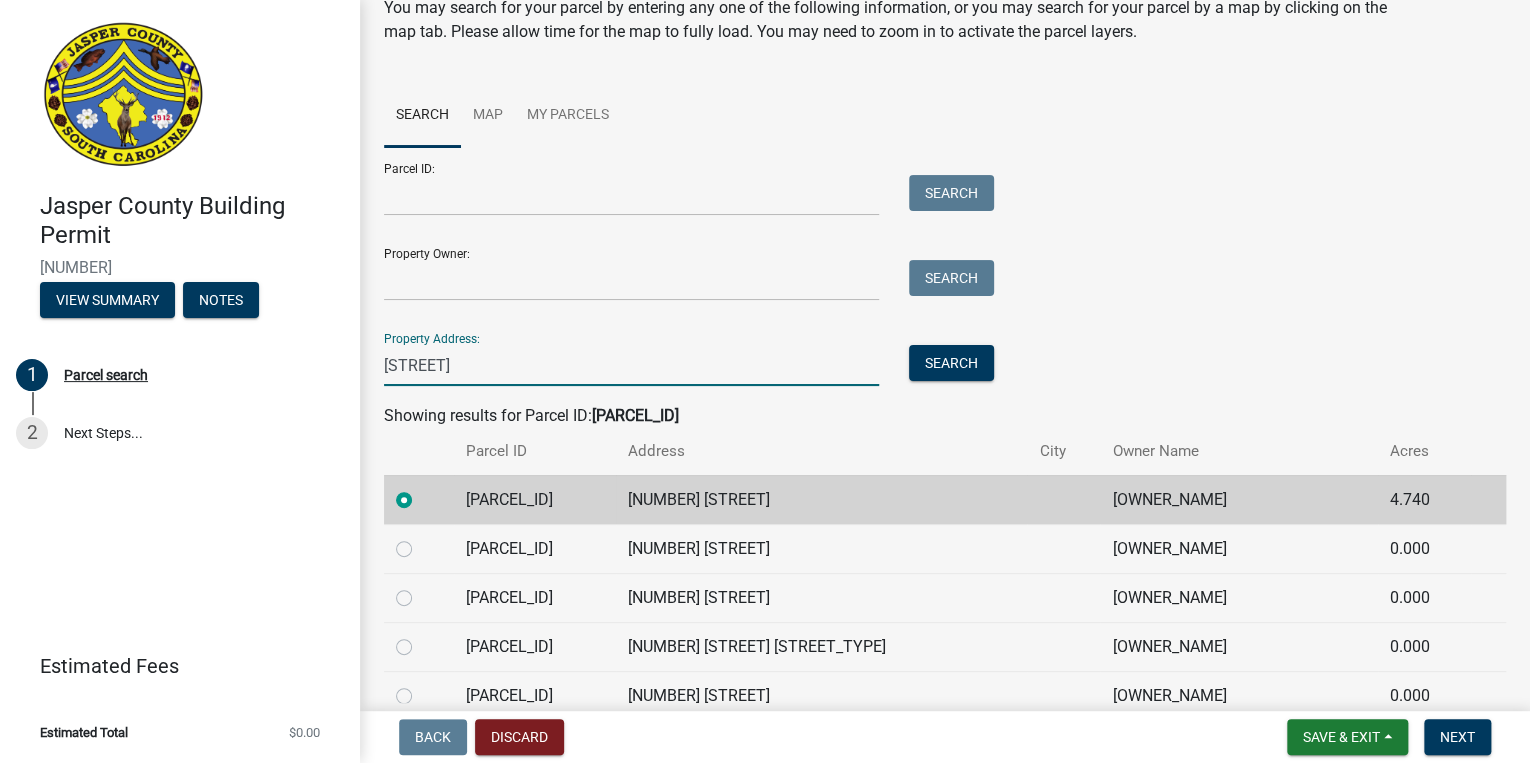 click on "[STREET]" at bounding box center [631, 365] 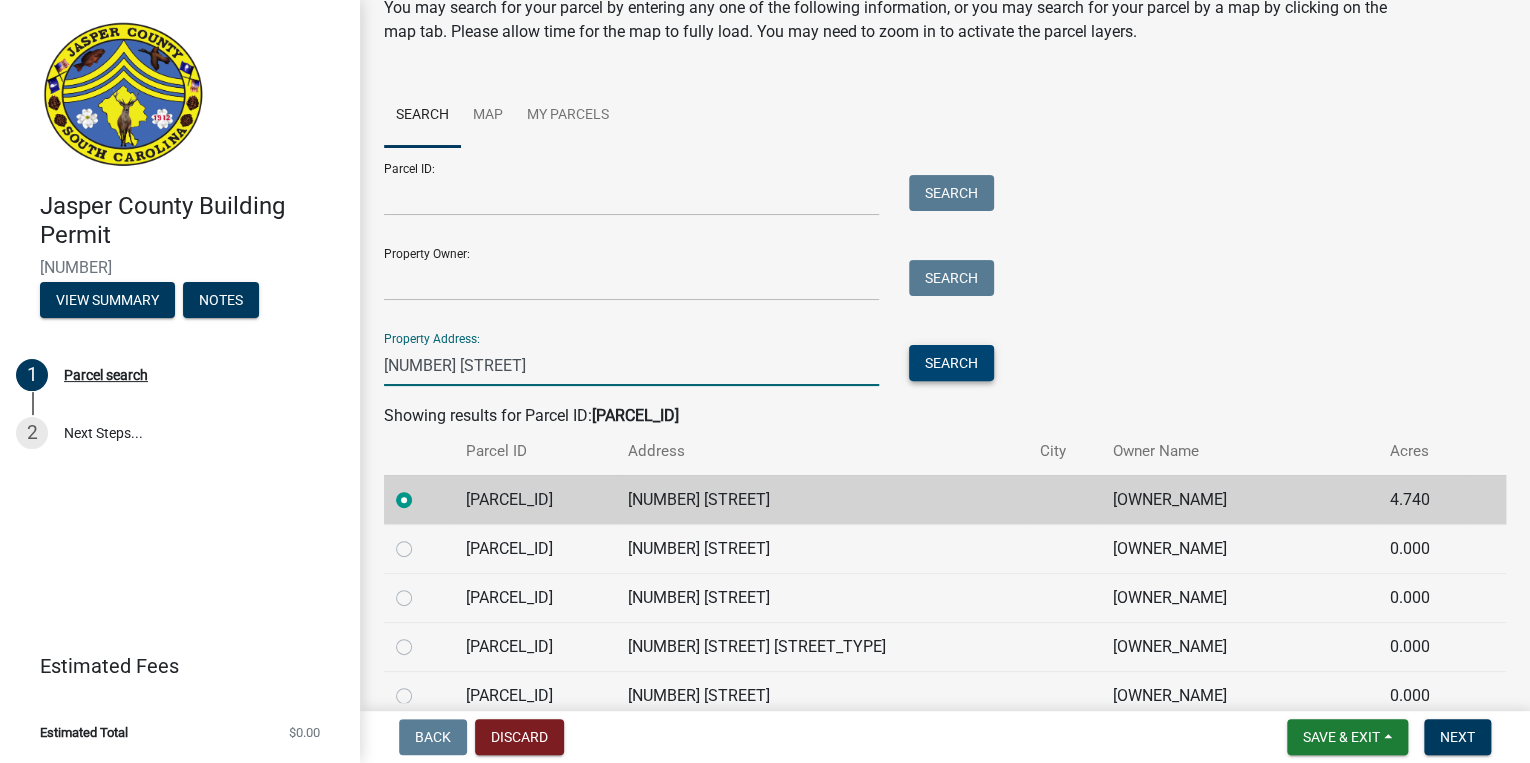 type on "[NUMBER] [STREET]" 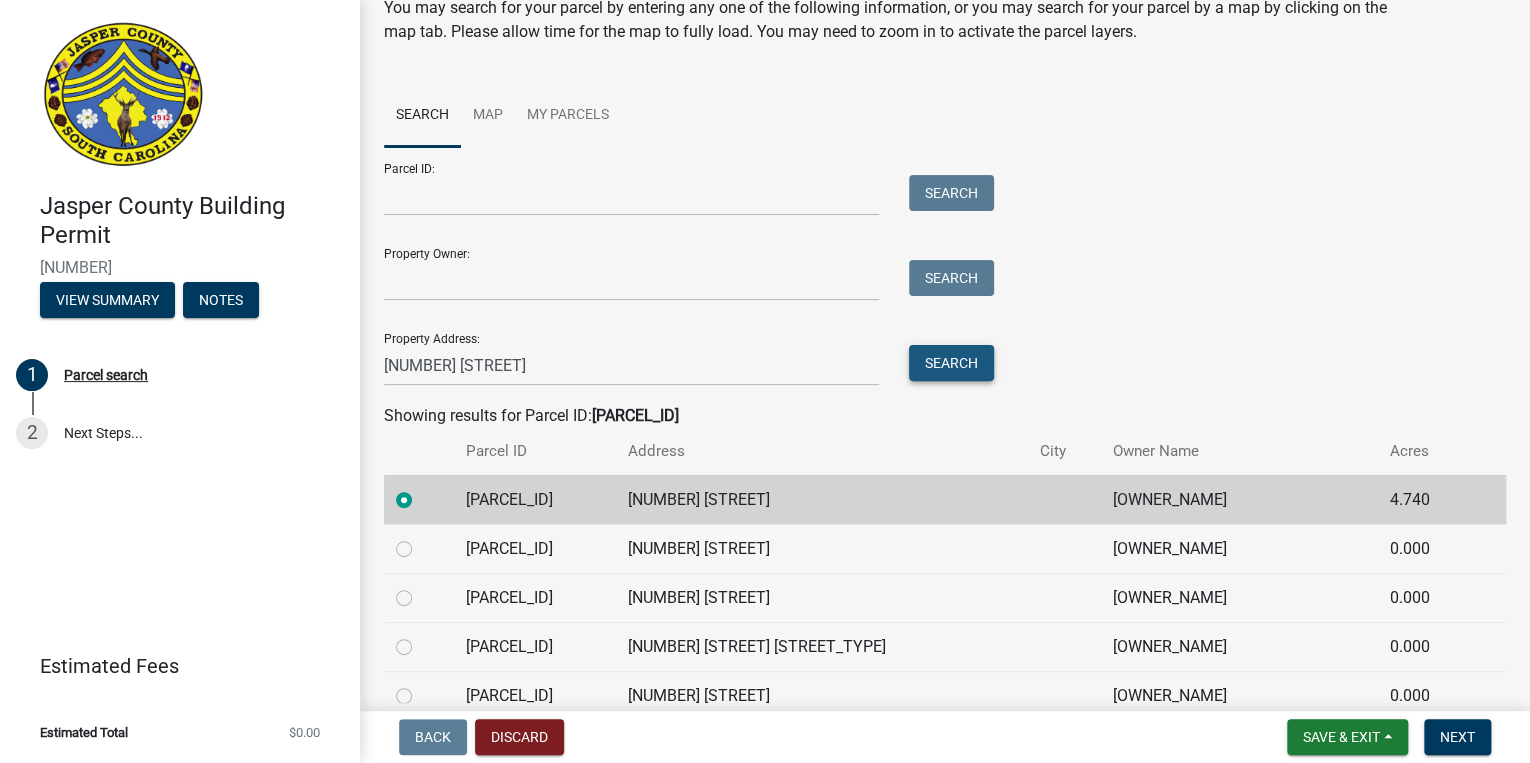 click on "Search" at bounding box center [951, 363] 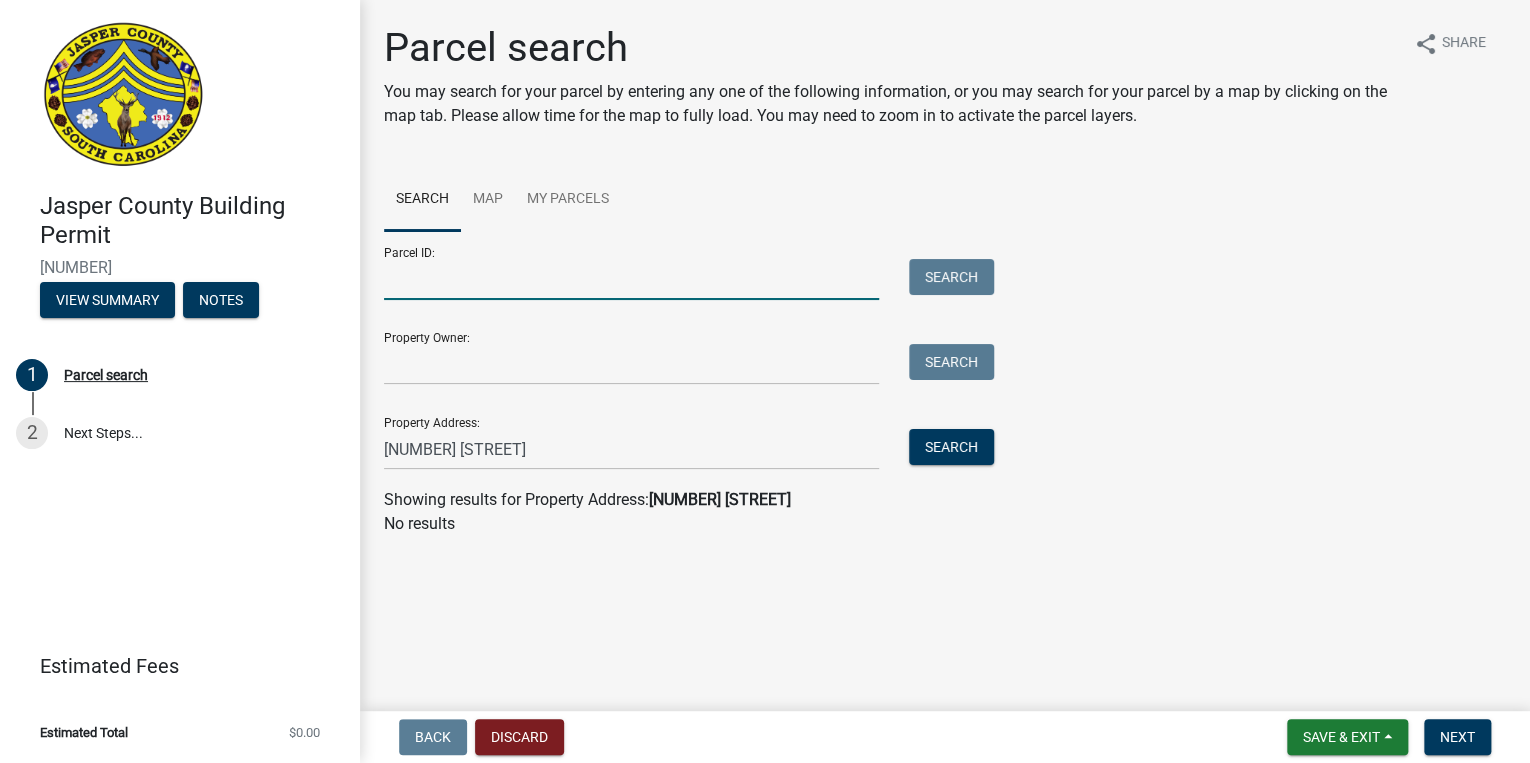click on "Parcel ID:" at bounding box center (631, 279) 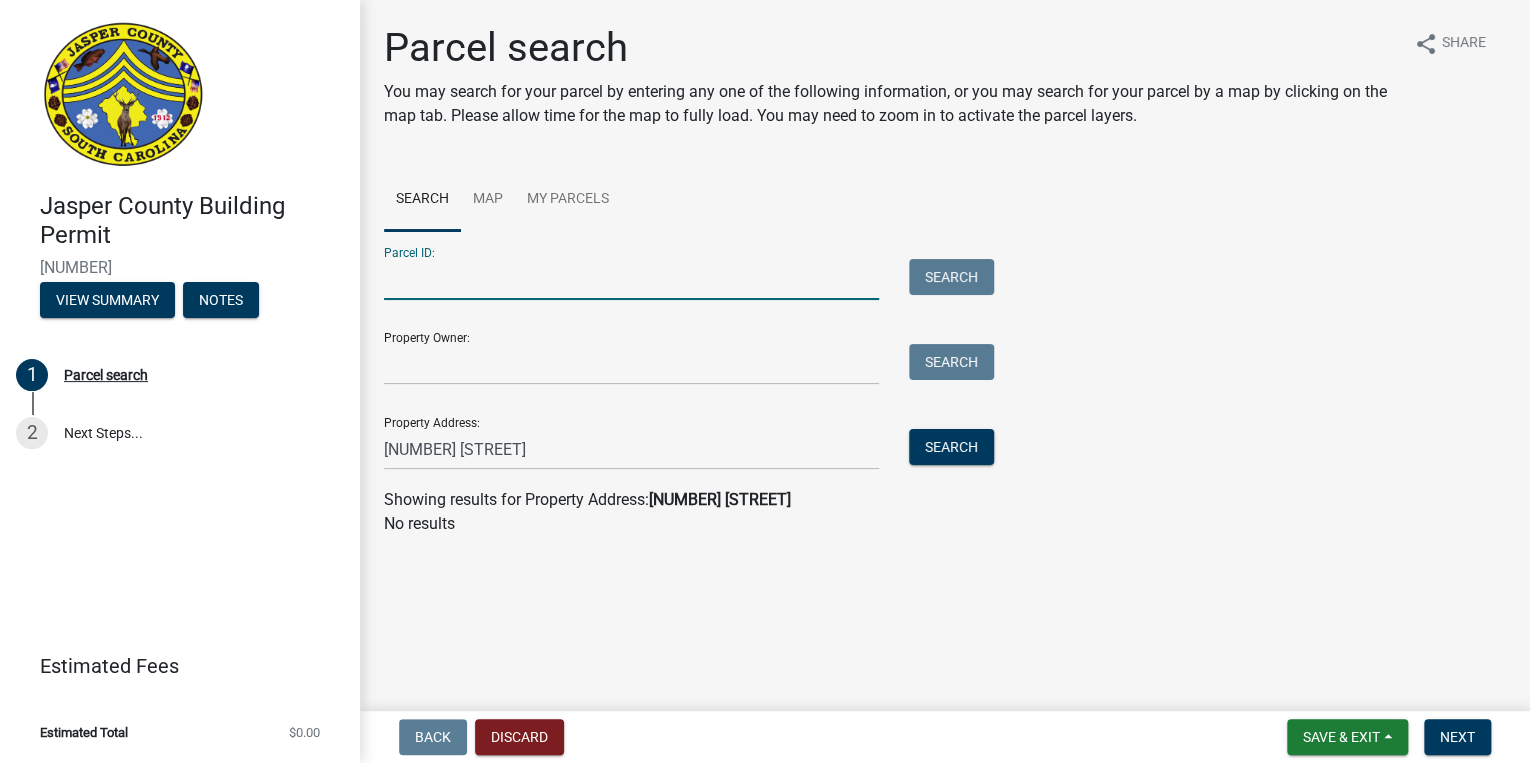 paste on "[PARCEL_ID]" 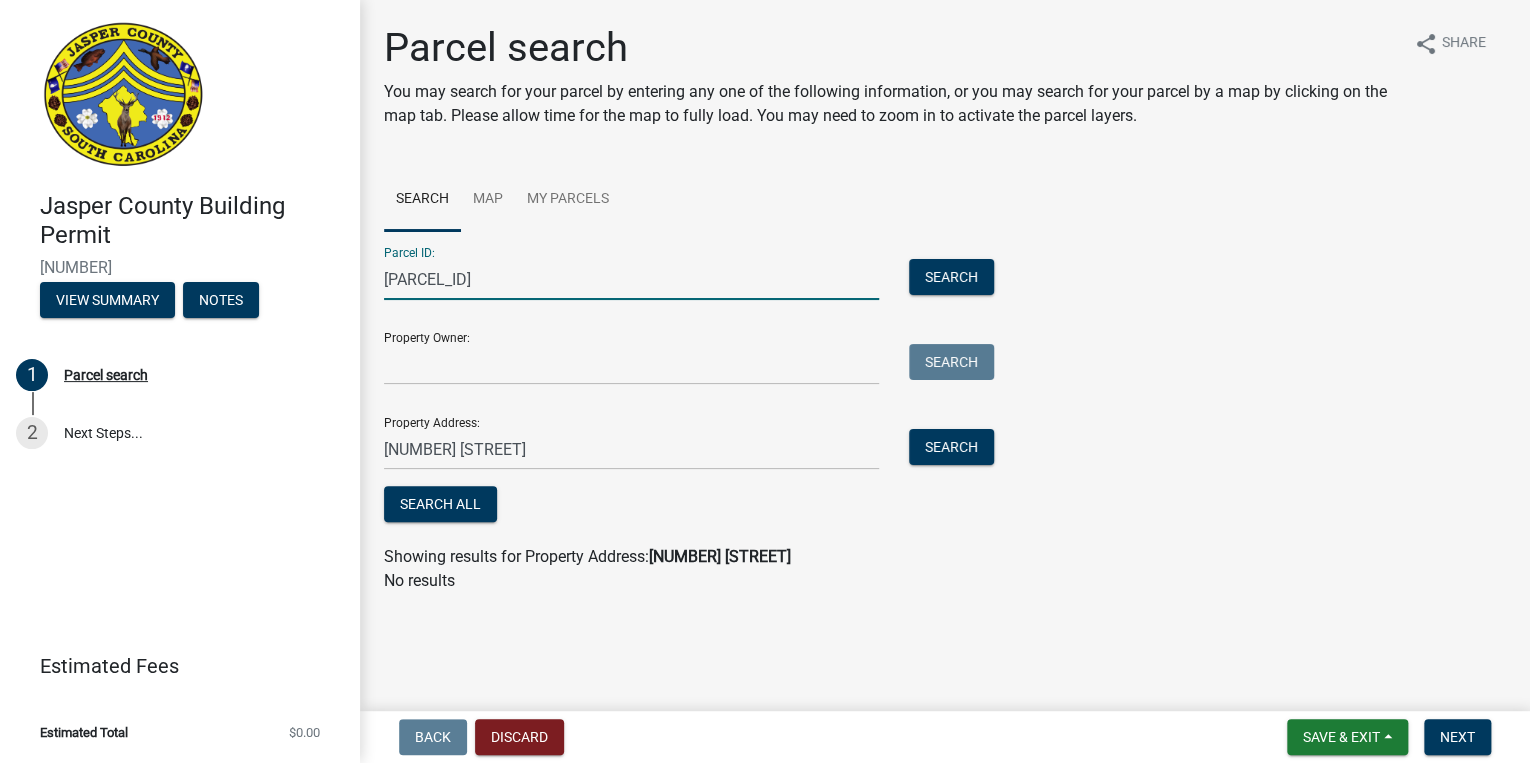 type on "[PARCEL_ID]" 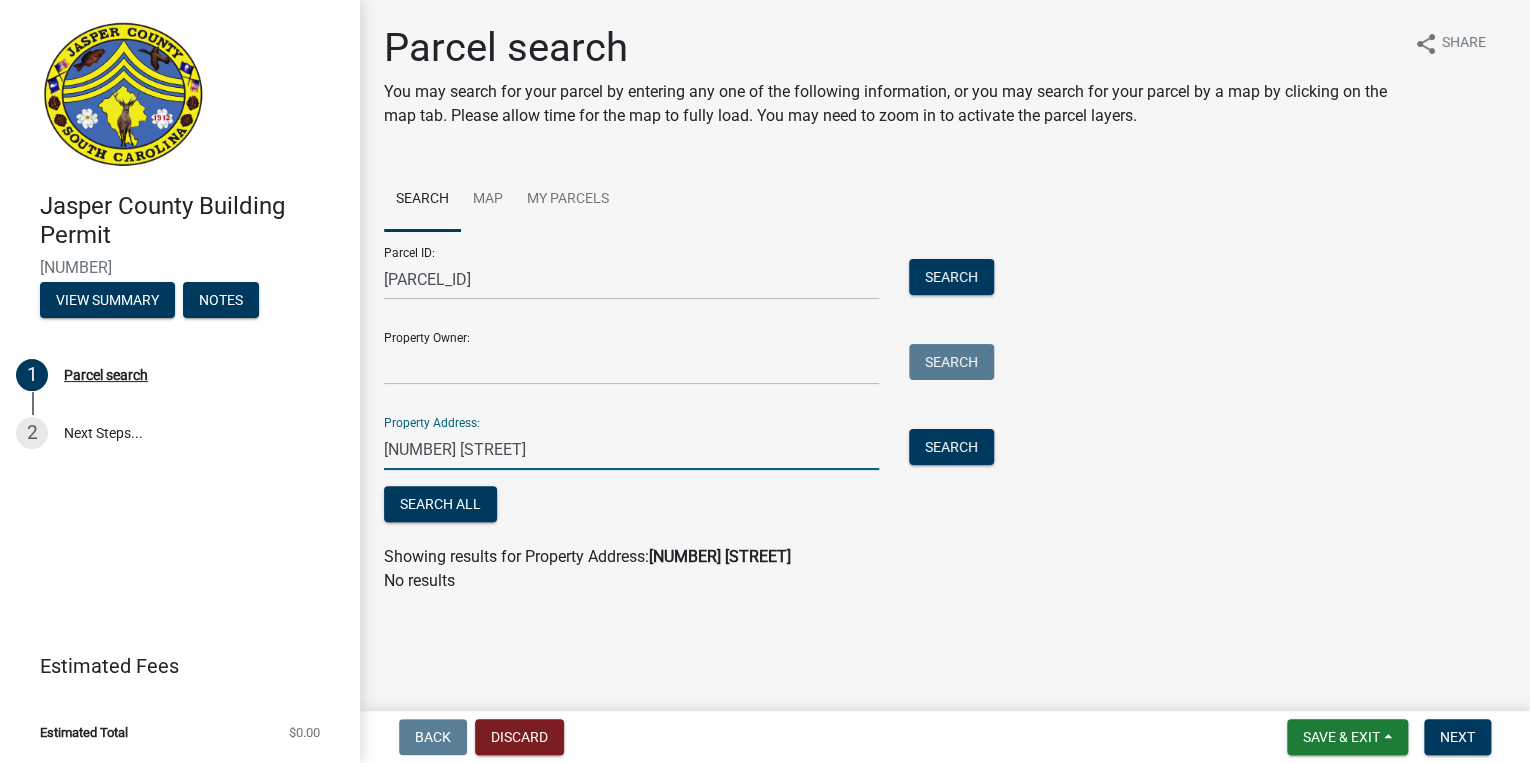 drag, startPoint x: 556, startPoint y: 468, endPoint x: 336, endPoint y: 471, distance: 220.02045 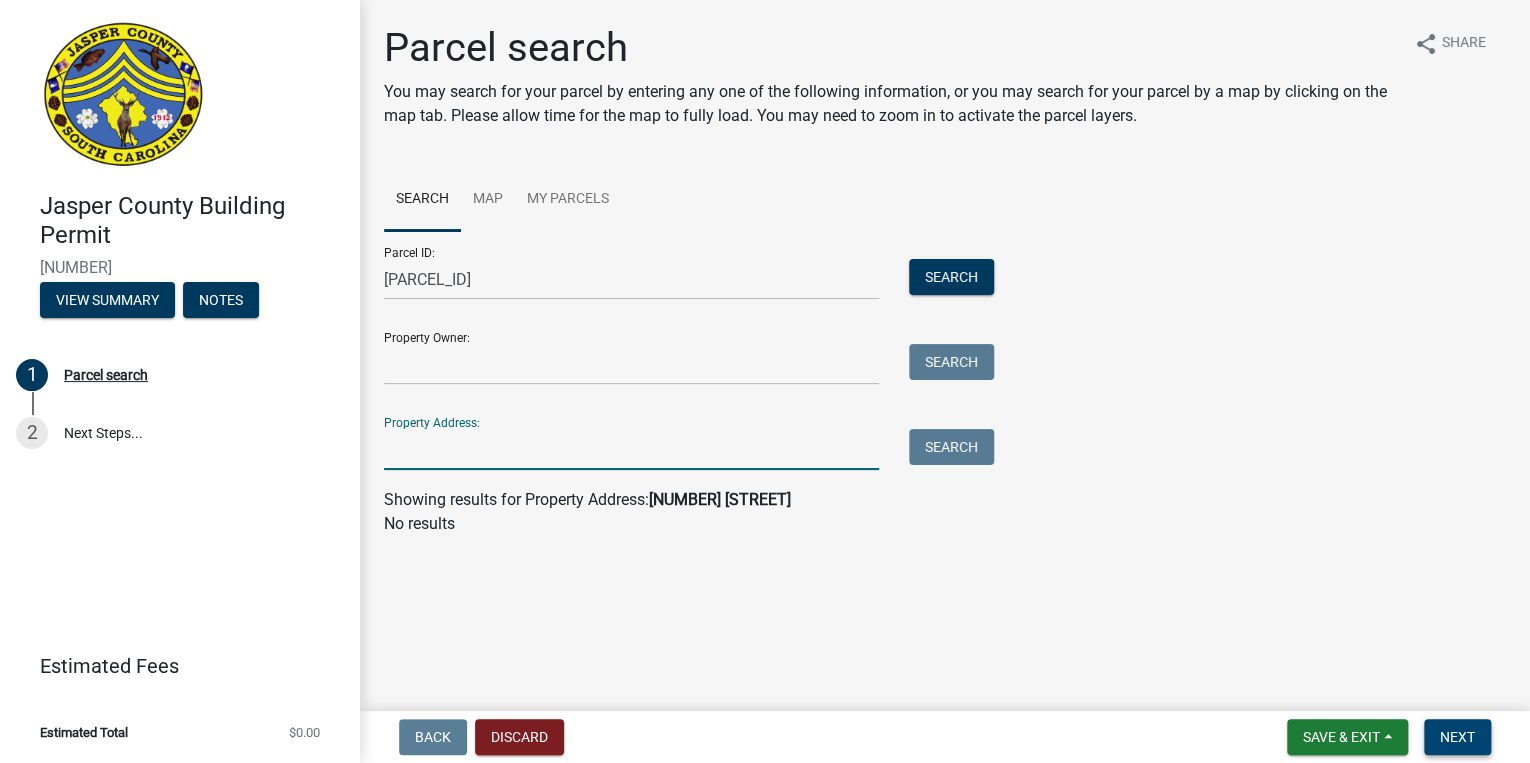type 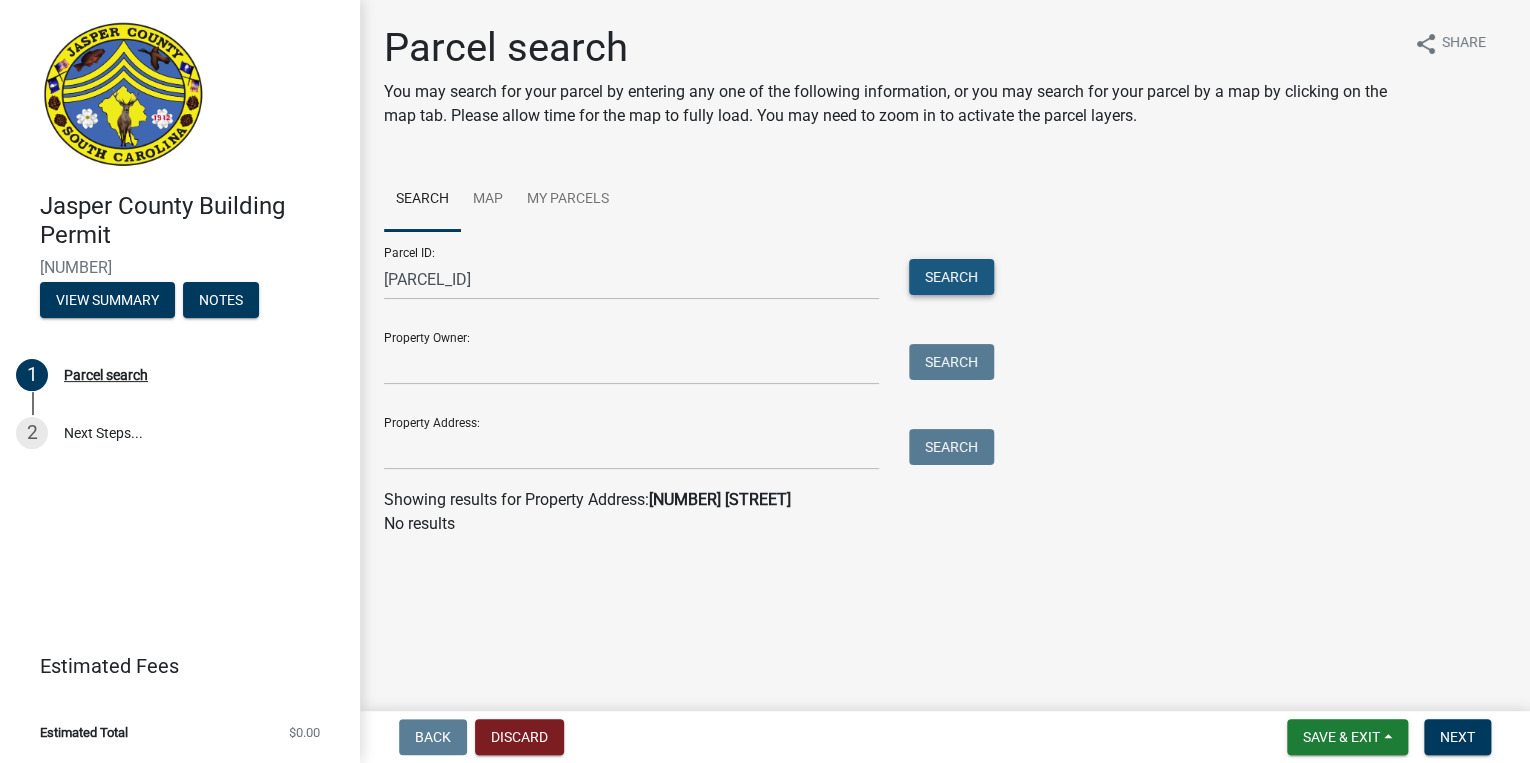 click on "Search" at bounding box center [951, 277] 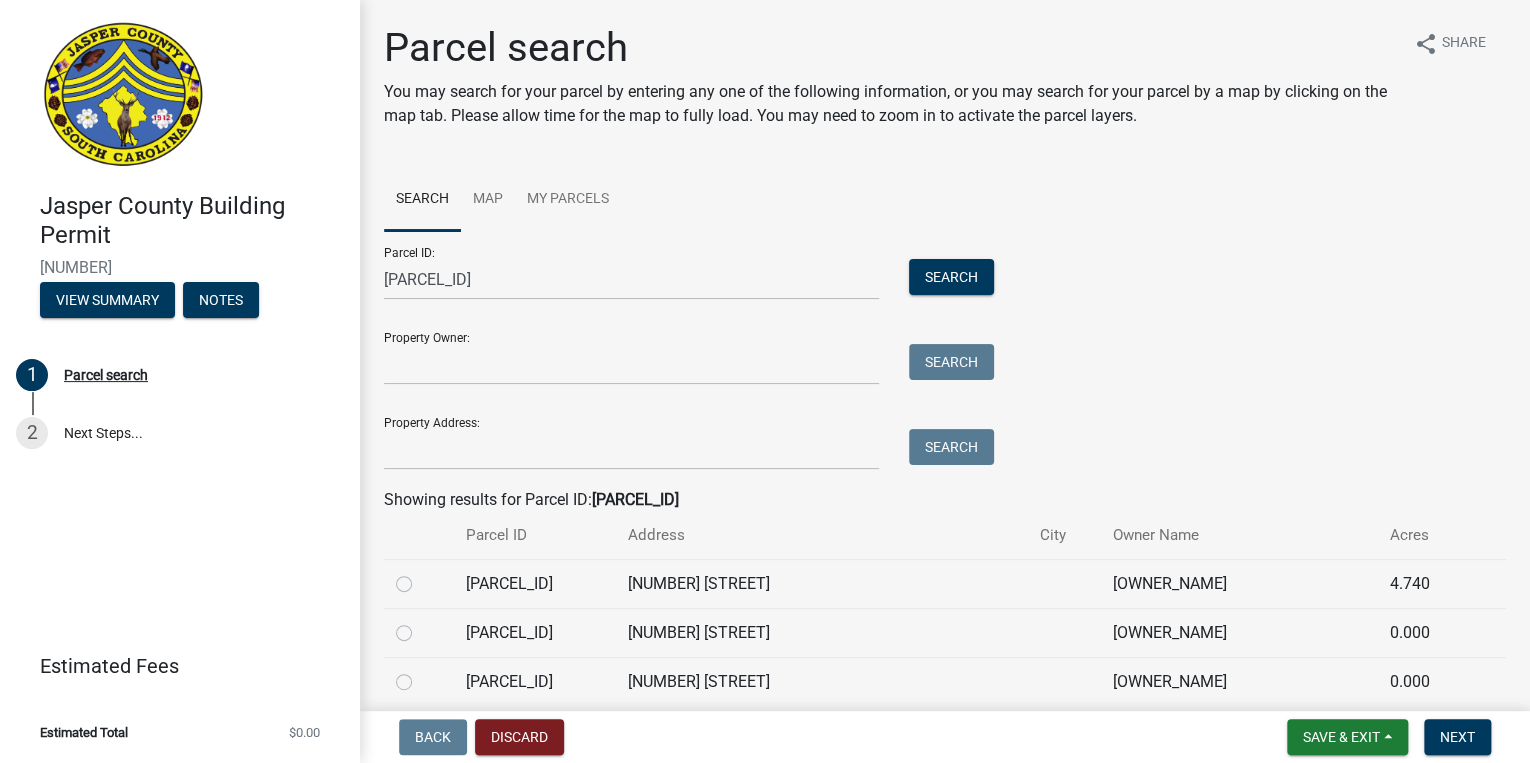 click 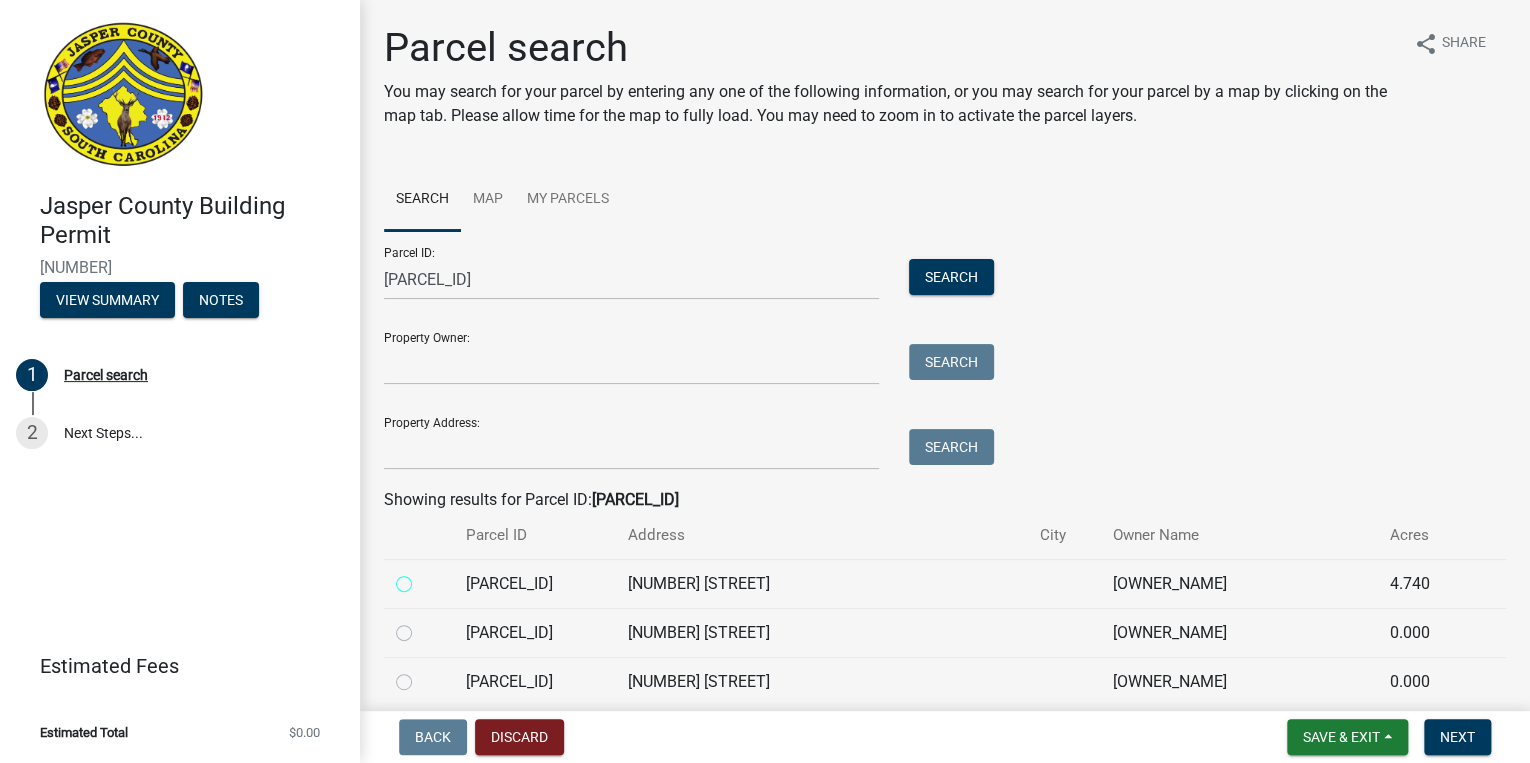 radio on "true" 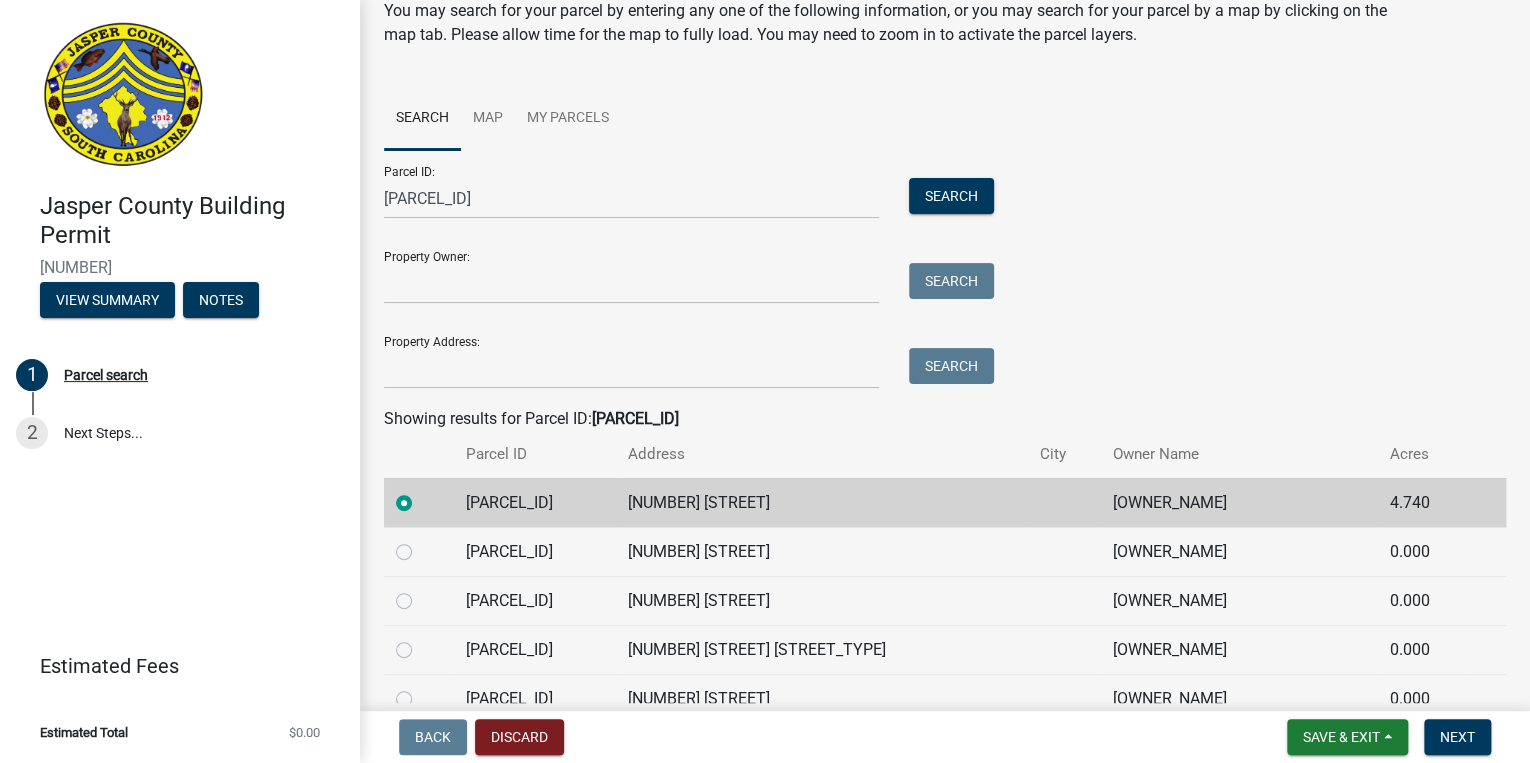 scroll, scrollTop: 240, scrollLeft: 0, axis: vertical 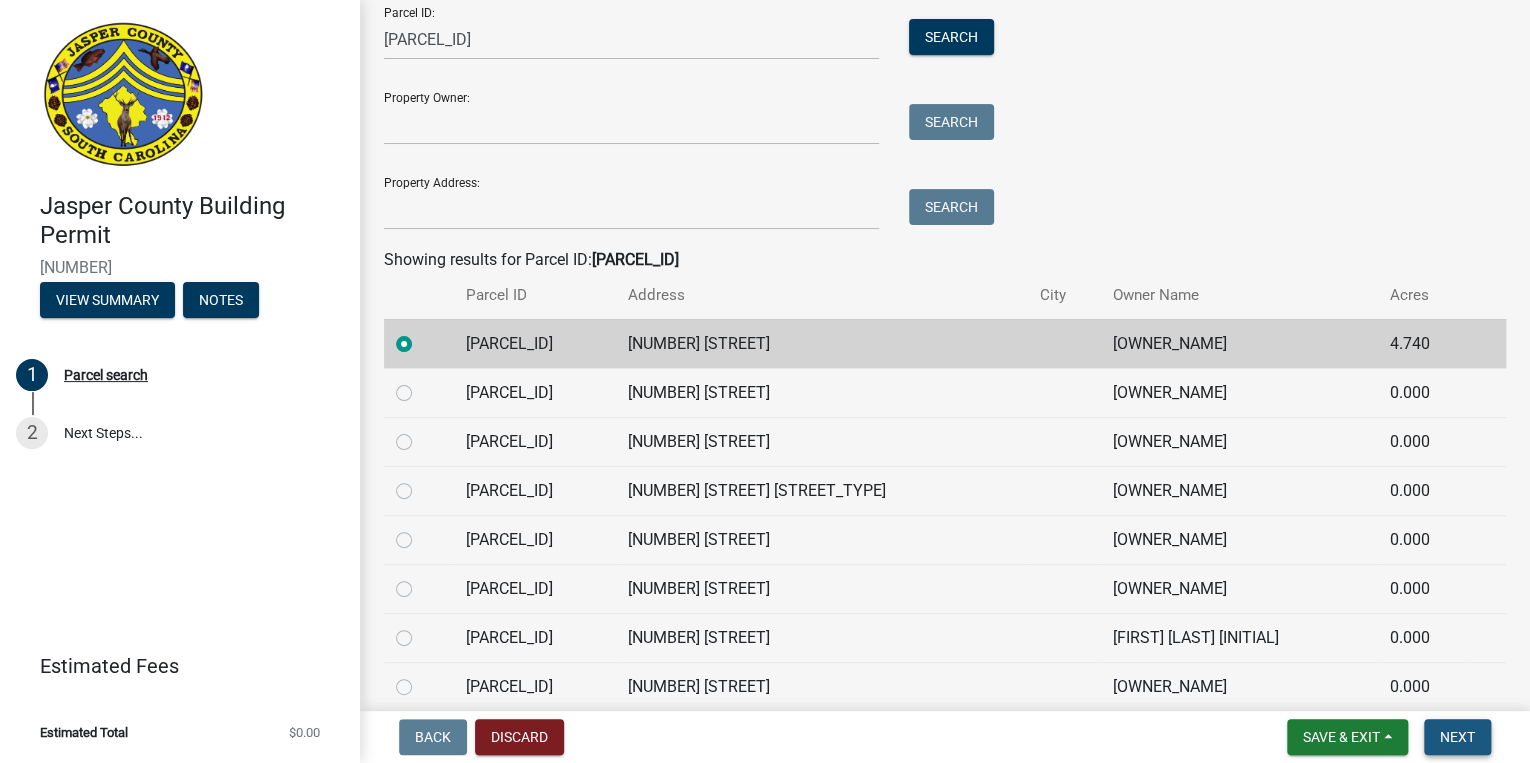 click on "Next" at bounding box center (1457, 737) 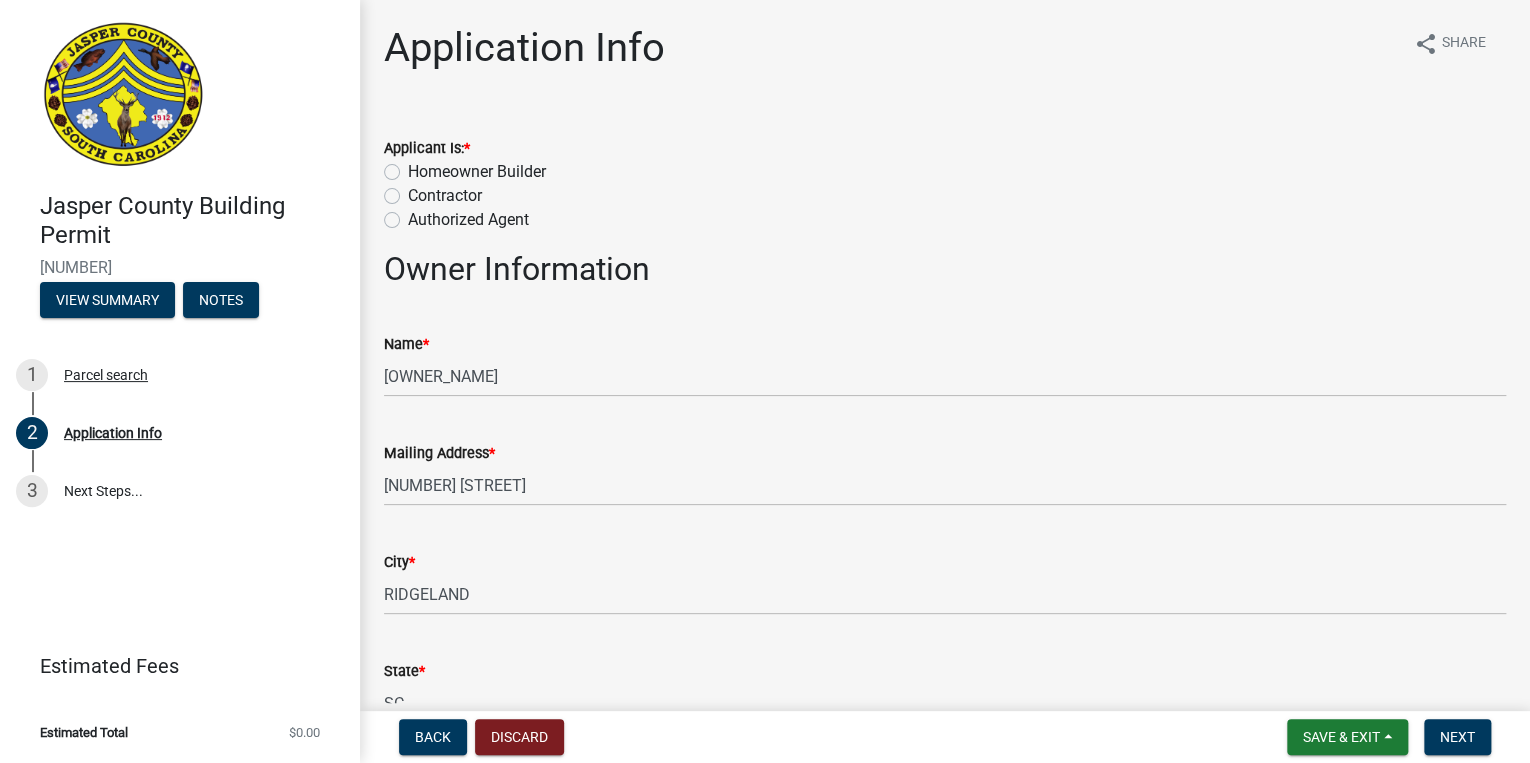 click on "Homeowner Builder" 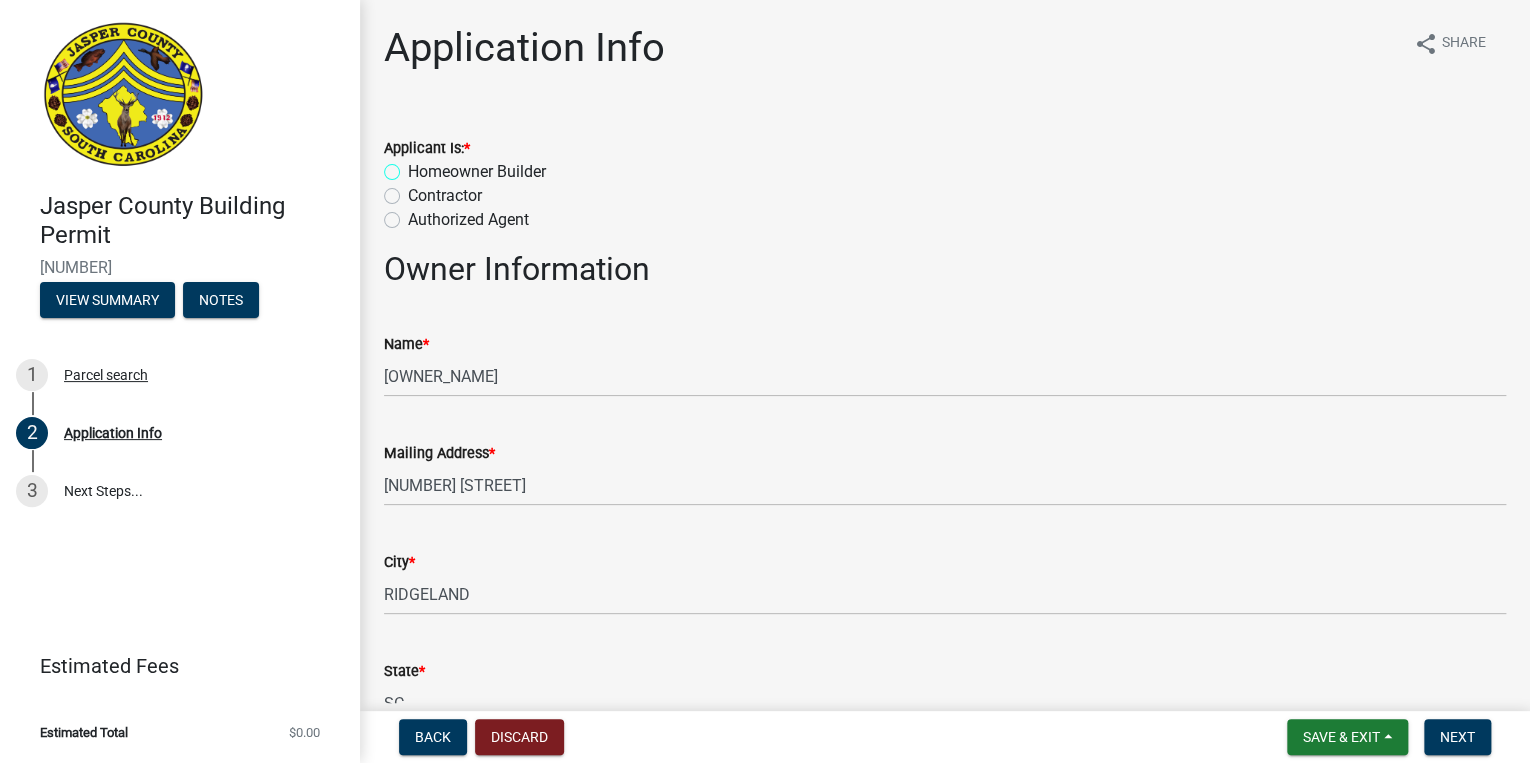 click on "Homeowner Builder" at bounding box center (414, 166) 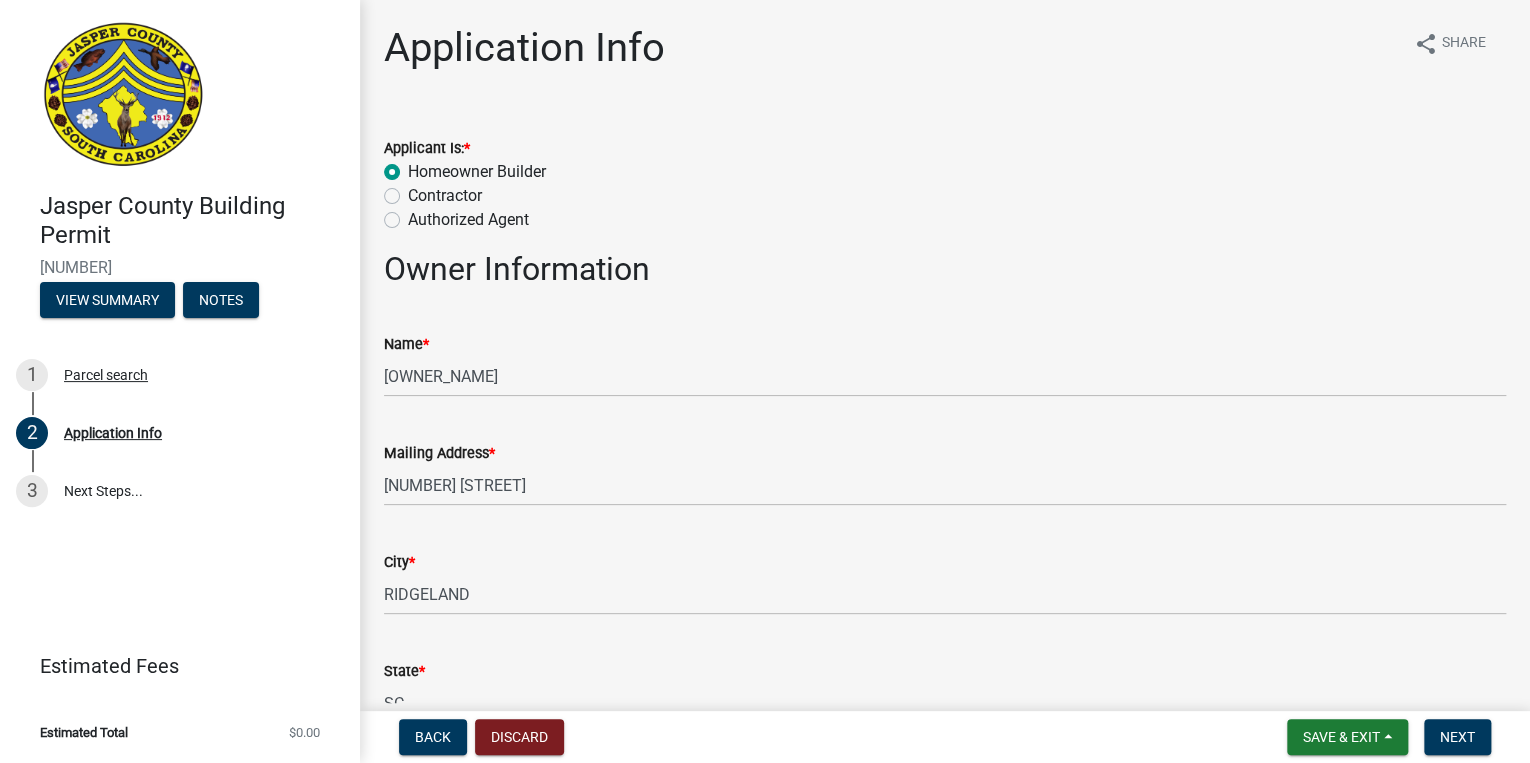radio on "true" 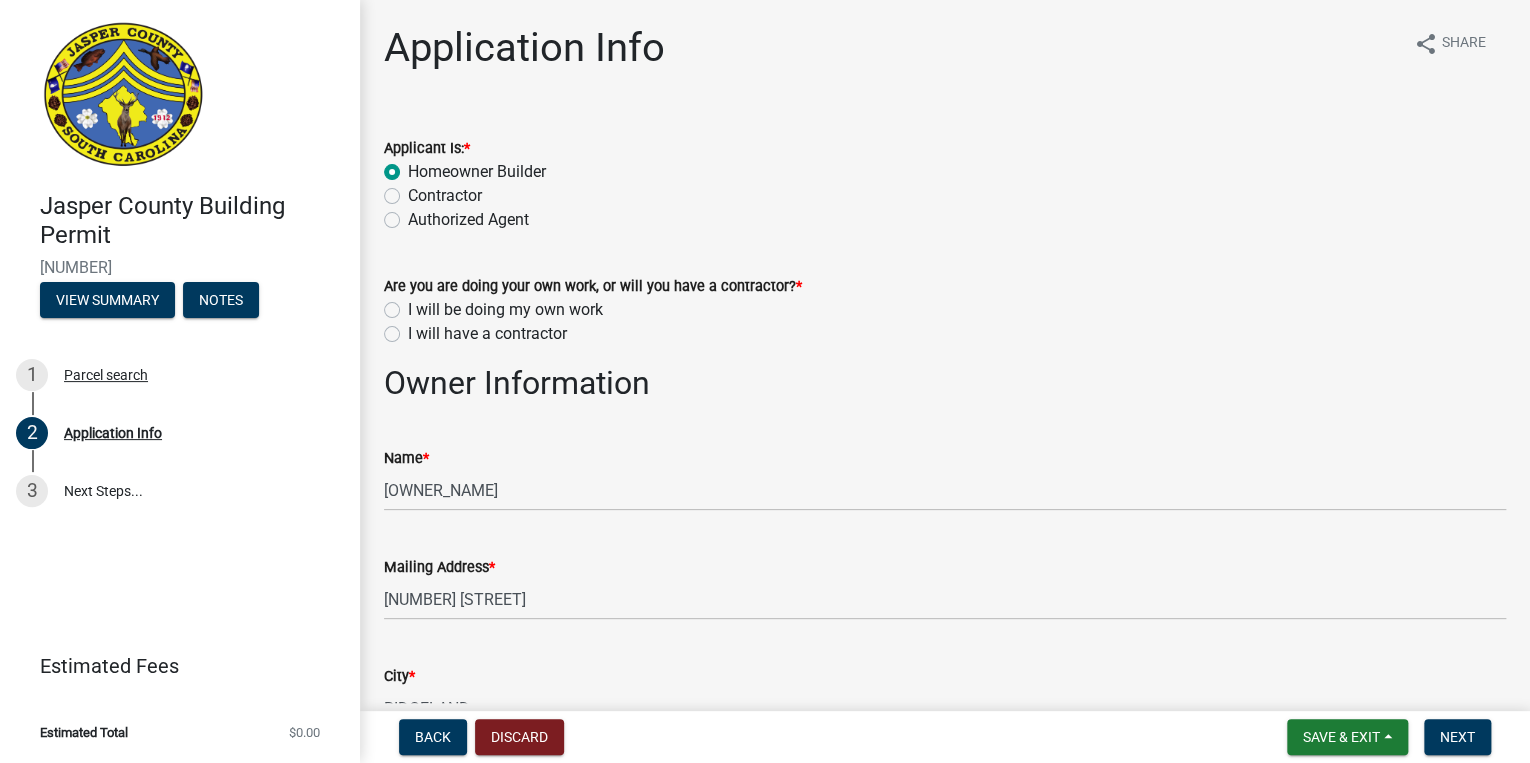 click on "I will have a contractor" 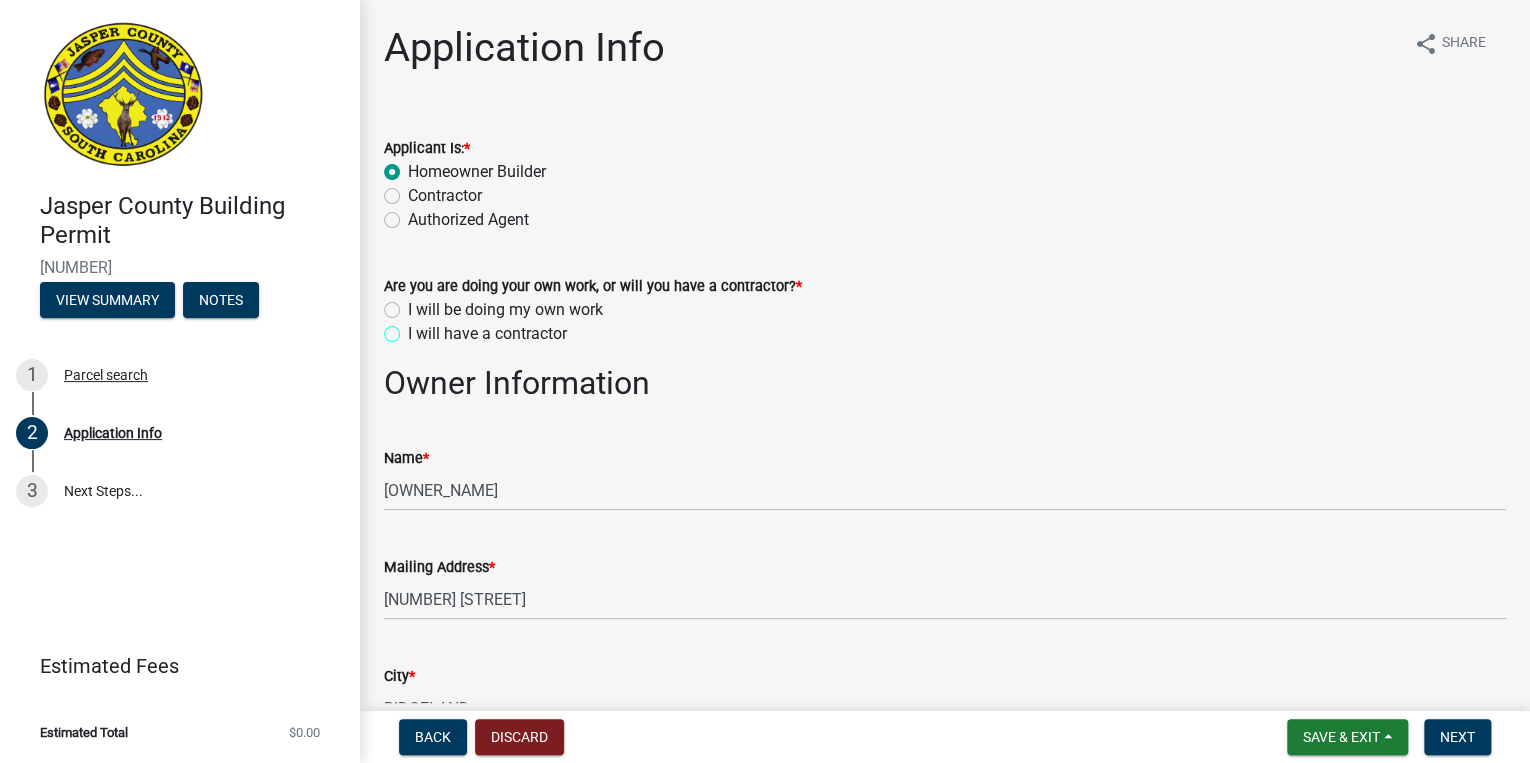 click on "I will have a contractor" at bounding box center [414, 328] 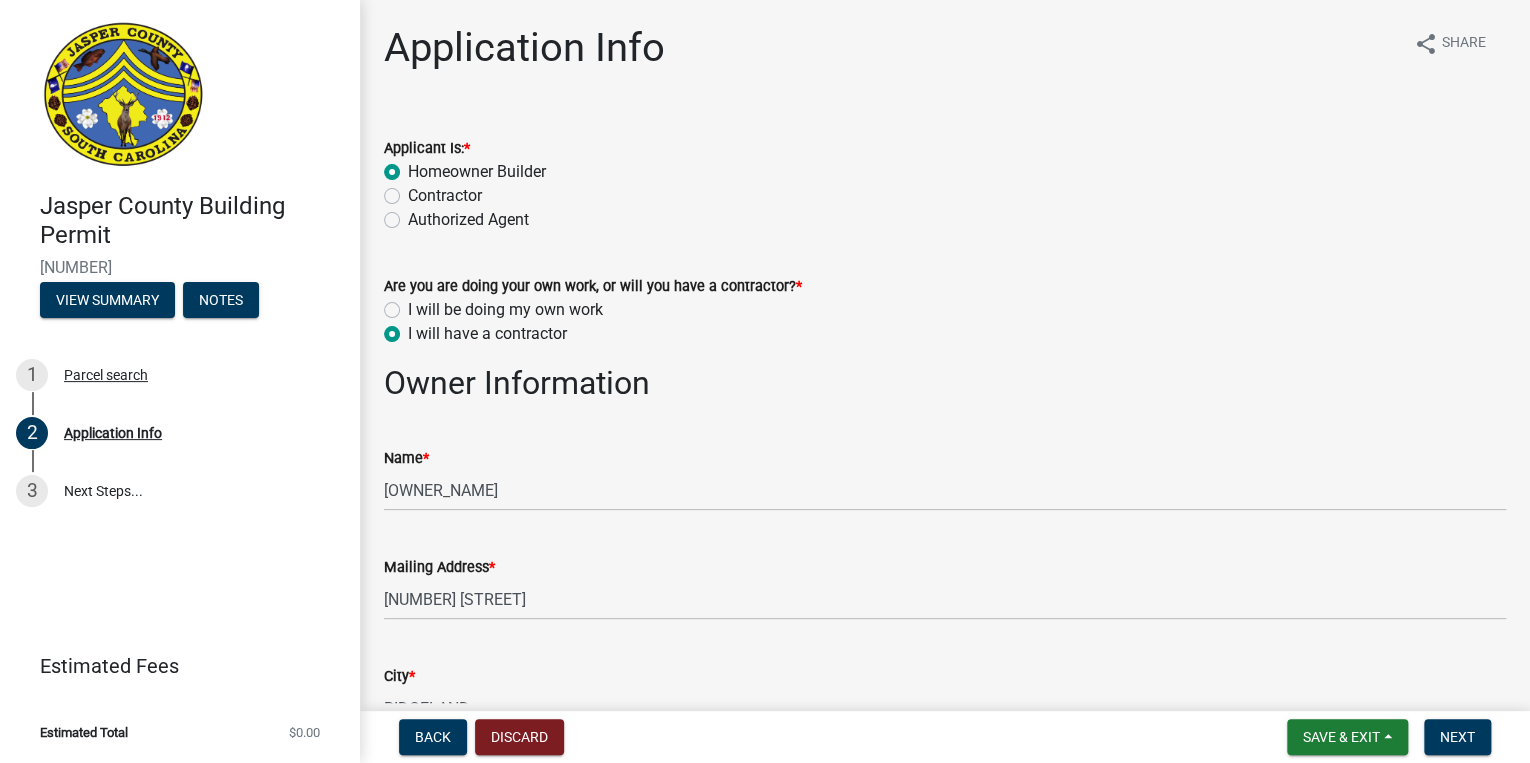 radio on "true" 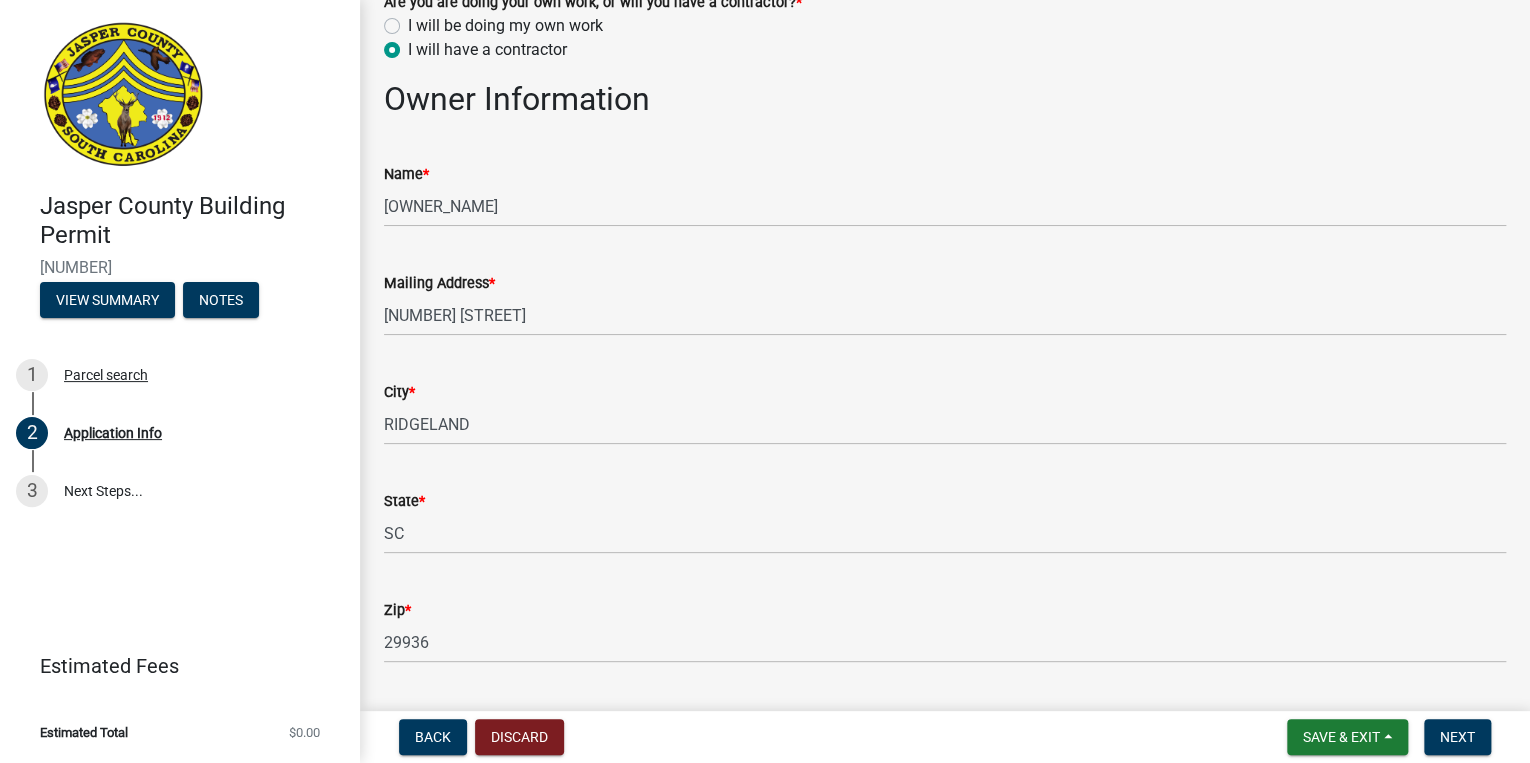 scroll, scrollTop: 320, scrollLeft: 0, axis: vertical 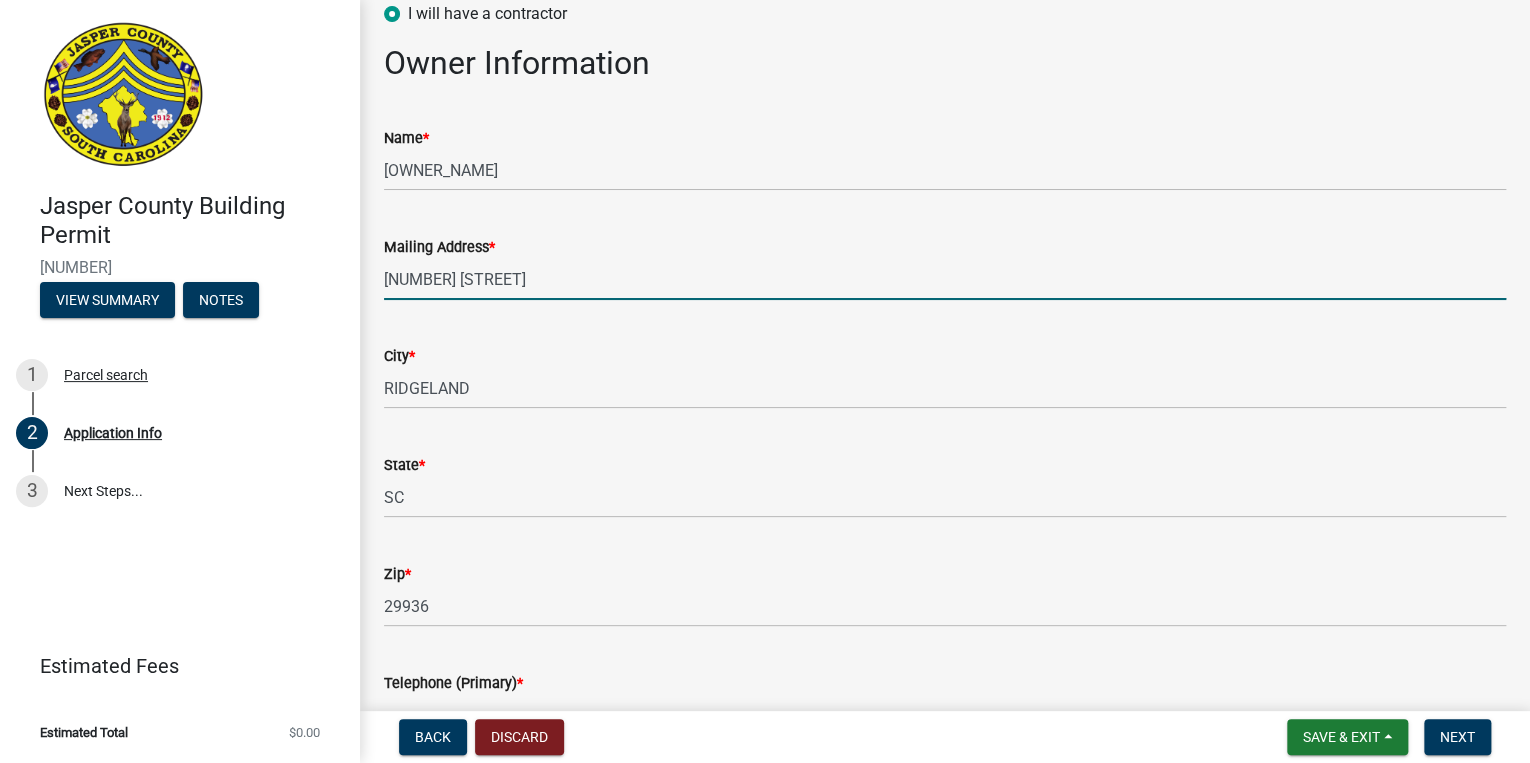 drag, startPoint x: 408, startPoint y: 280, endPoint x: 364, endPoint y: 294, distance: 46.173584 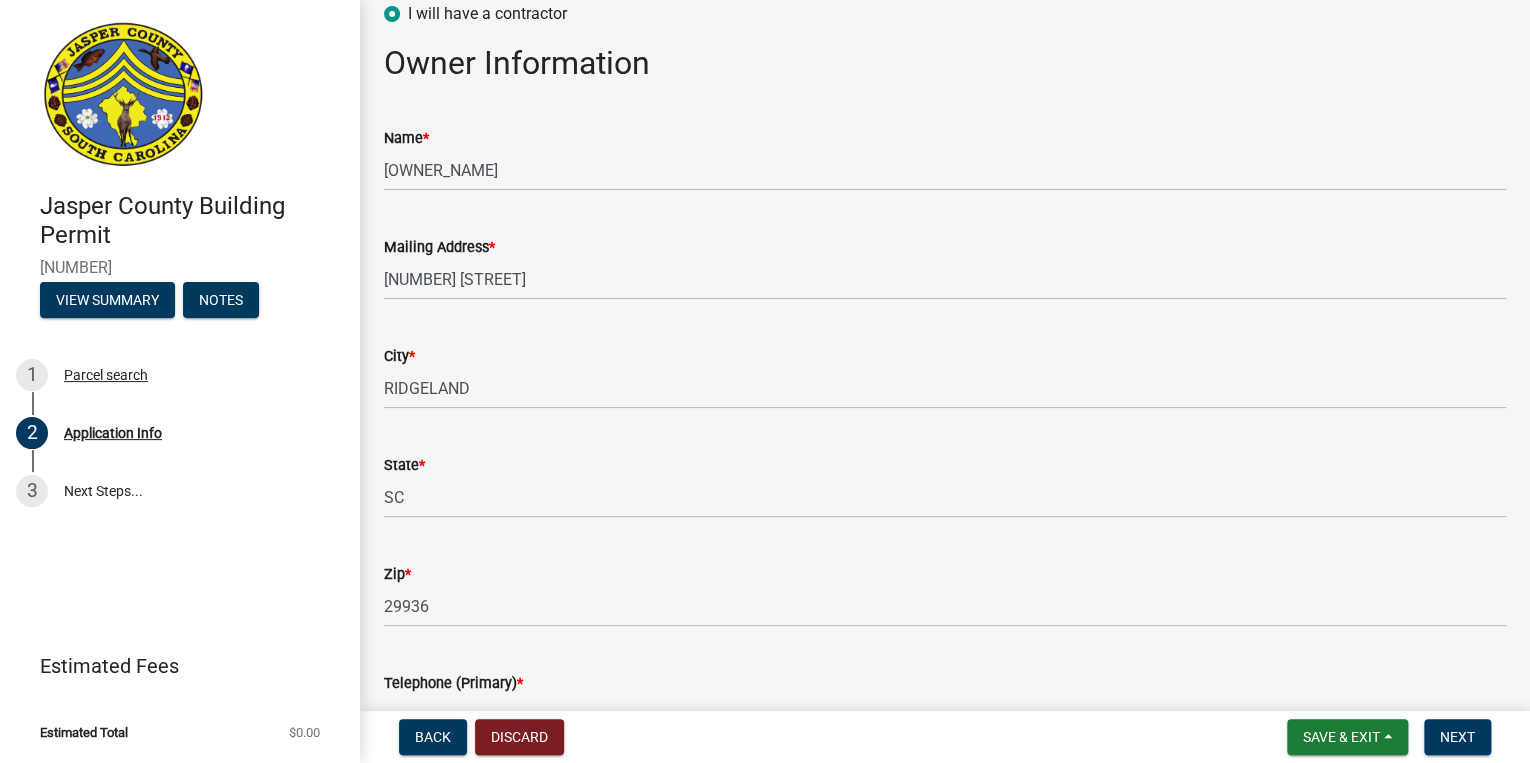 click on "State  * [STATE]" 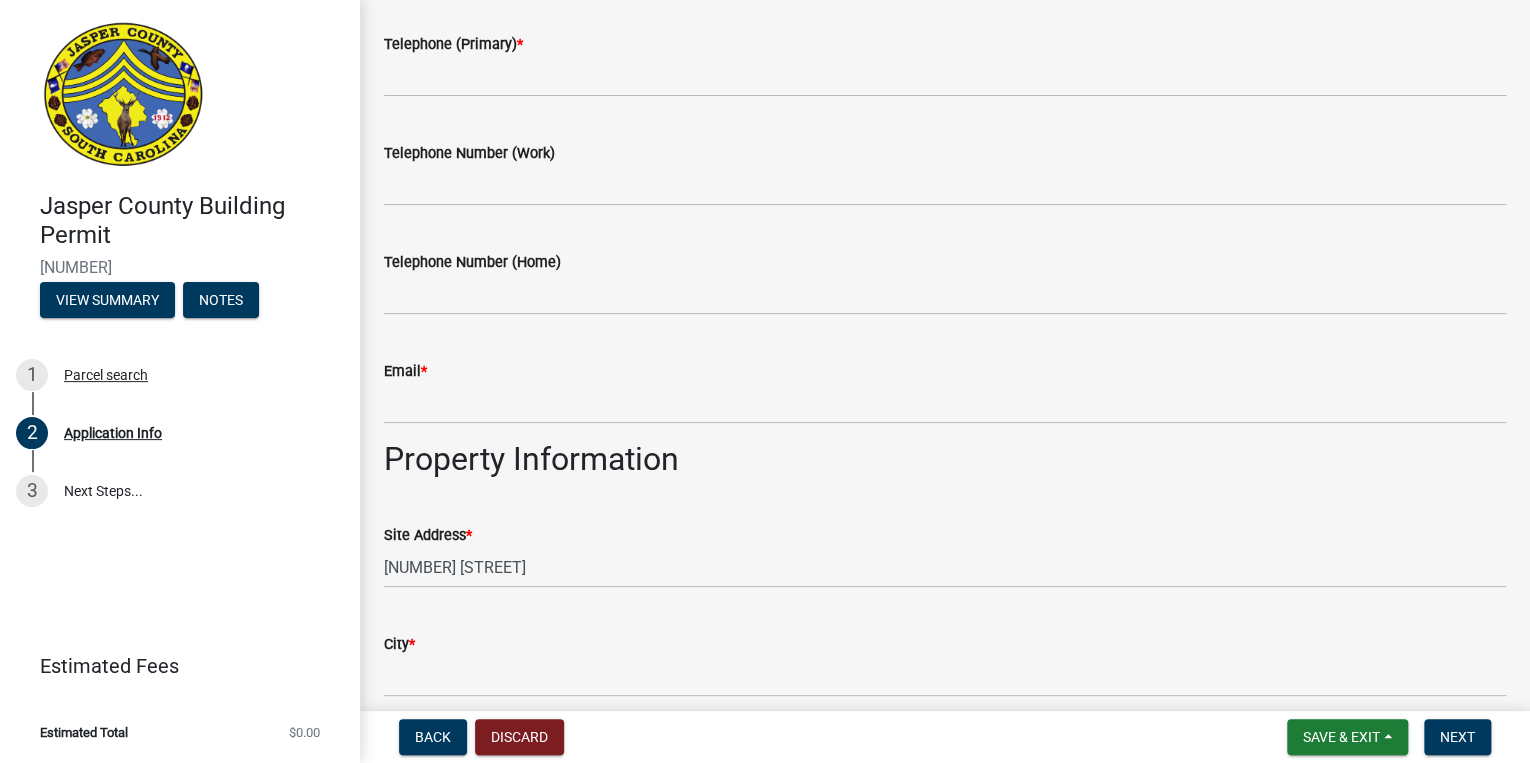 scroll, scrollTop: 960, scrollLeft: 0, axis: vertical 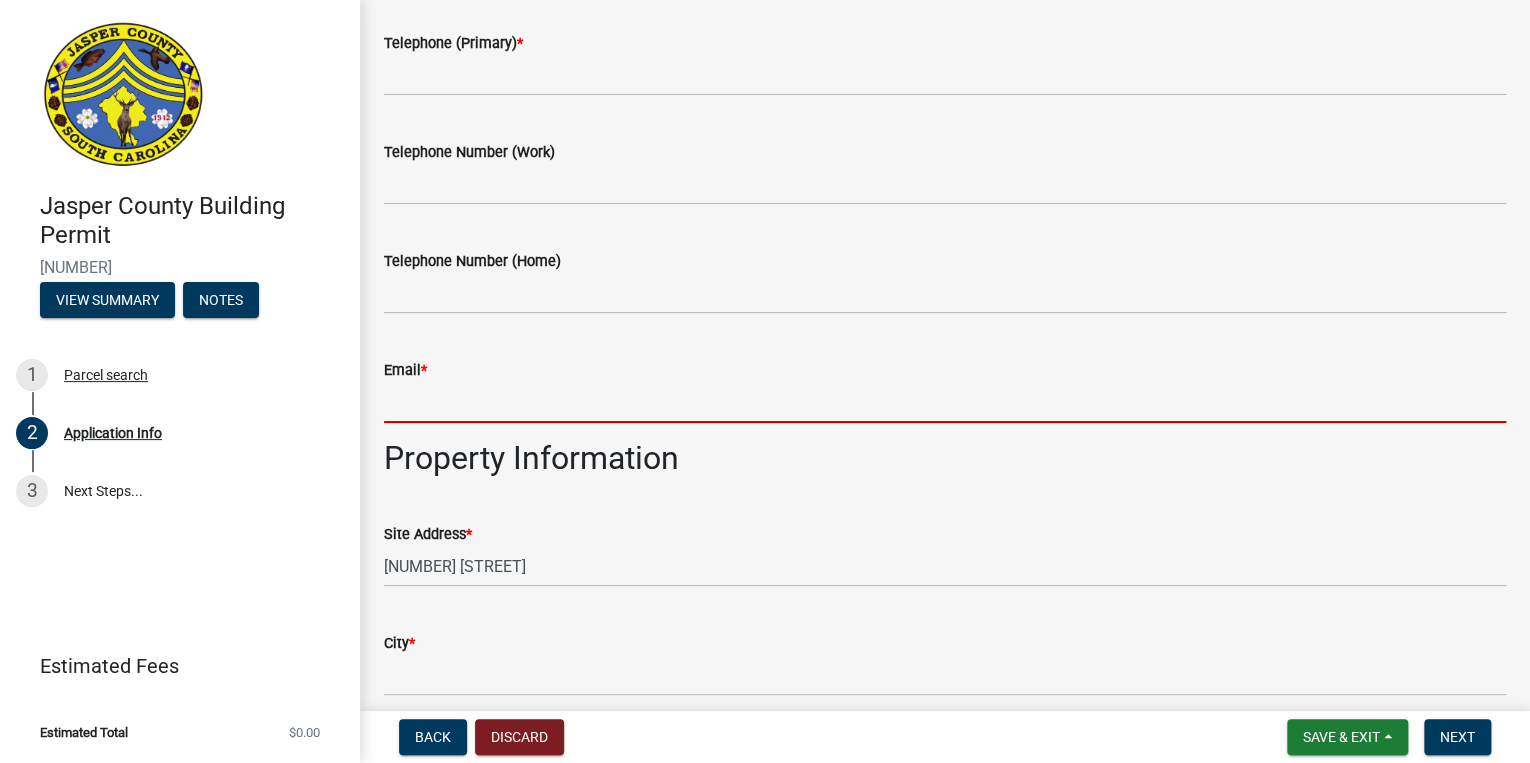 click on "Email  *" at bounding box center [945, 402] 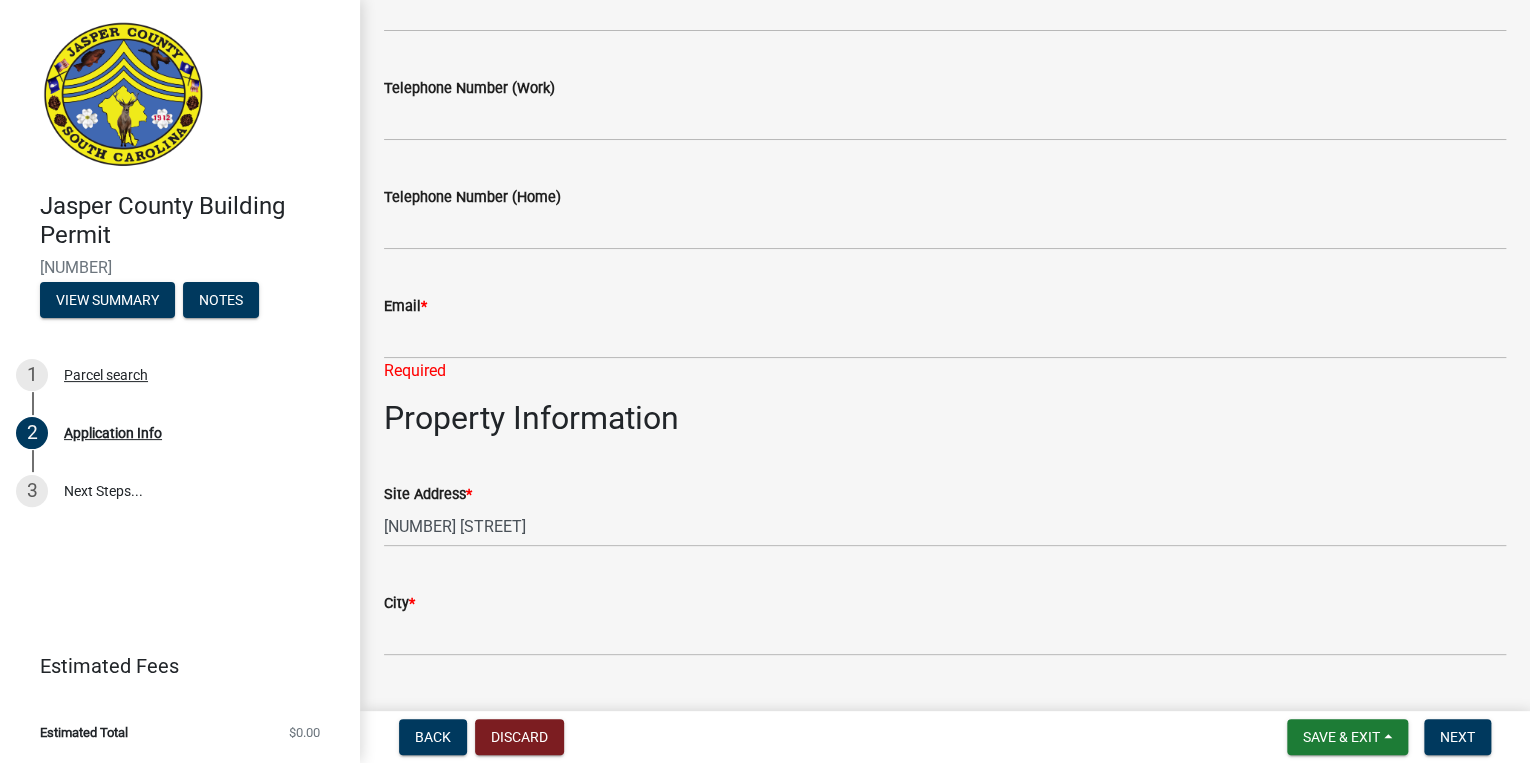 scroll, scrollTop: 1200, scrollLeft: 0, axis: vertical 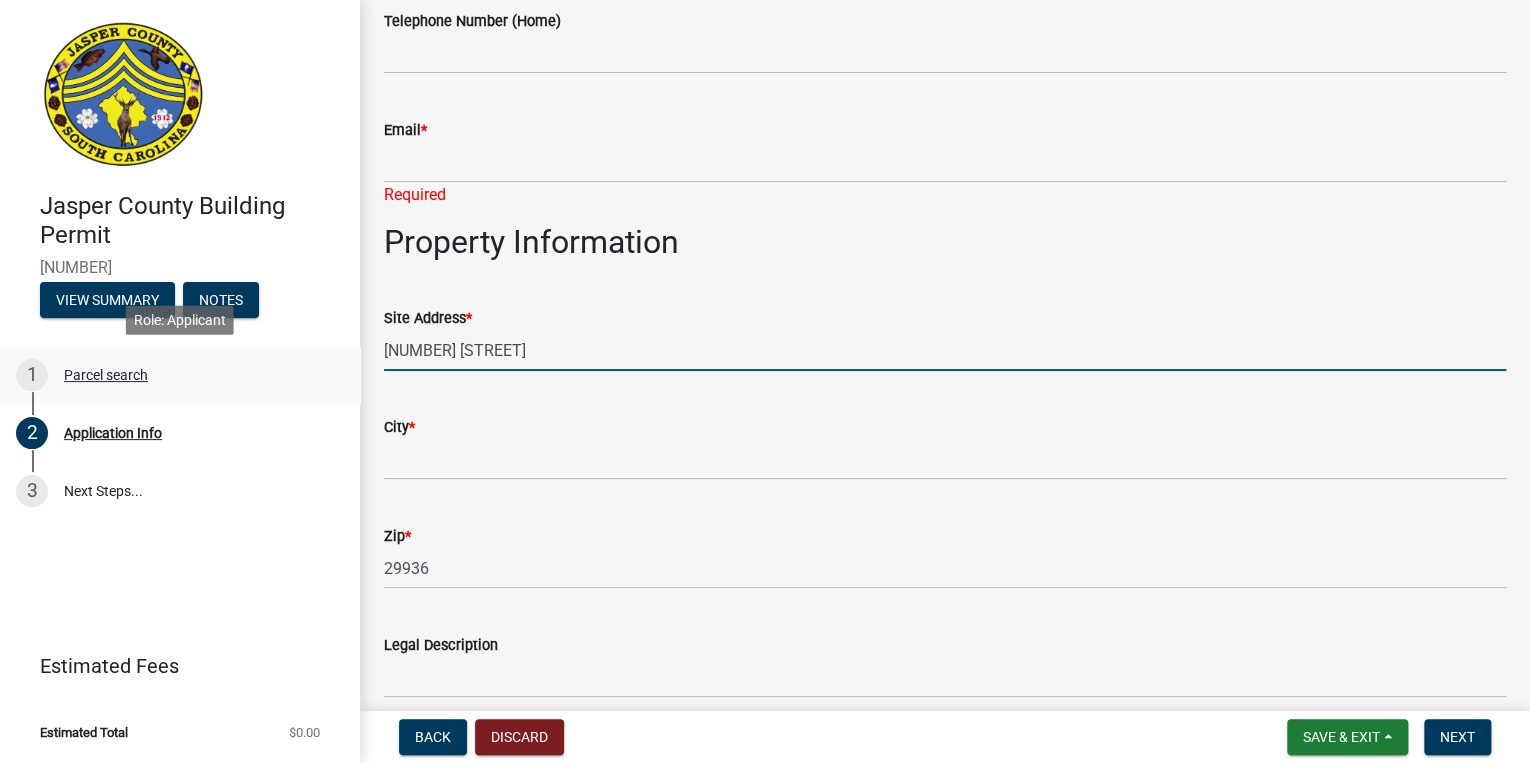 drag, startPoint x: 400, startPoint y: 349, endPoint x: 355, endPoint y: 360, distance: 46.32494 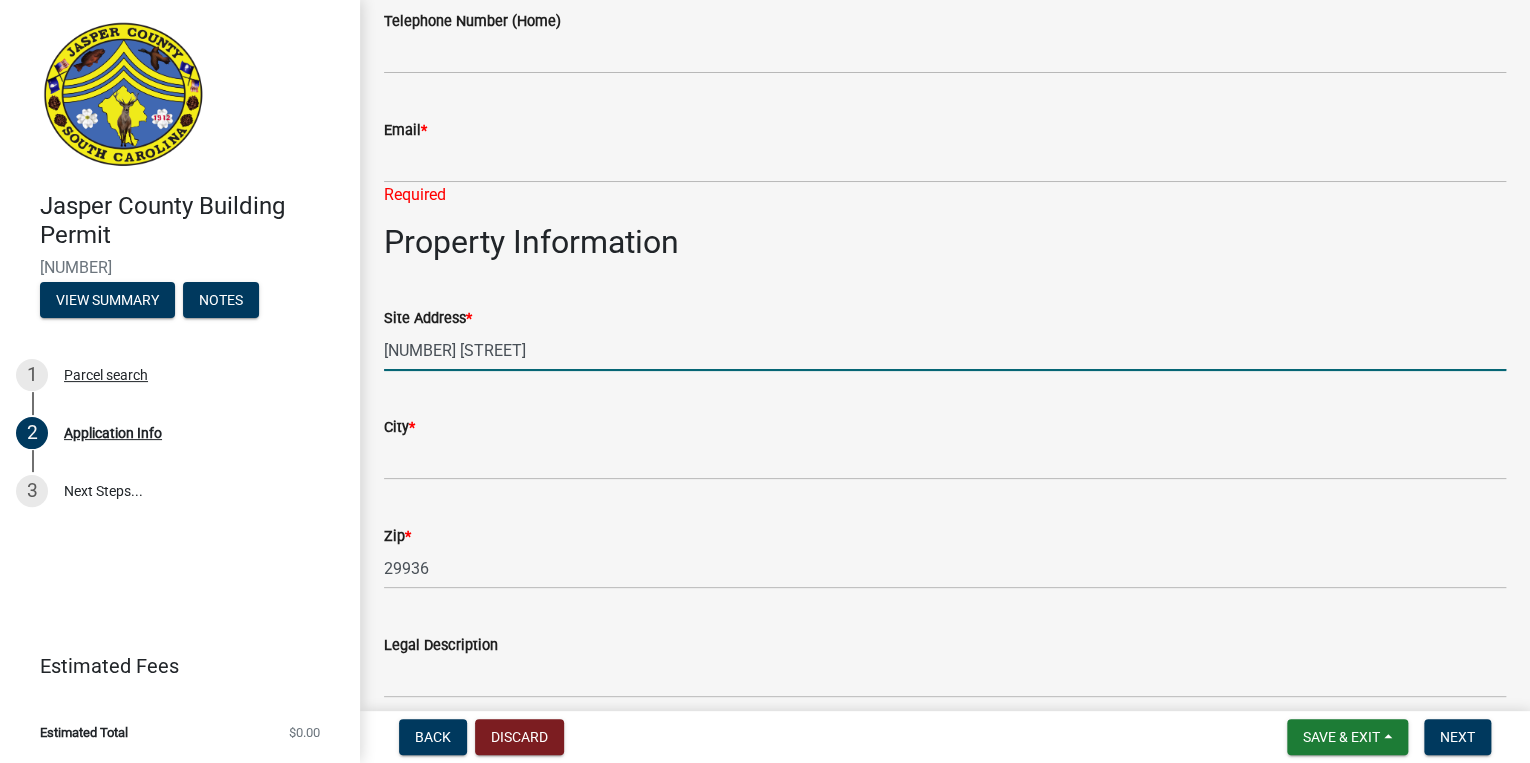 type on "[NUMBER] [STREET]" 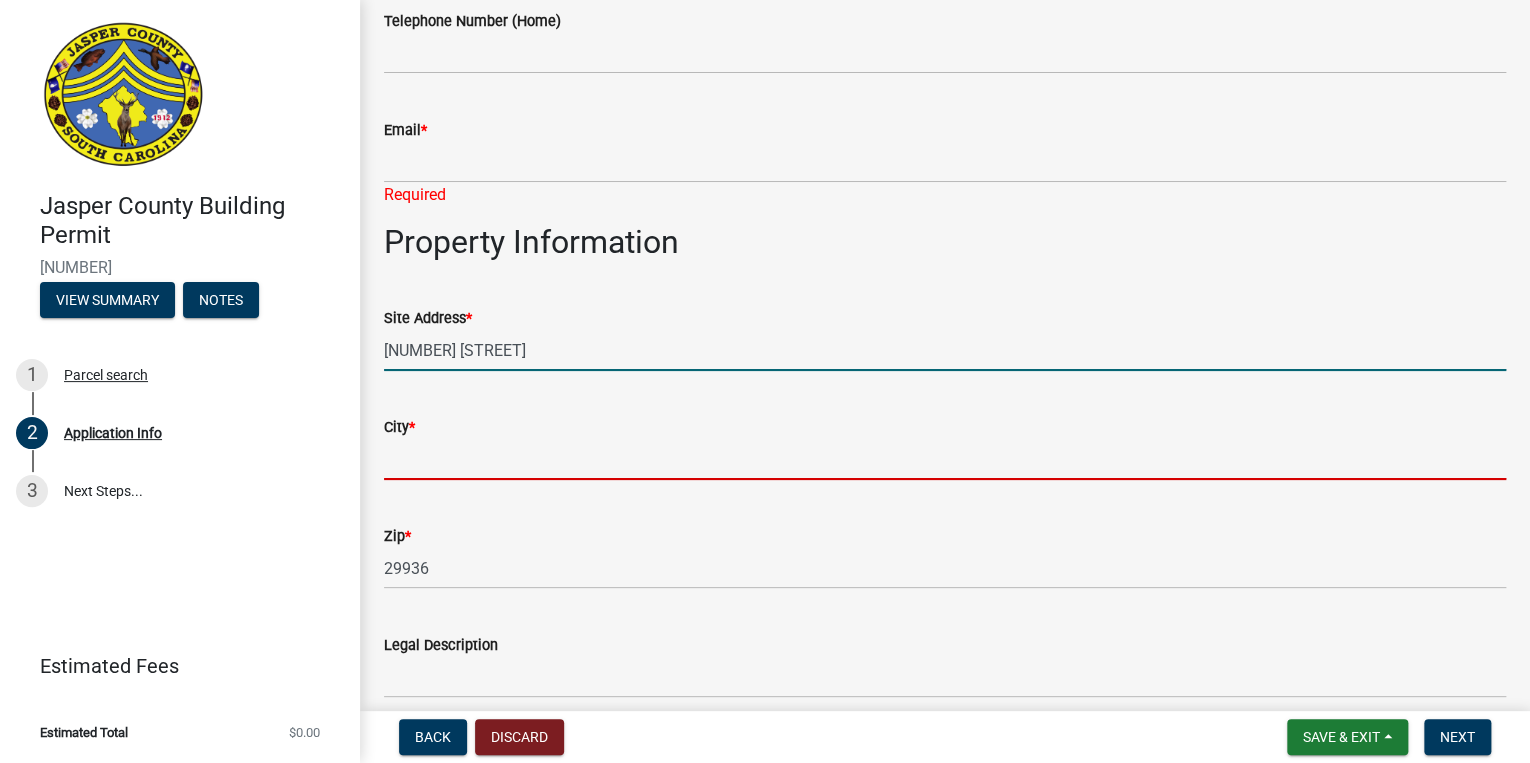 click on "City  *" at bounding box center [945, 459] 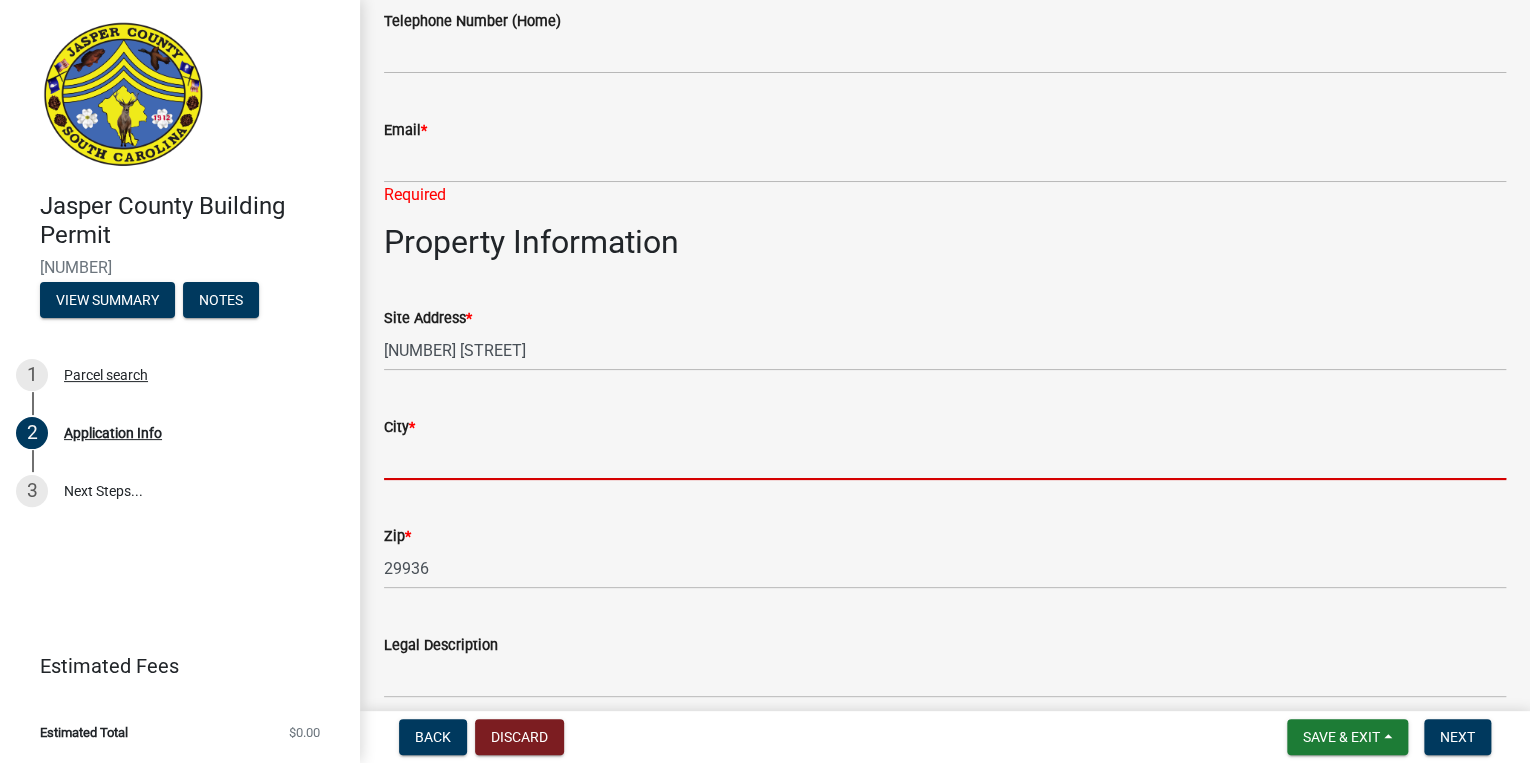 type on "Ridgeland" 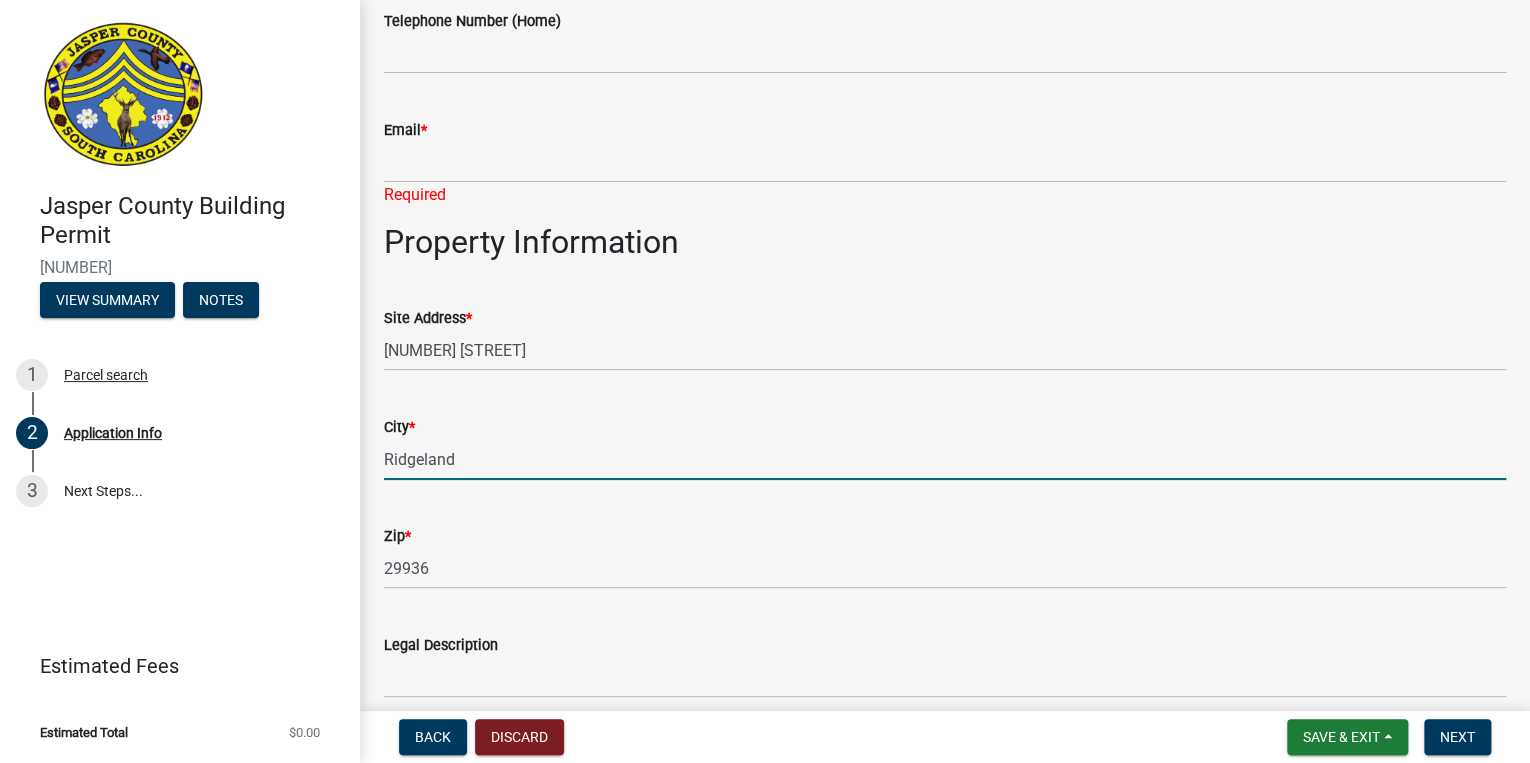 type on "[PHONE]" 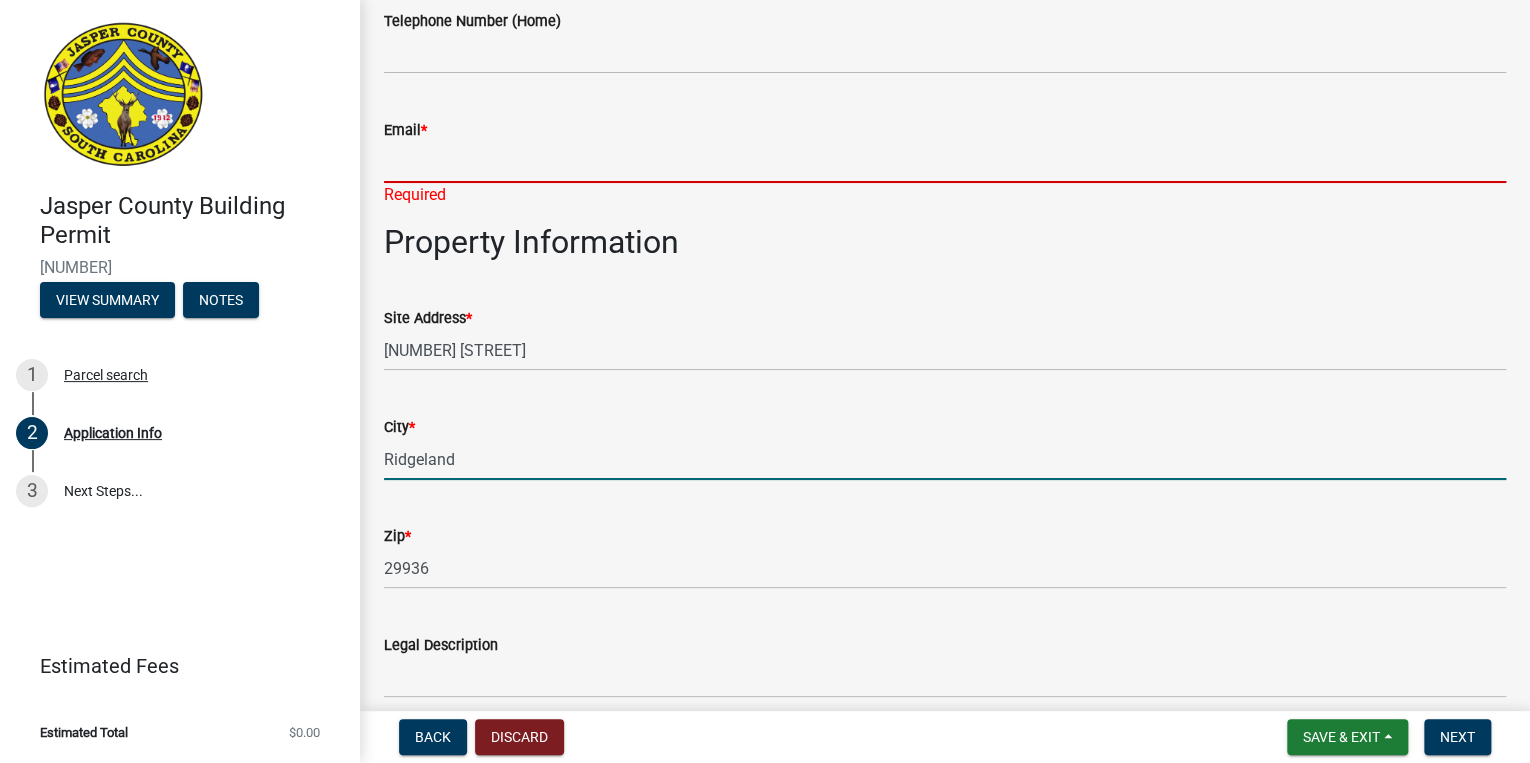 type on "[EMAIL]" 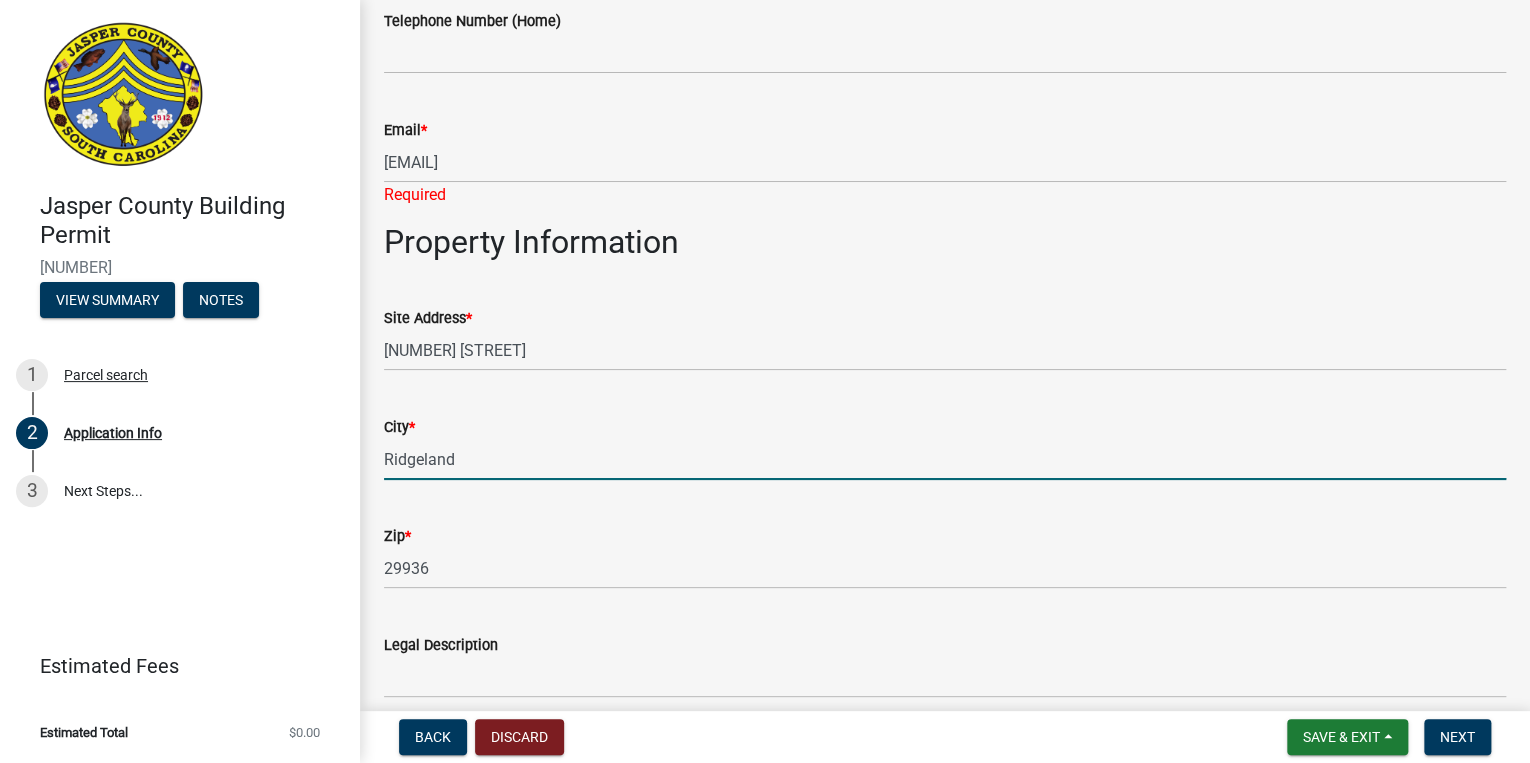 type on "300" 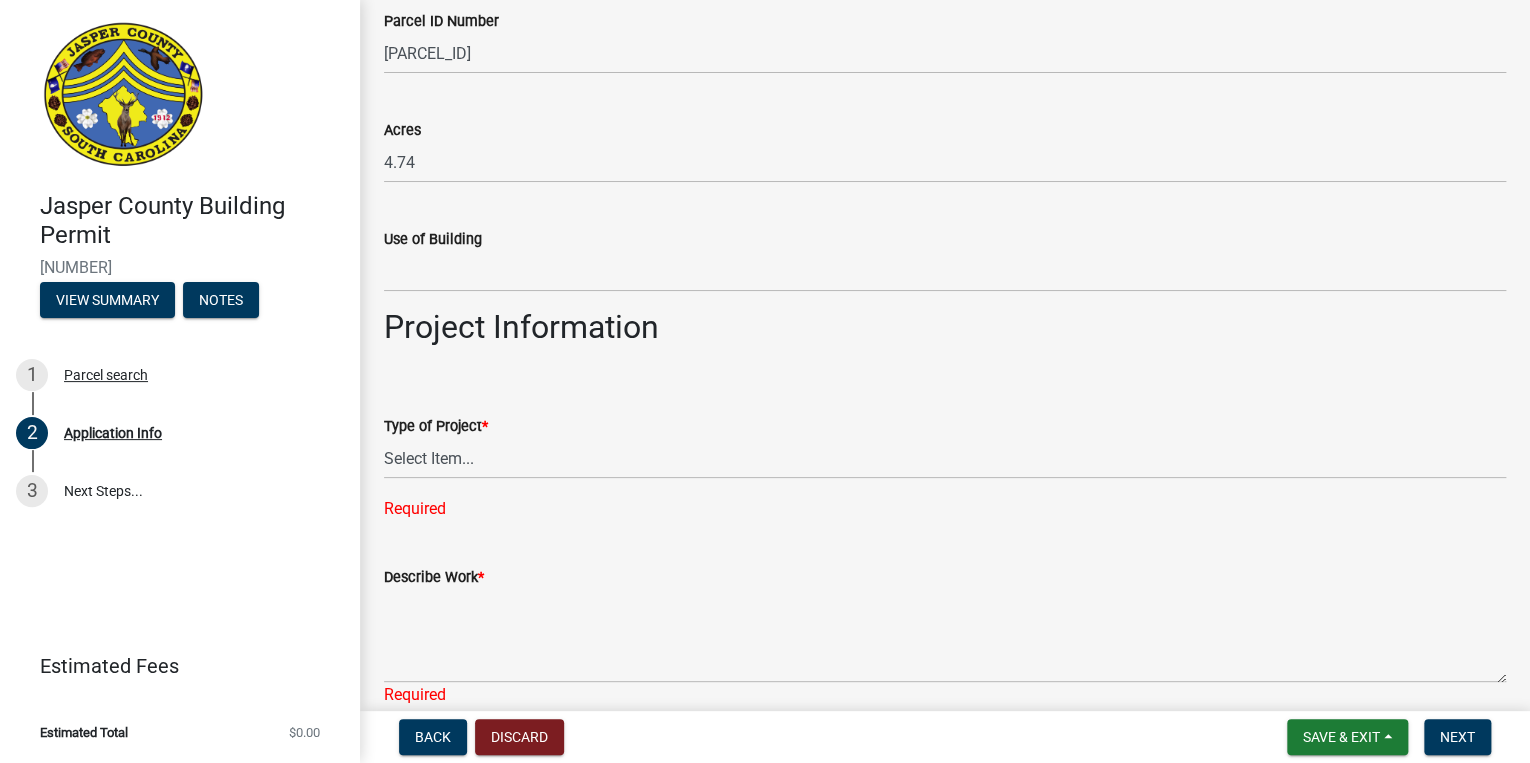 scroll, scrollTop: 2000, scrollLeft: 0, axis: vertical 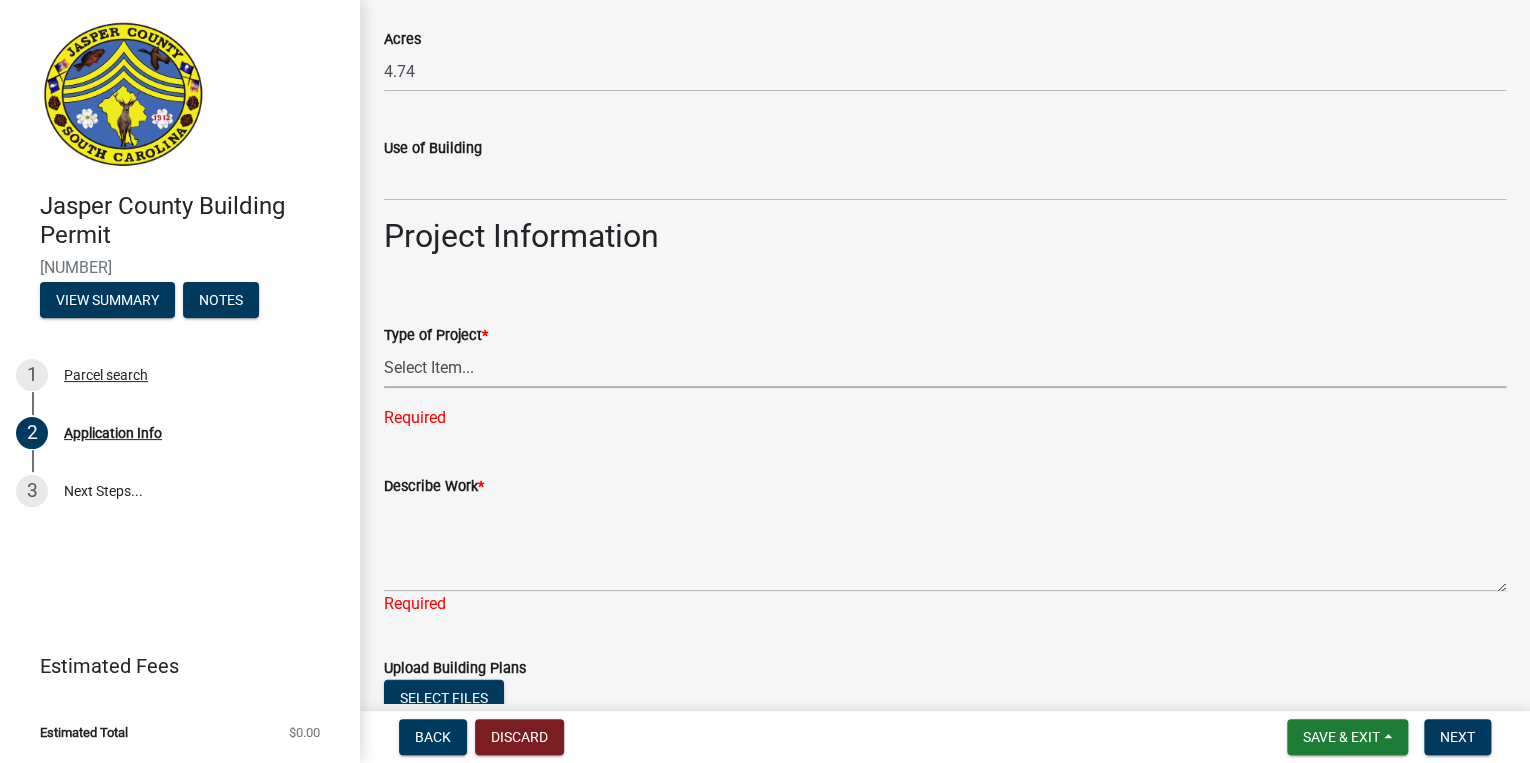 click on "Select Item...   Construction Trailer/Shipping Container   Residential Demolition    Commercial Demolition   Existing Commercial   Residential Addition/Alteration   New Single Family   New Multi-Family   New Commercial   Temporary Use Permit   Electrical Service   Residential Repair/Replace   Solar Panels   Pool   Mechanical/HVAC   Generator   Free-Standing Structure (shed/pole barn/etc.)   Other" at bounding box center (945, 367) 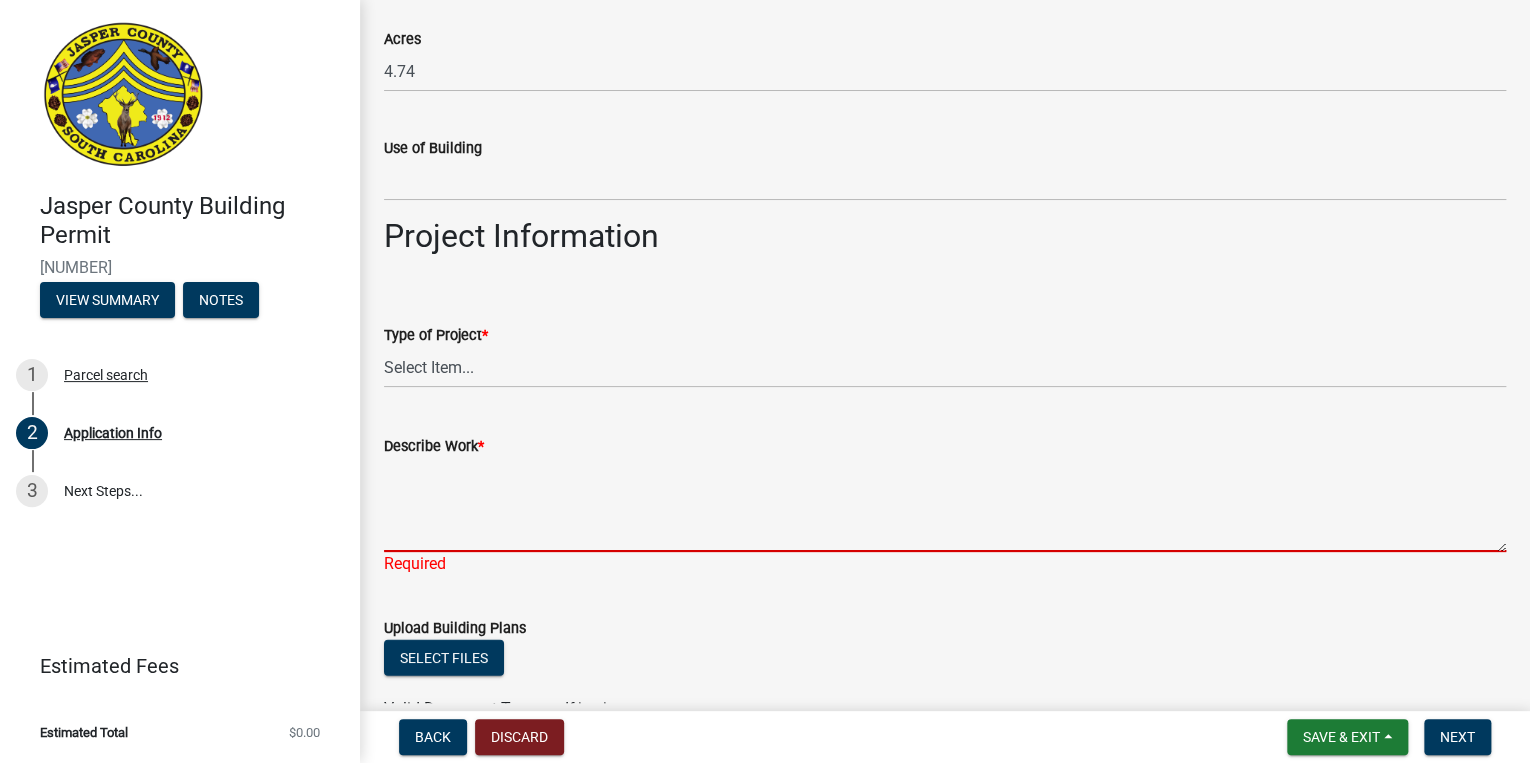 click on "Describe Work  *" at bounding box center [945, 505] 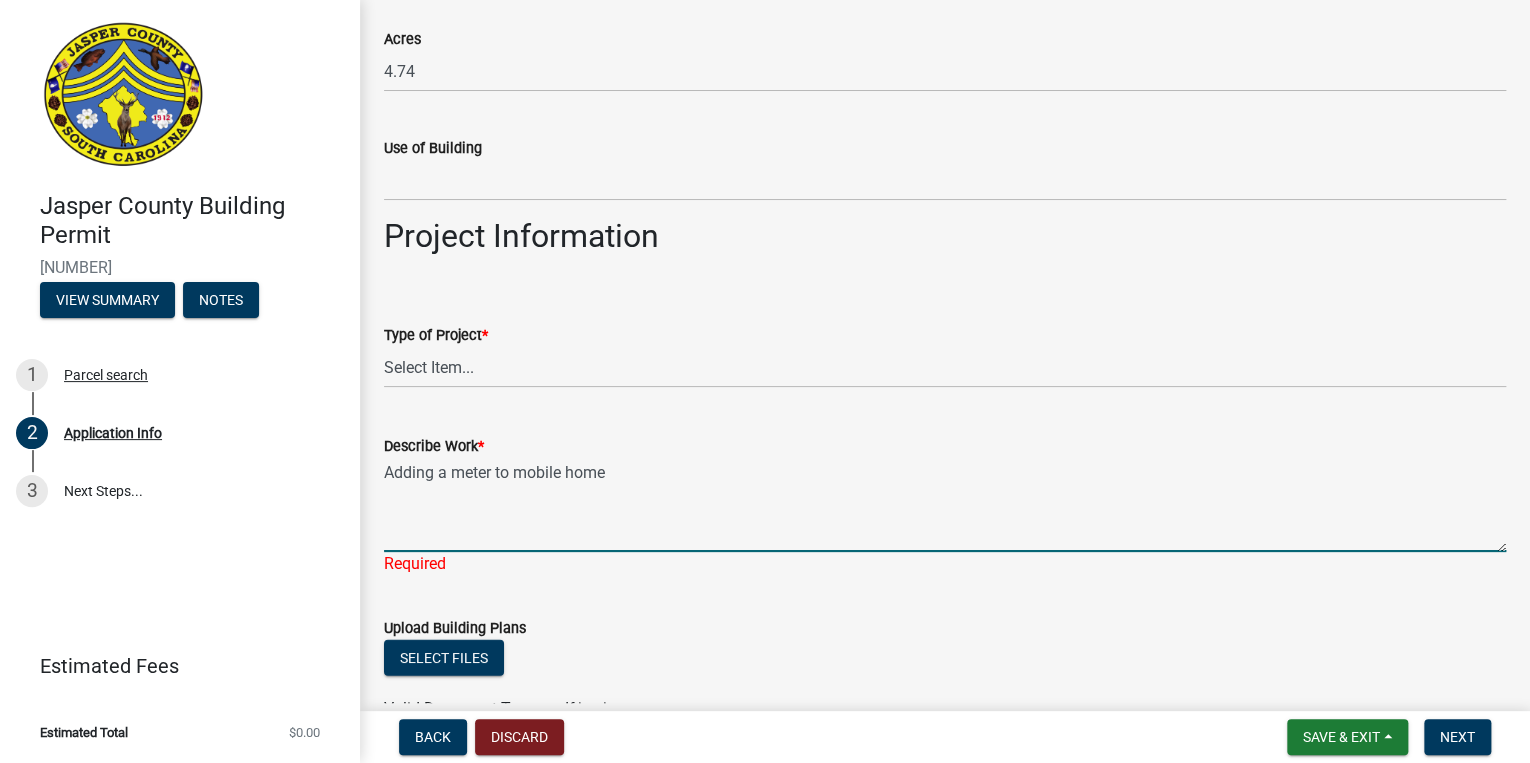 type on "Adding a meter to mobile home" 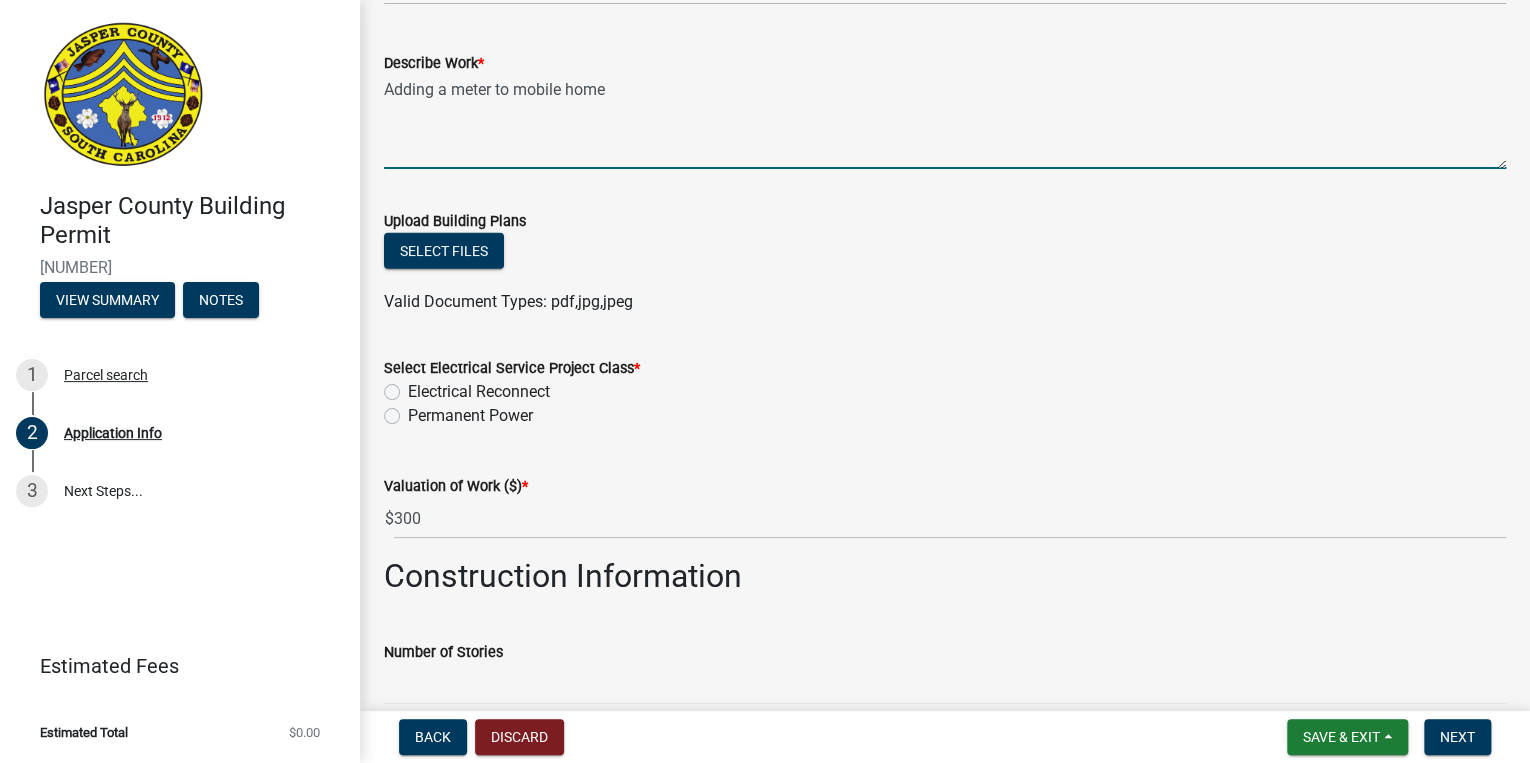 scroll, scrollTop: 2400, scrollLeft: 0, axis: vertical 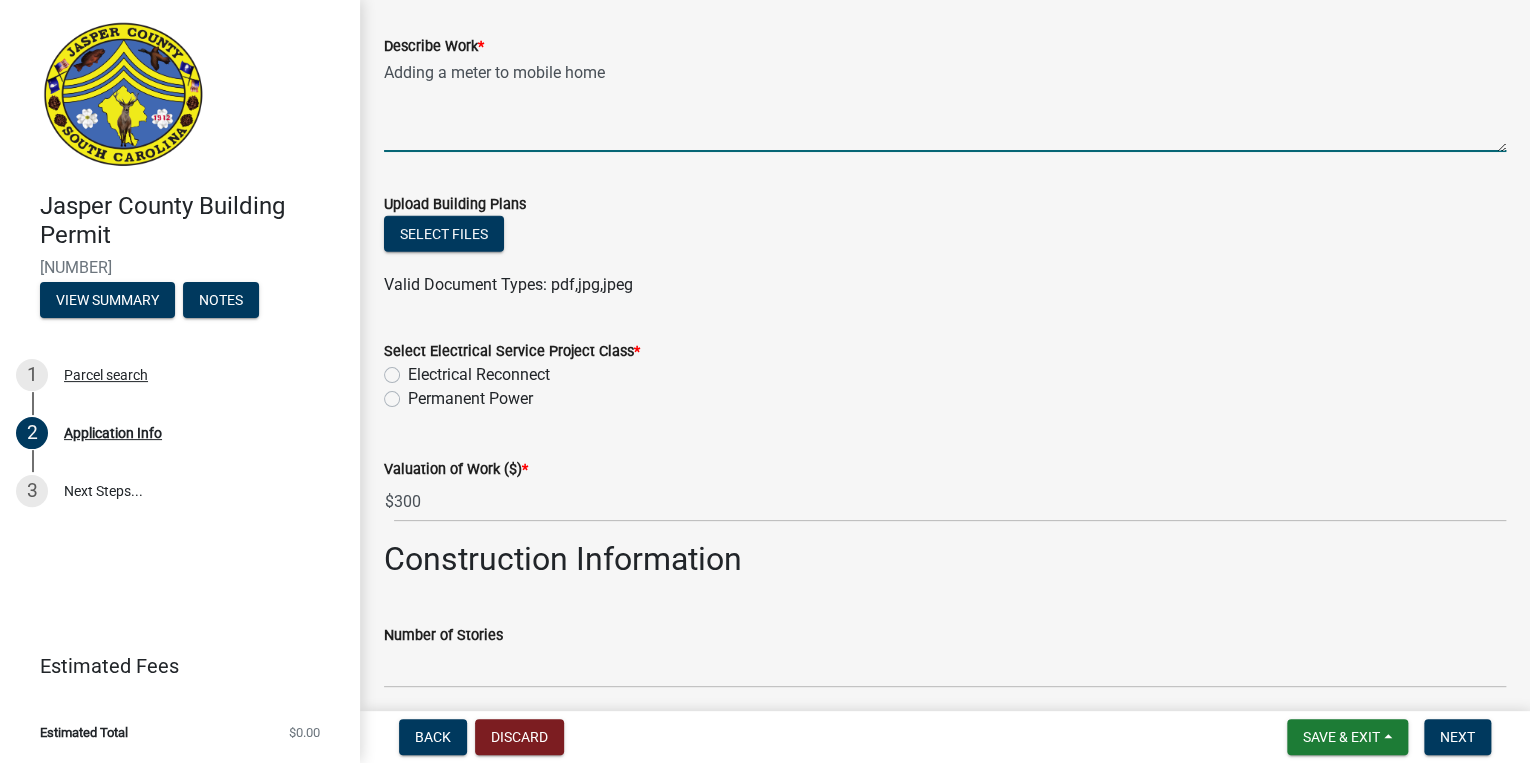 click on "Permanent Power" 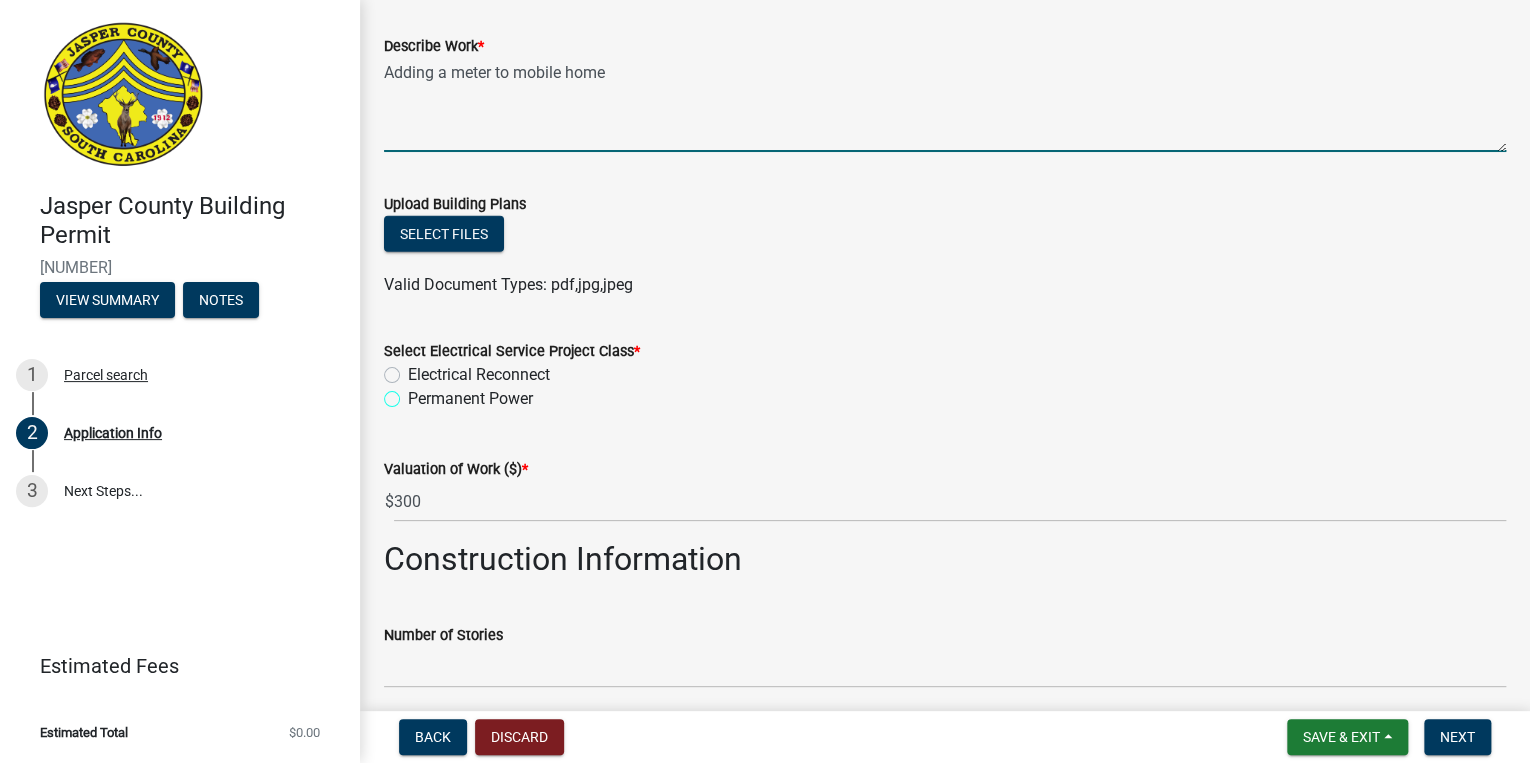 click on "Permanent Power" at bounding box center (414, 393) 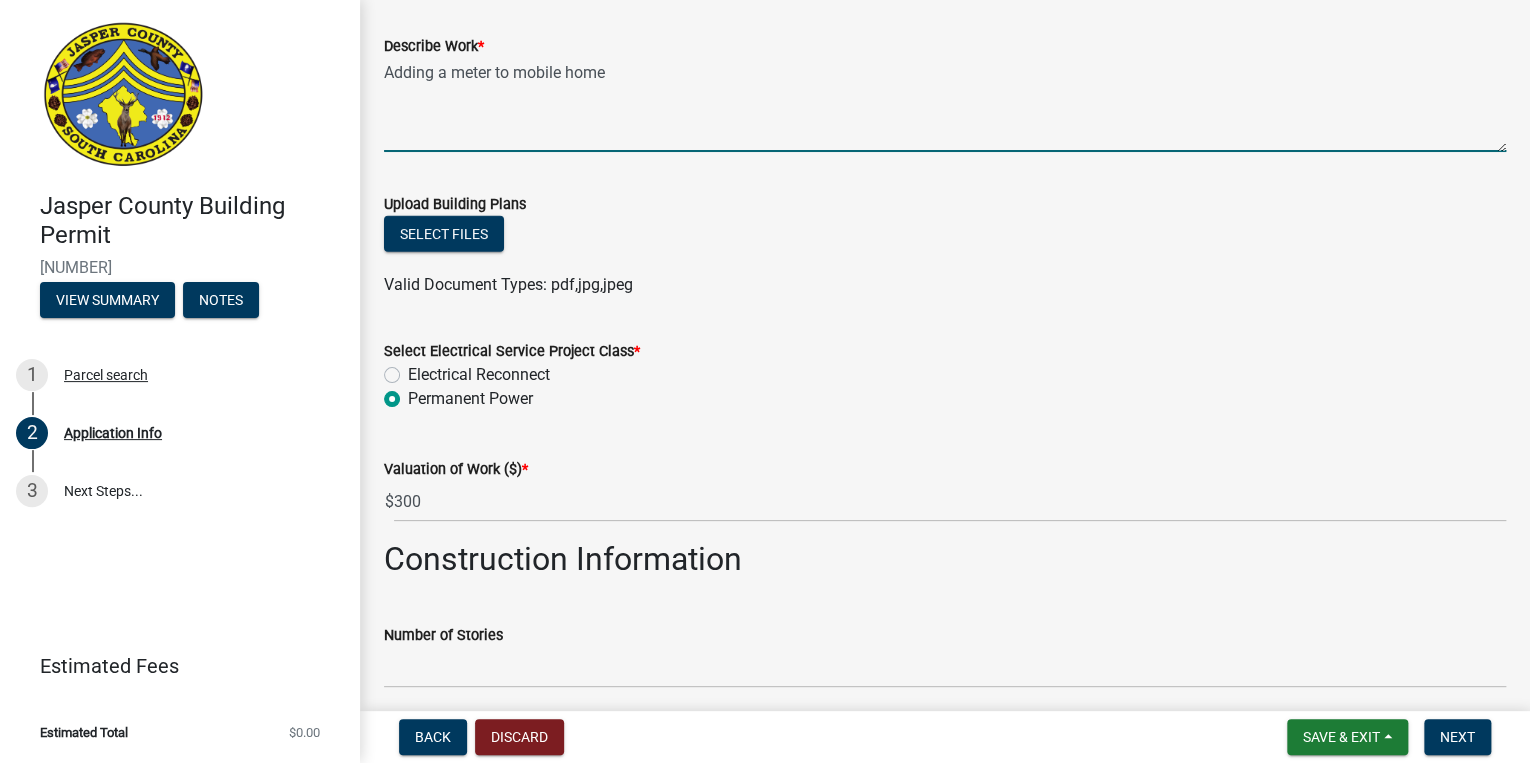 radio on "true" 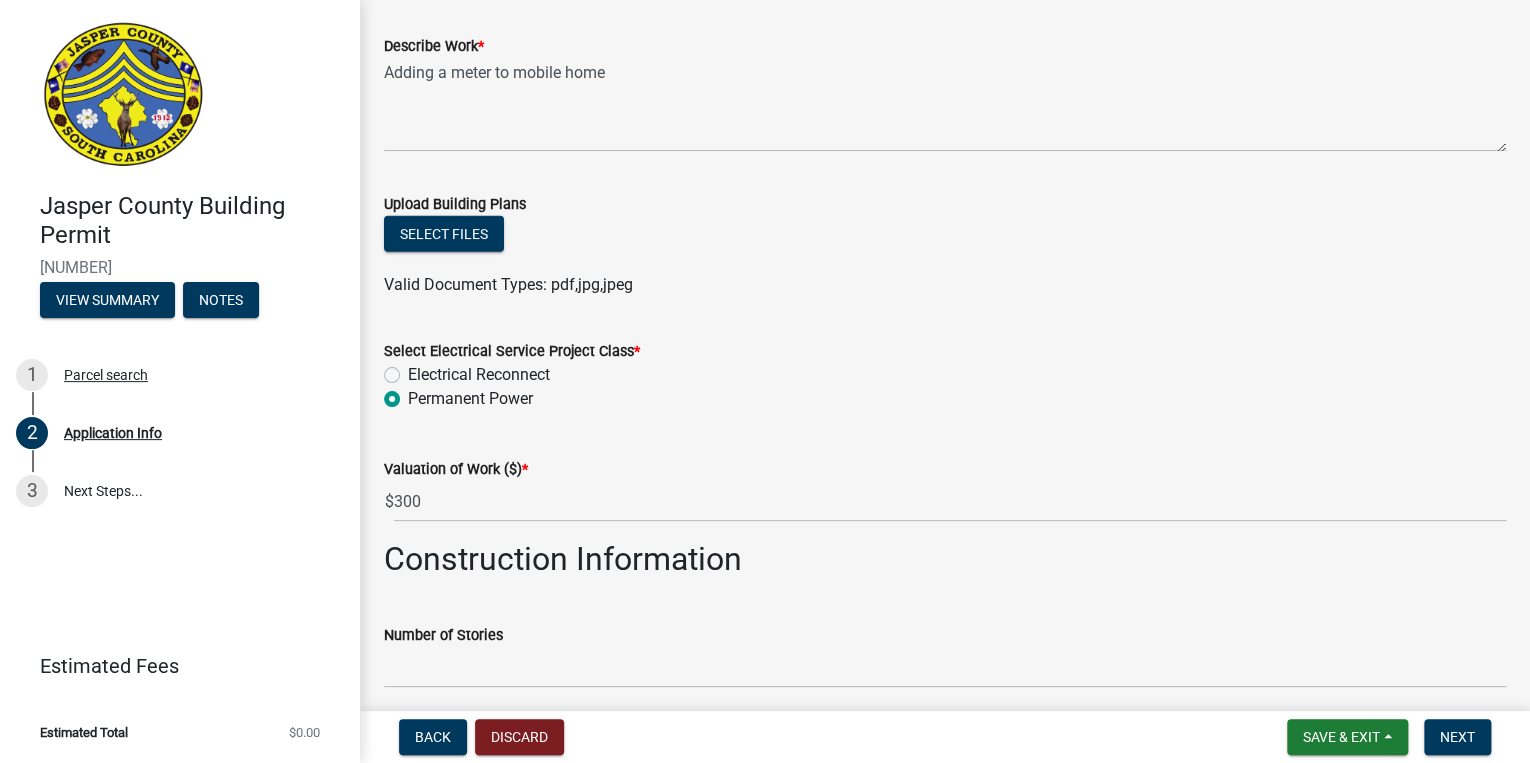 click on "Electrical Reconnect" 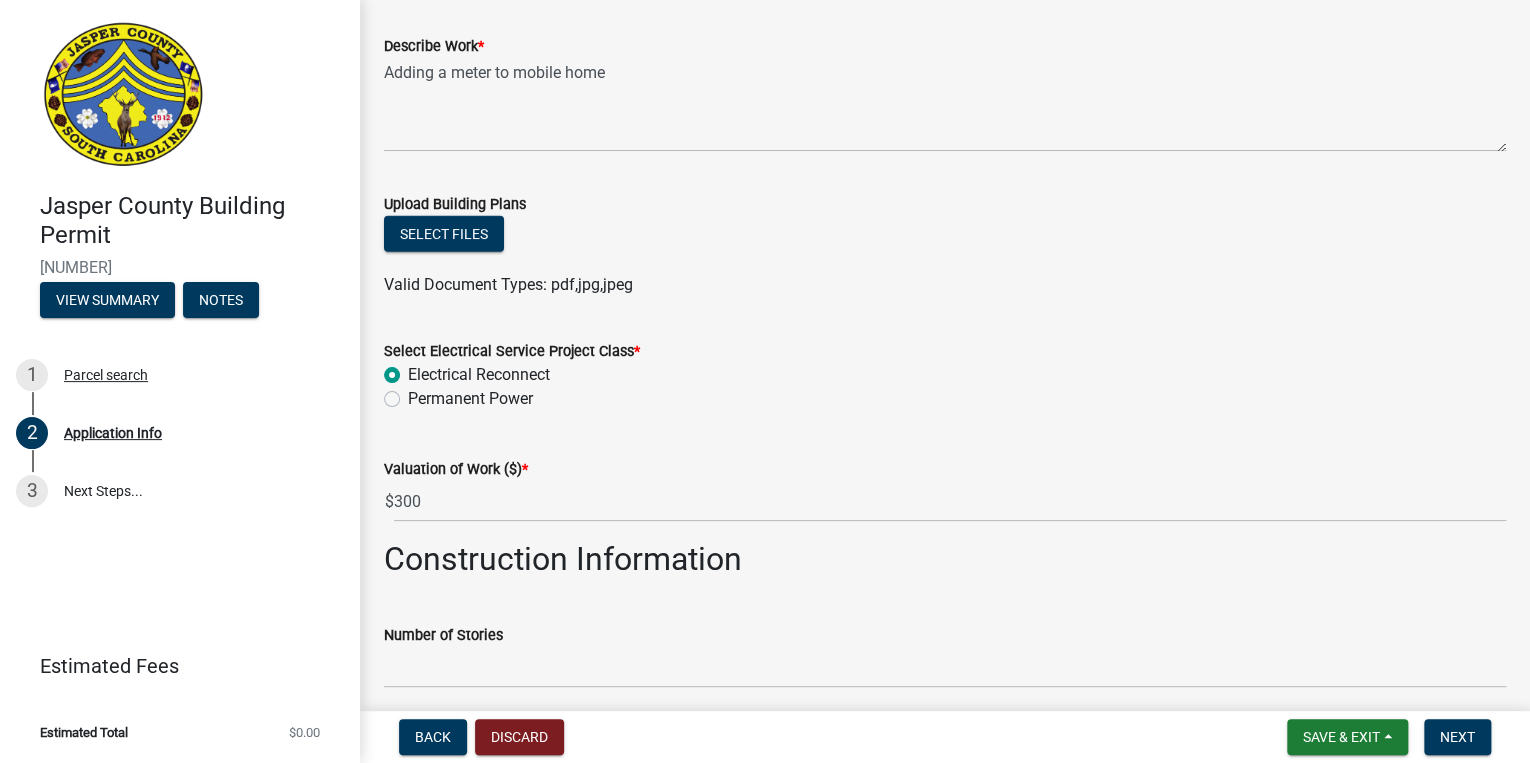 radio on "true" 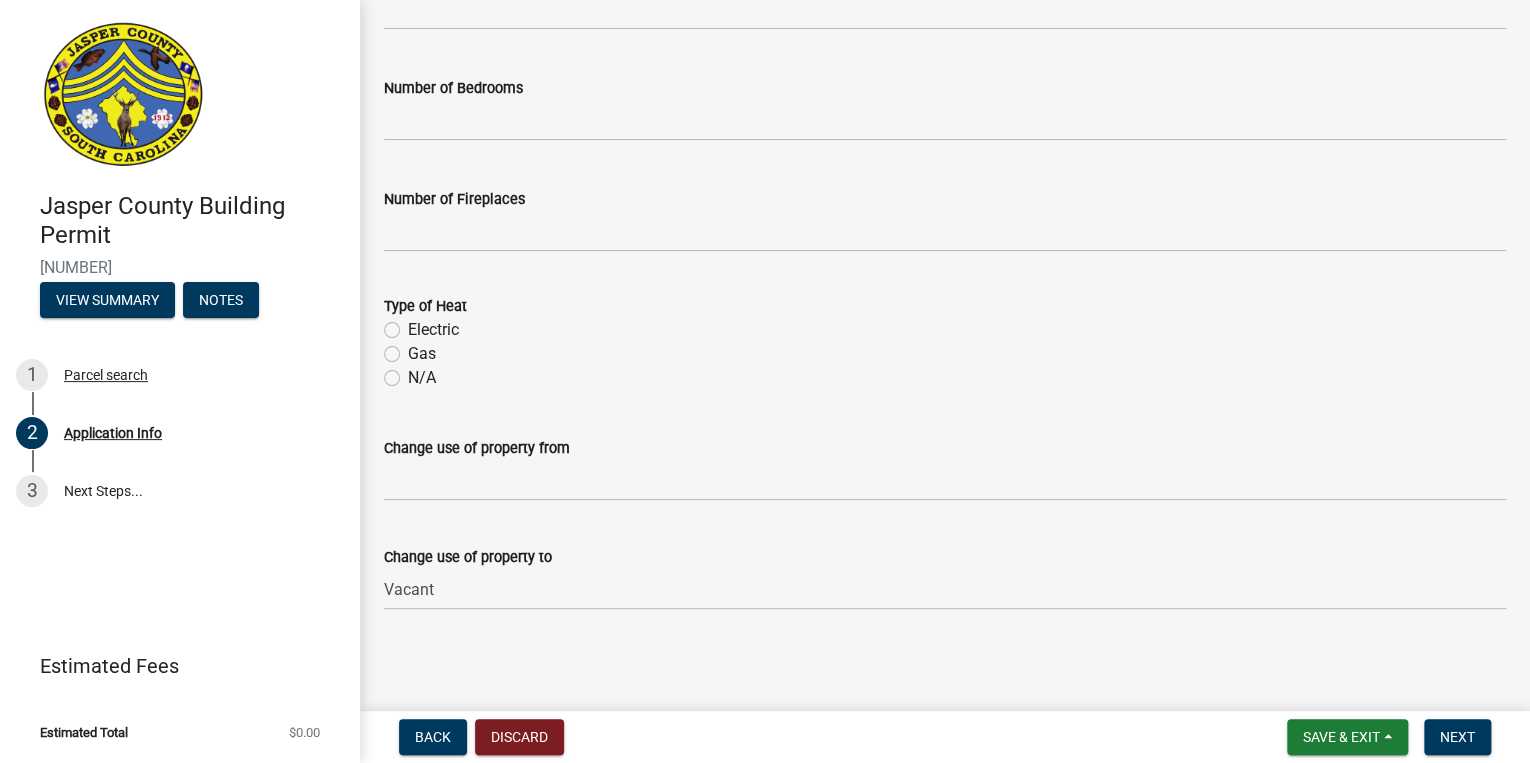 scroll, scrollTop: 3280, scrollLeft: 0, axis: vertical 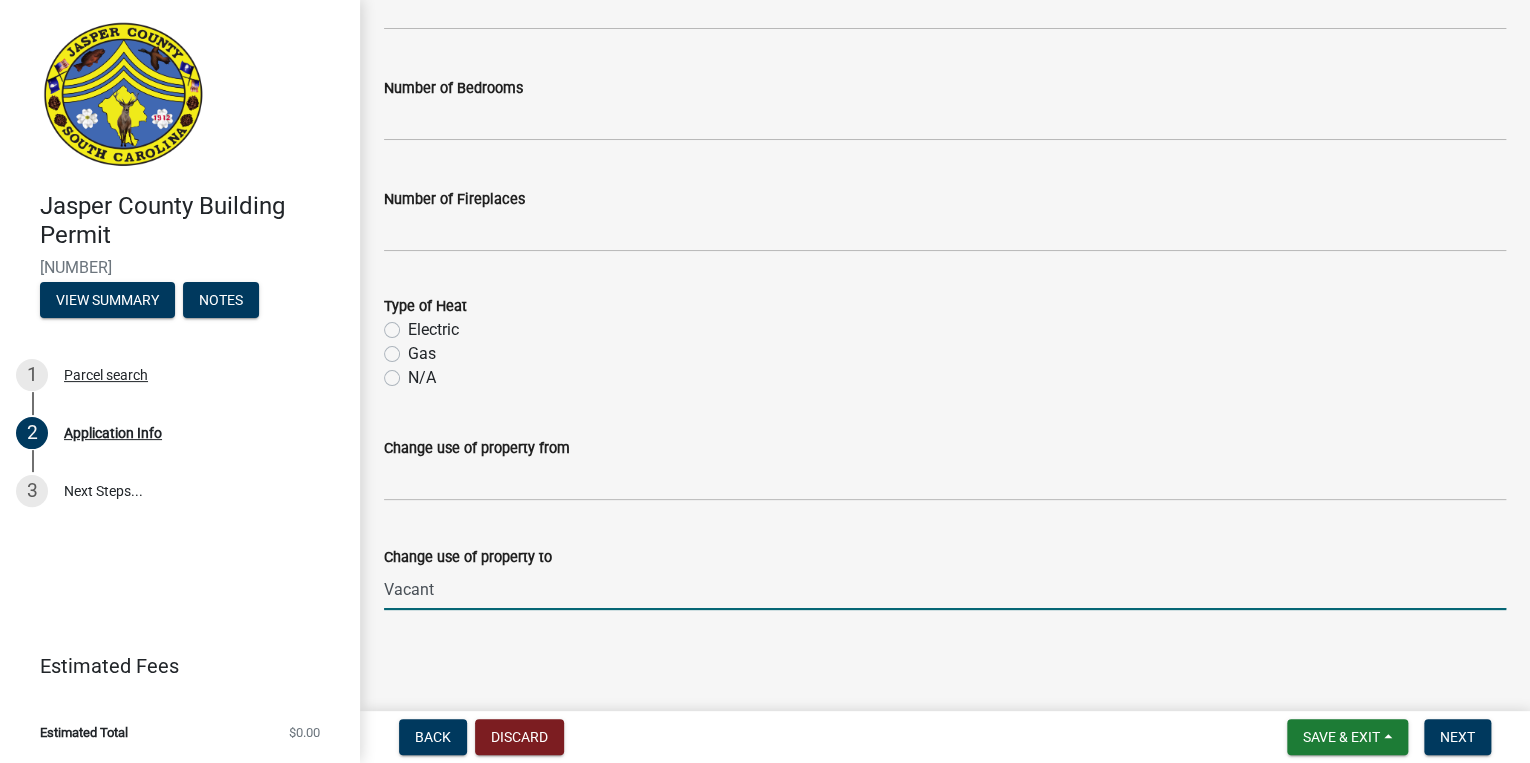 drag, startPoint x: 479, startPoint y: 584, endPoint x: 365, endPoint y: 602, distance: 115.41231 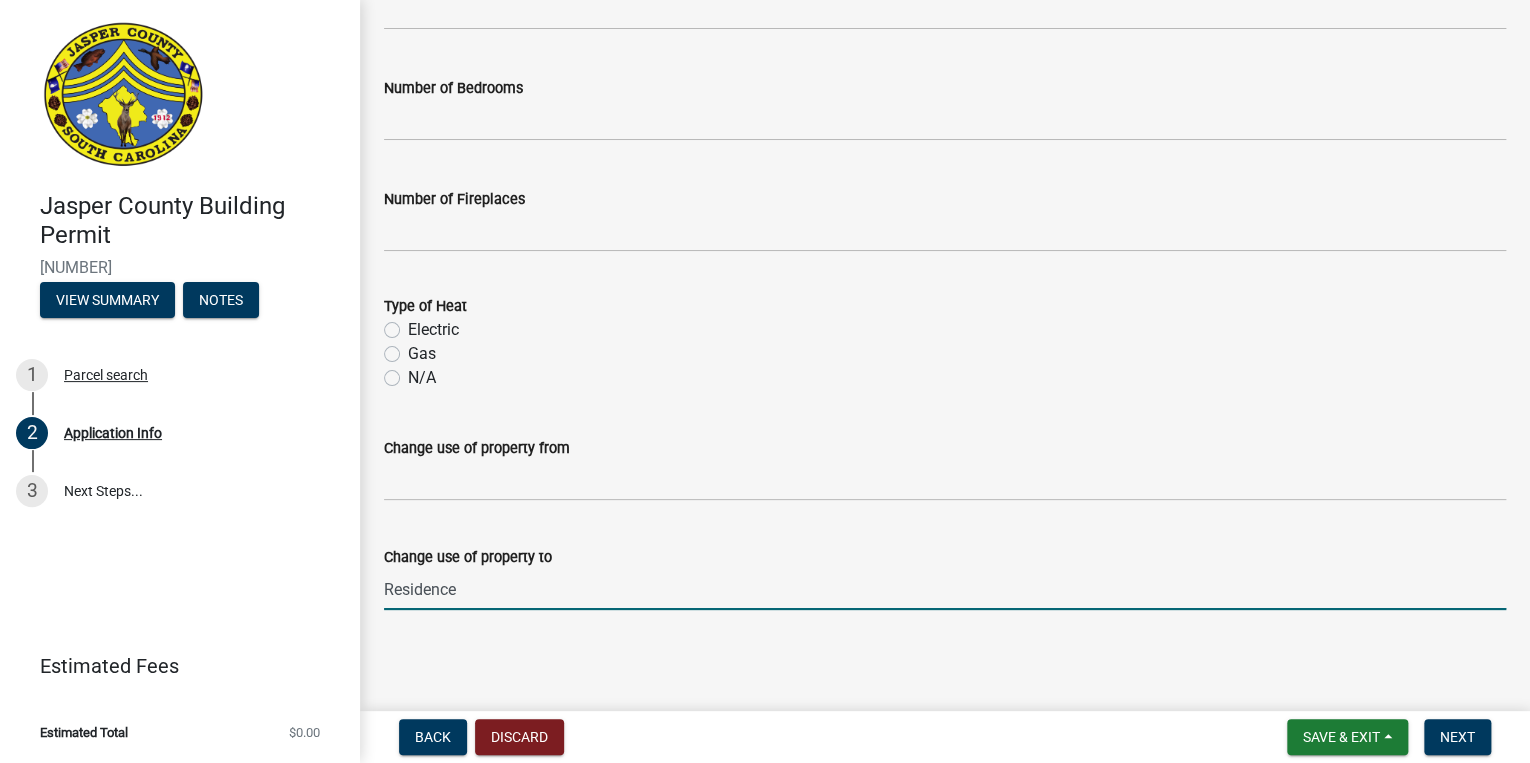 type on "Residence" 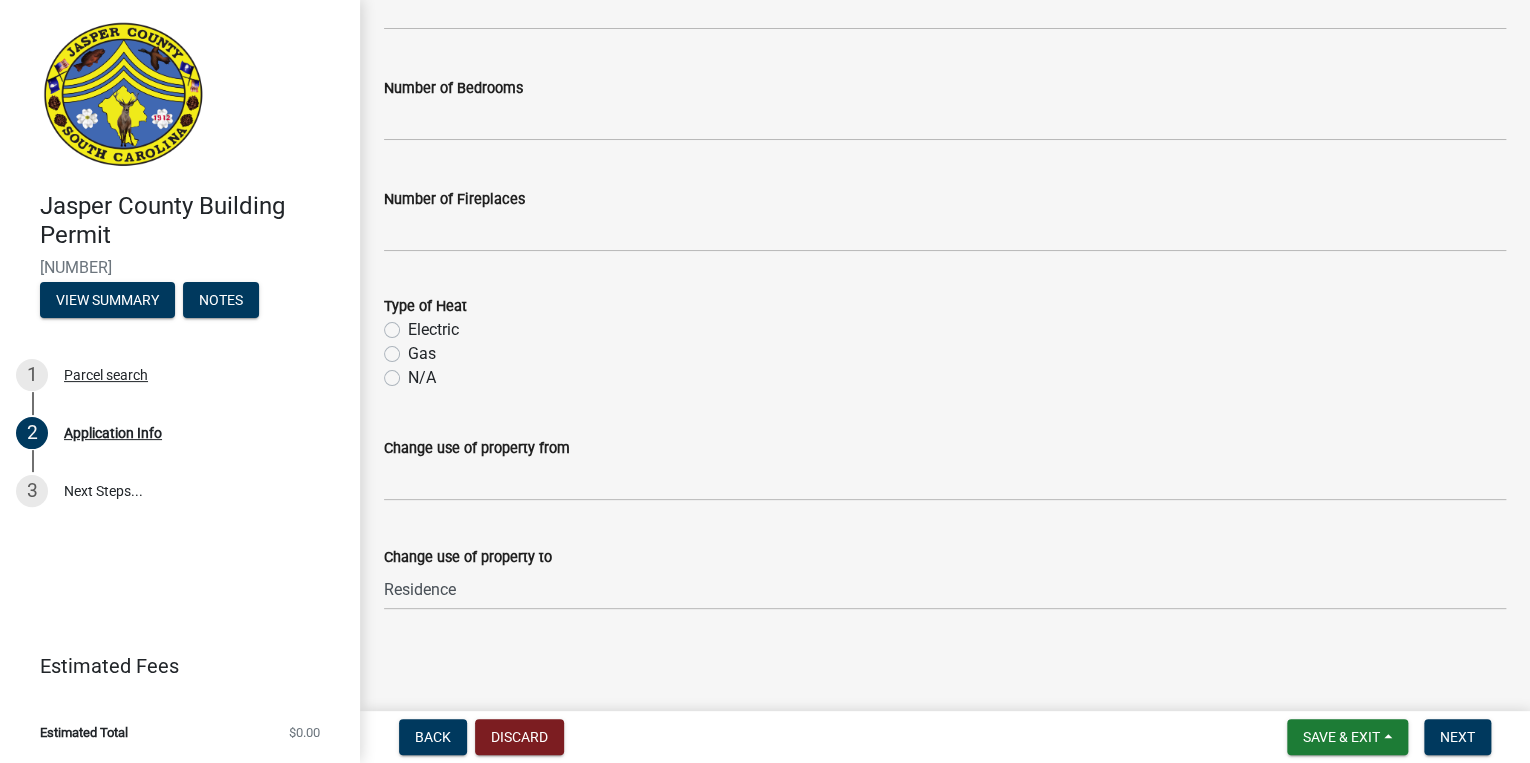 click on "Electric" 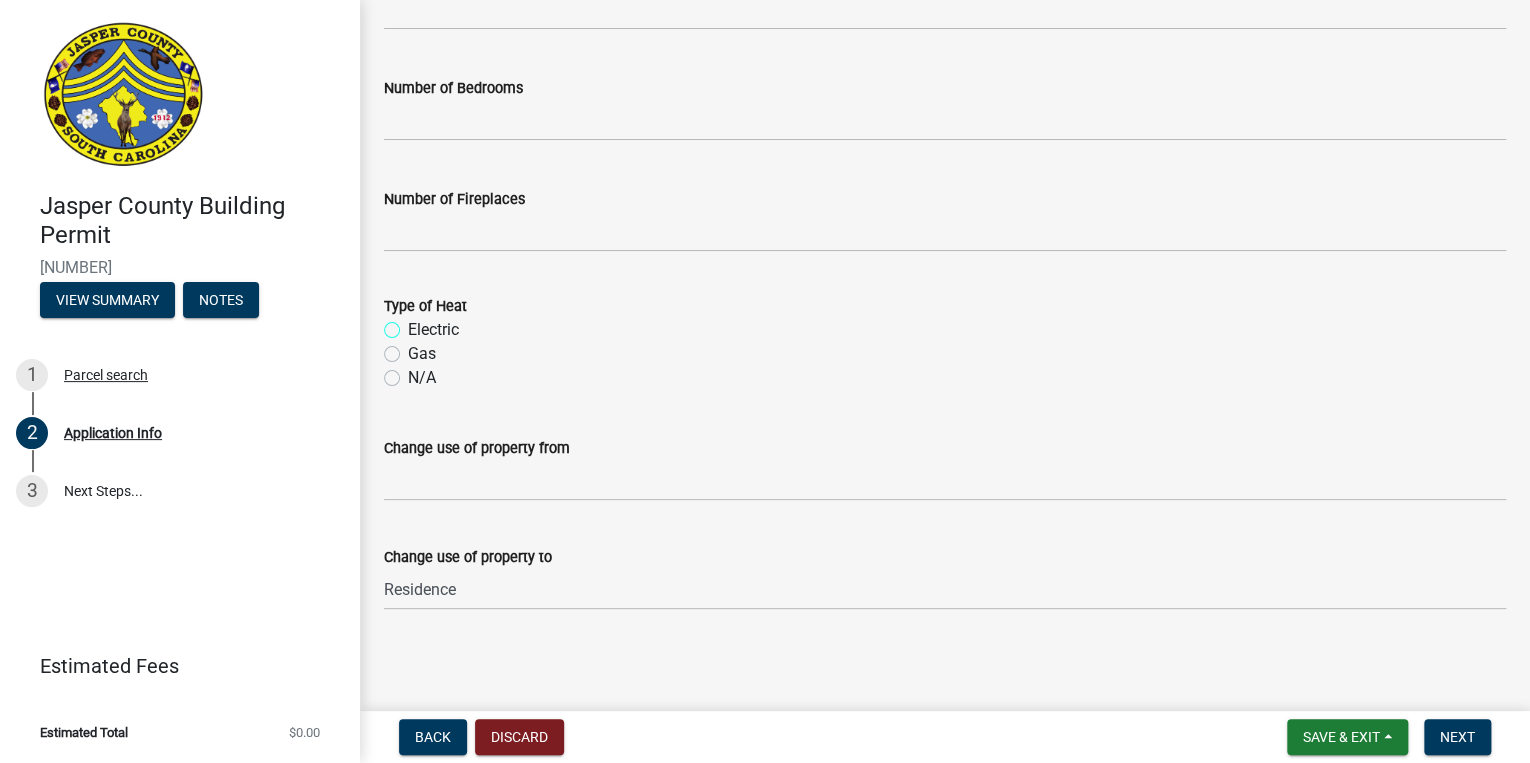 click on "Electric" at bounding box center [414, 324] 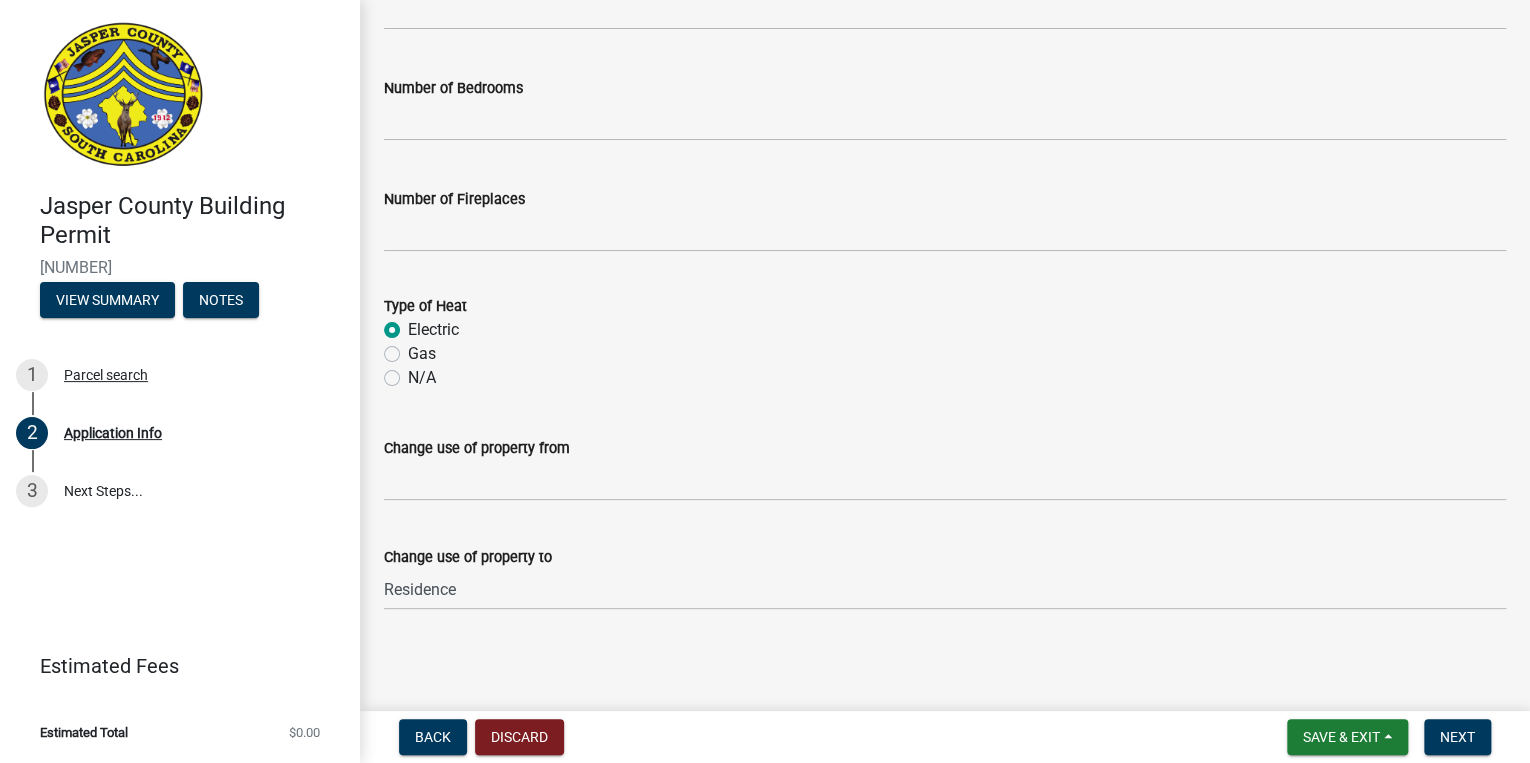 radio on "true" 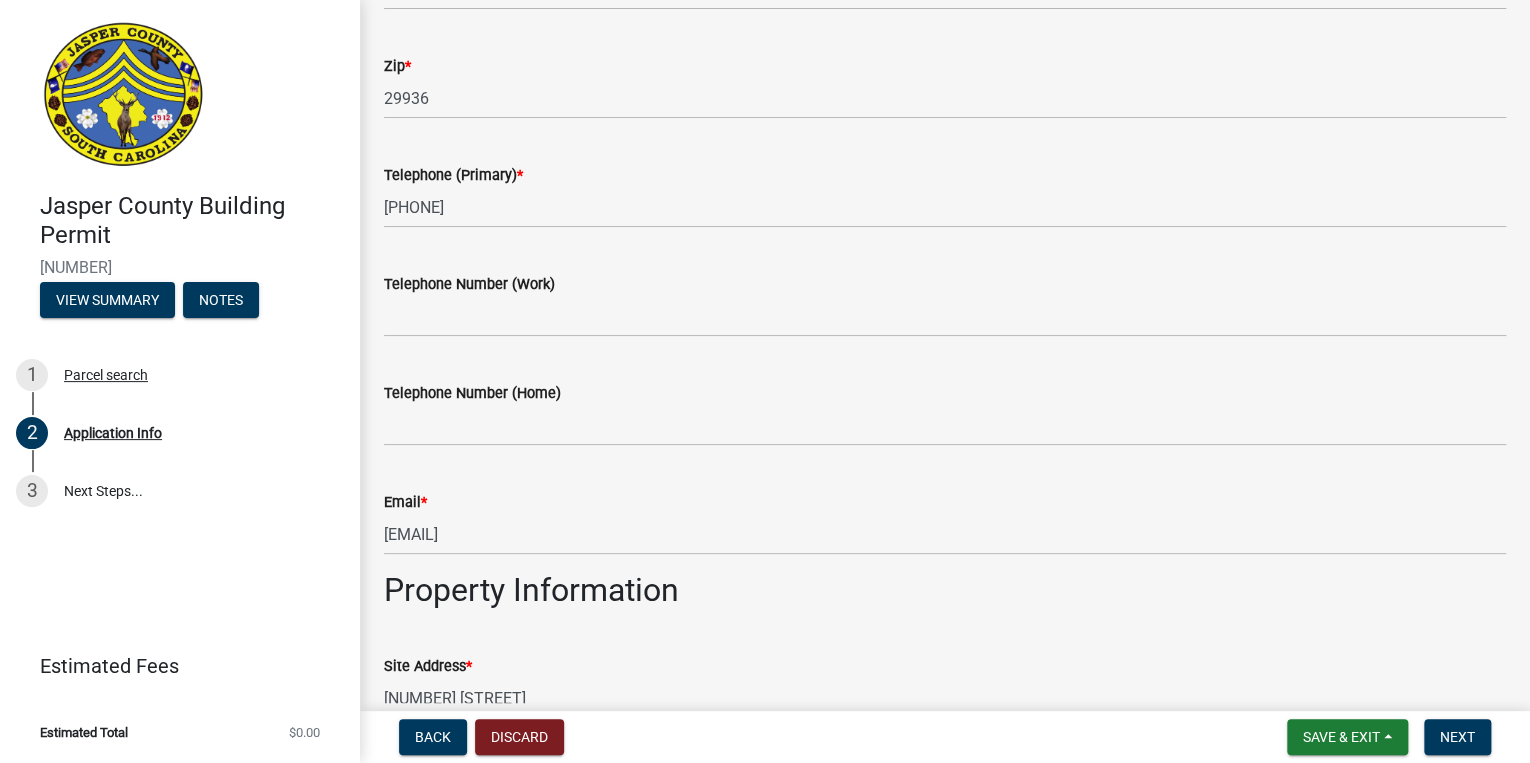 scroll, scrollTop: 800, scrollLeft: 0, axis: vertical 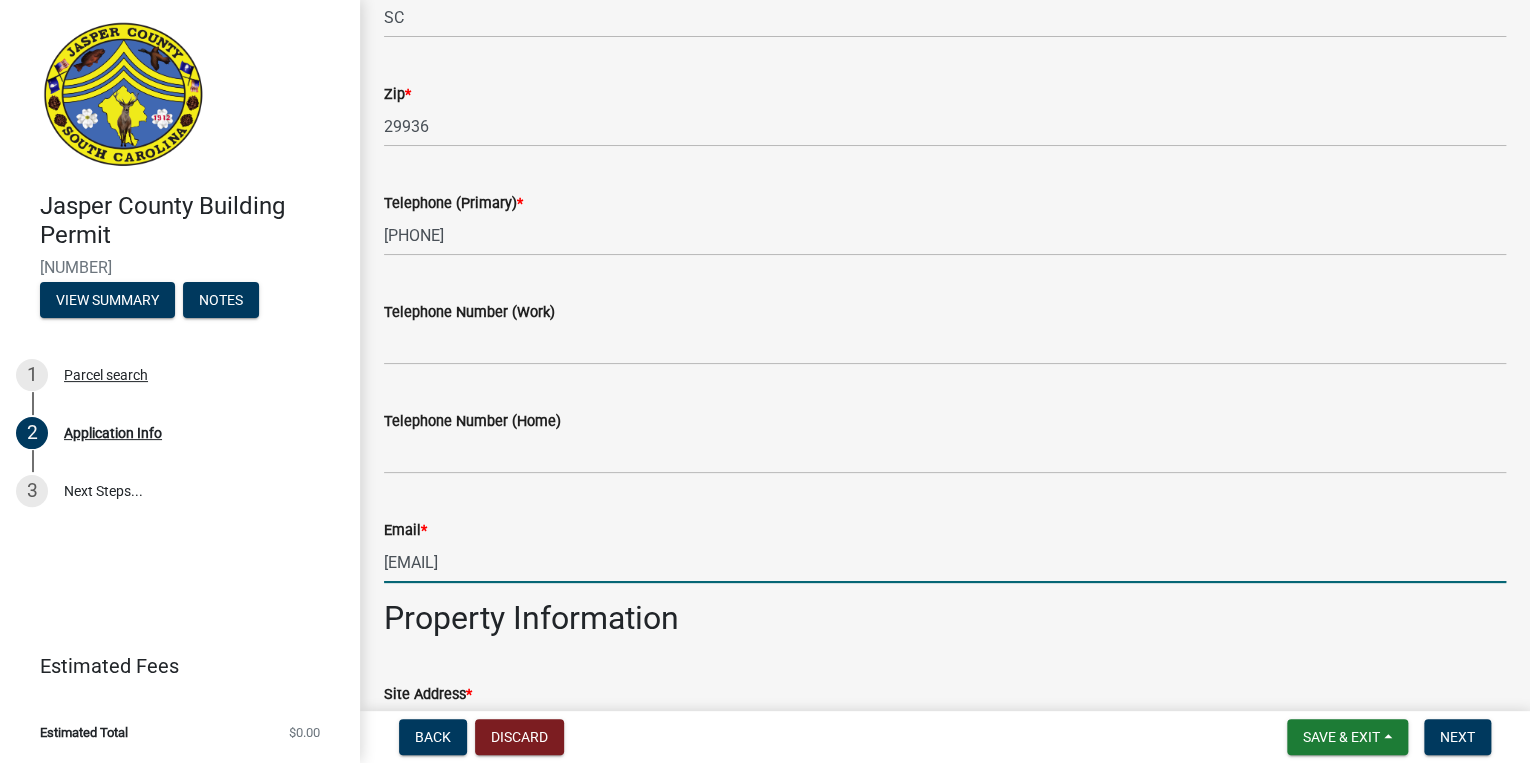 drag, startPoint x: 510, startPoint y: 564, endPoint x: 247, endPoint y: 572, distance: 263.12164 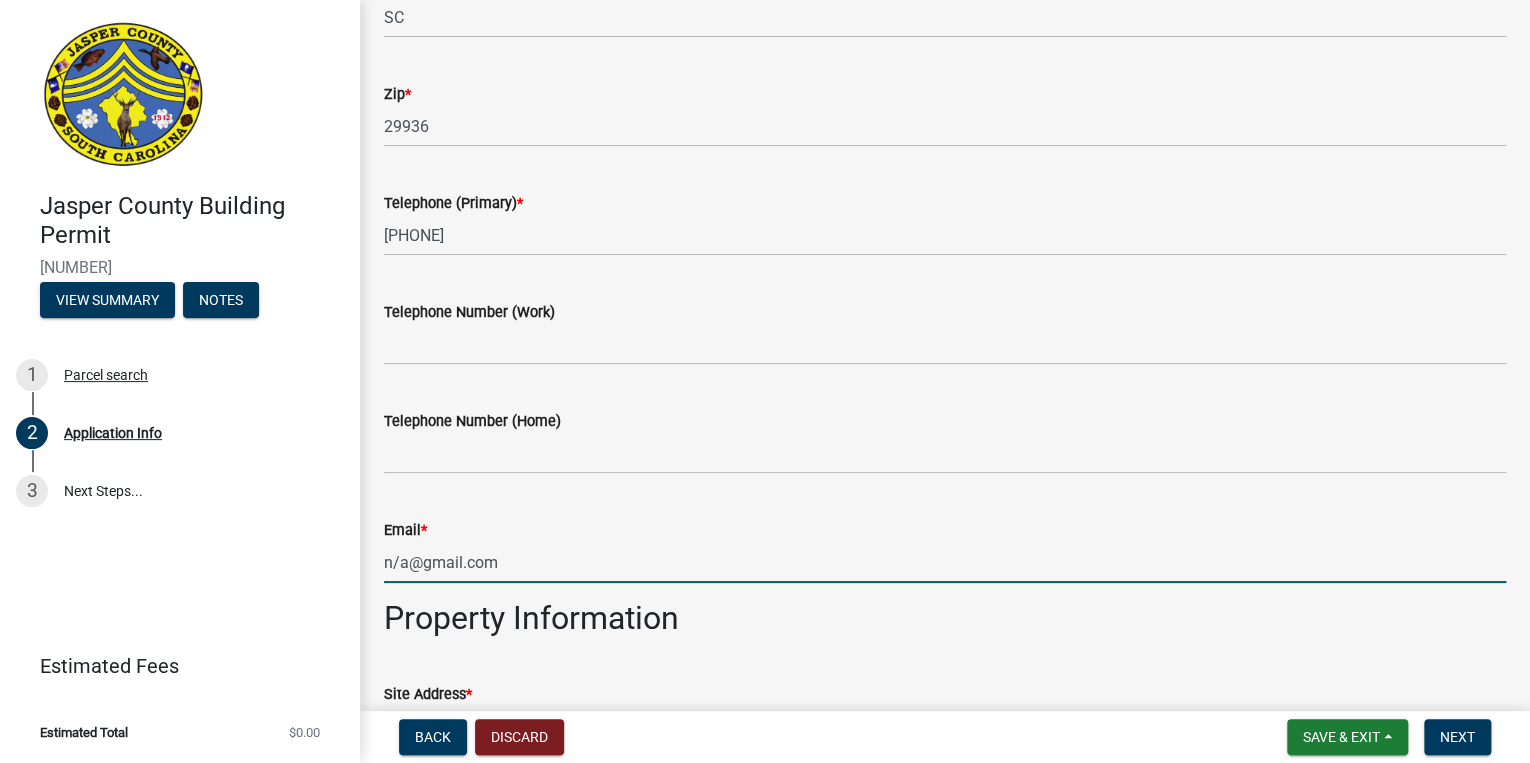 type on "n/a@gmail.com" 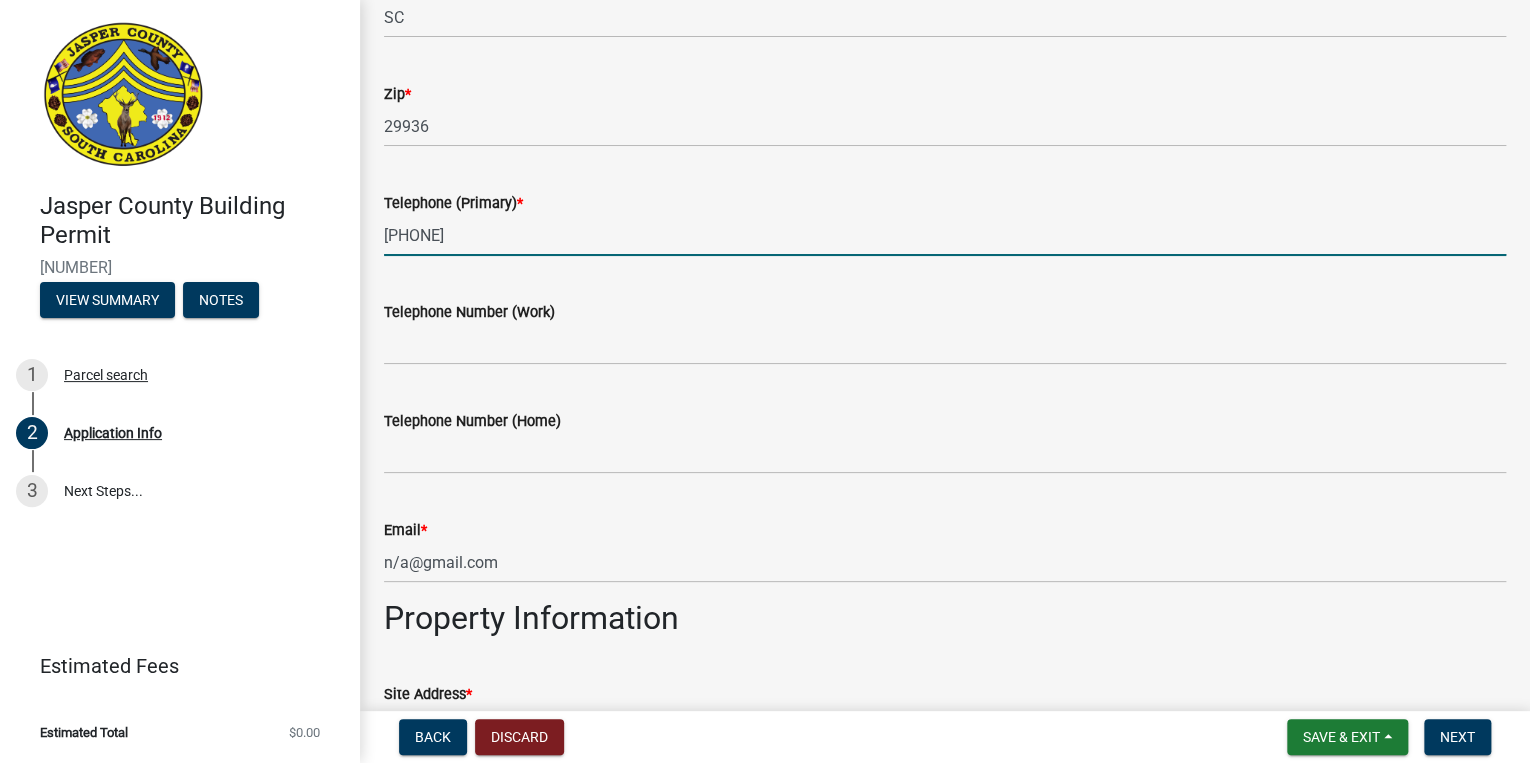 drag, startPoint x: 485, startPoint y: 246, endPoint x: 149, endPoint y: 262, distance: 336.38074 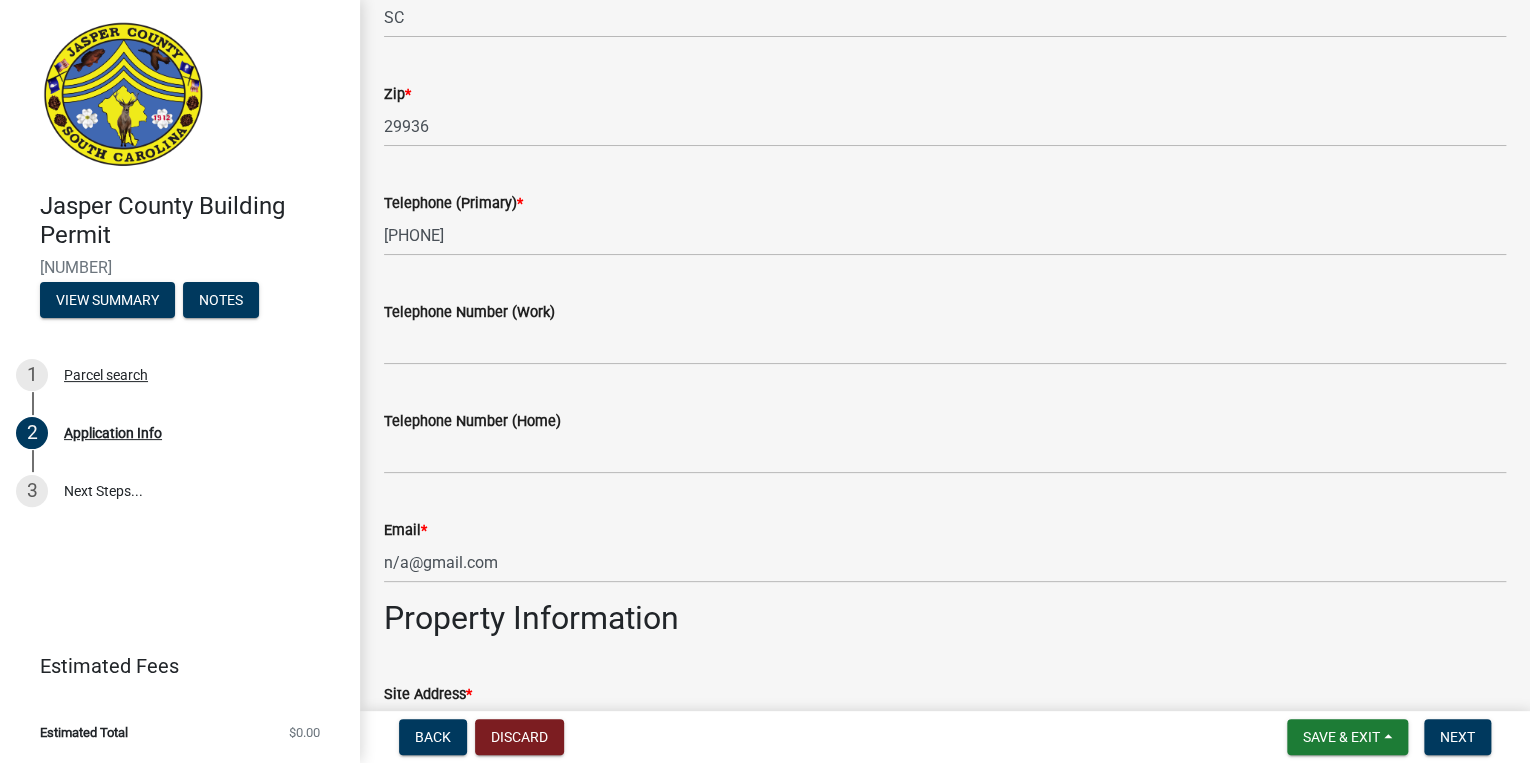 click on "Telephone Number (Home)" 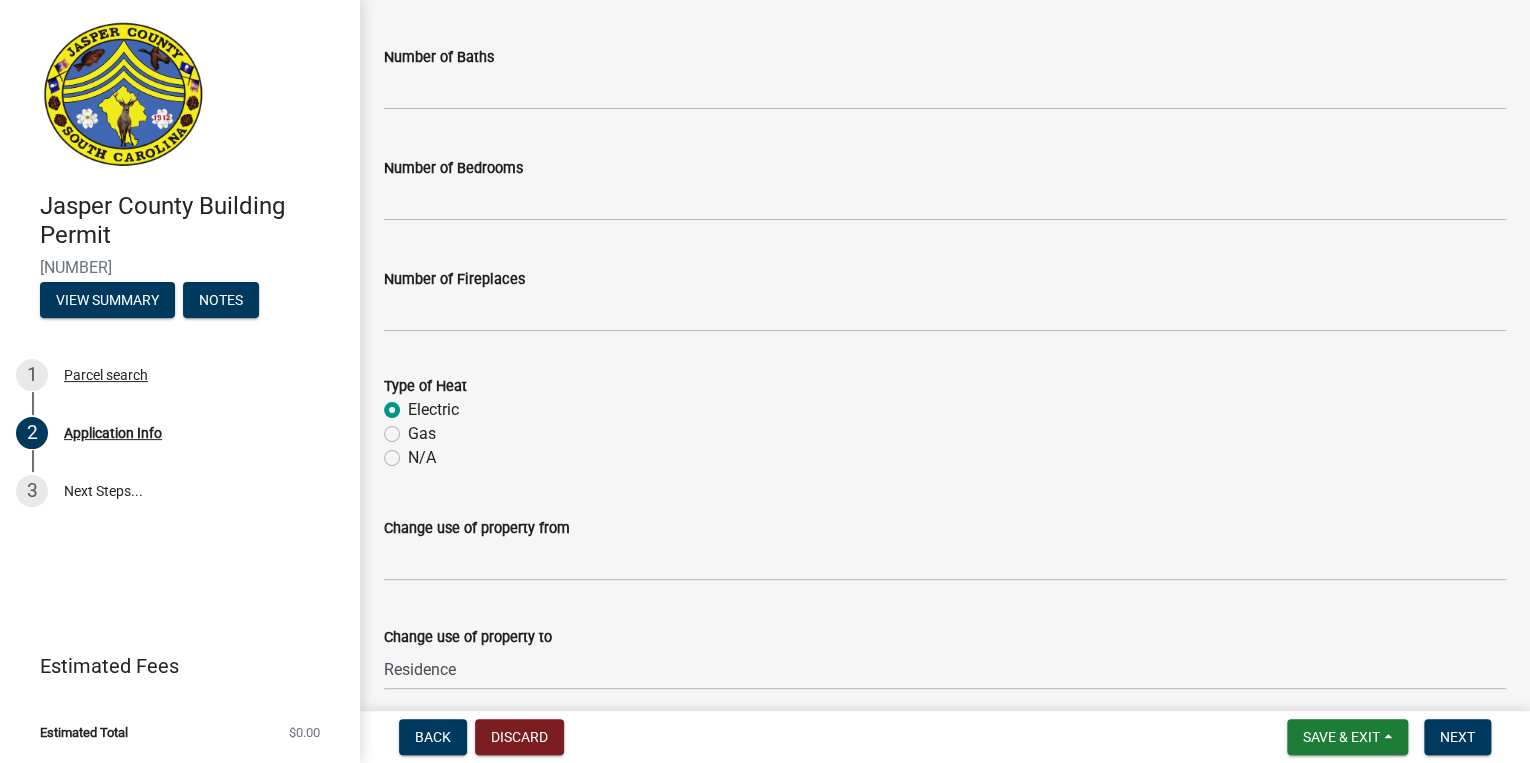 scroll, scrollTop: 3280, scrollLeft: 0, axis: vertical 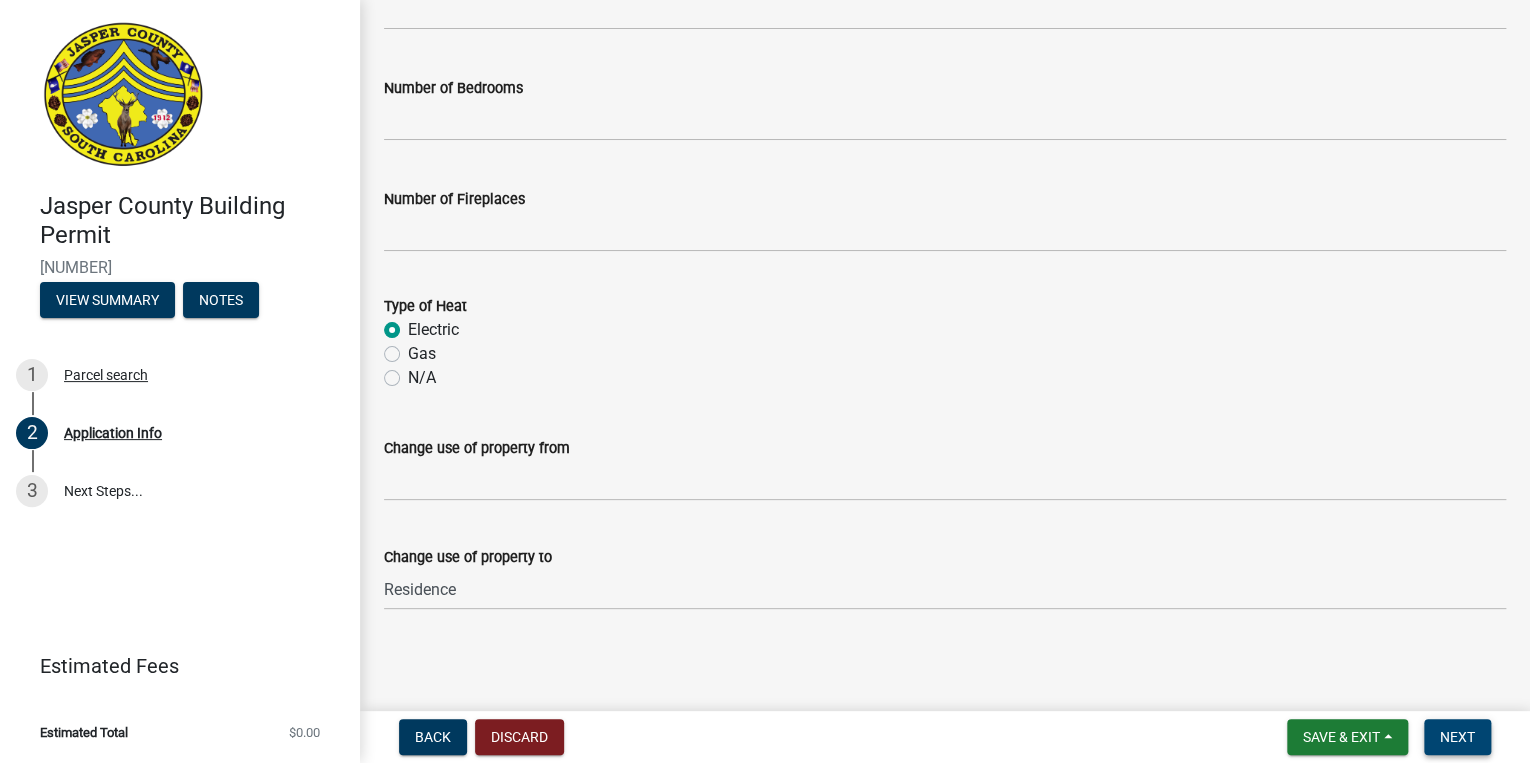 click on "Next" at bounding box center [1457, 737] 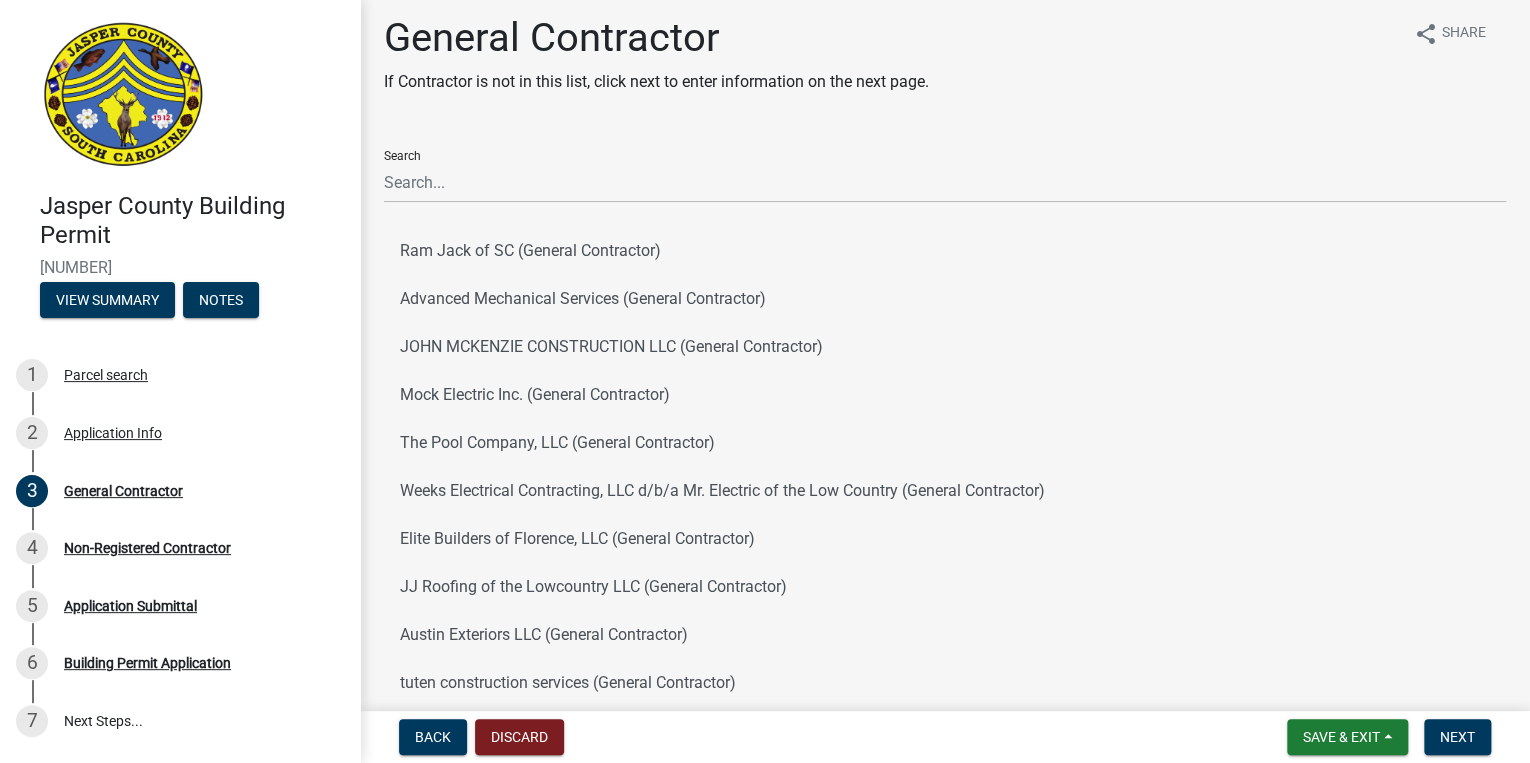 scroll, scrollTop: 0, scrollLeft: 0, axis: both 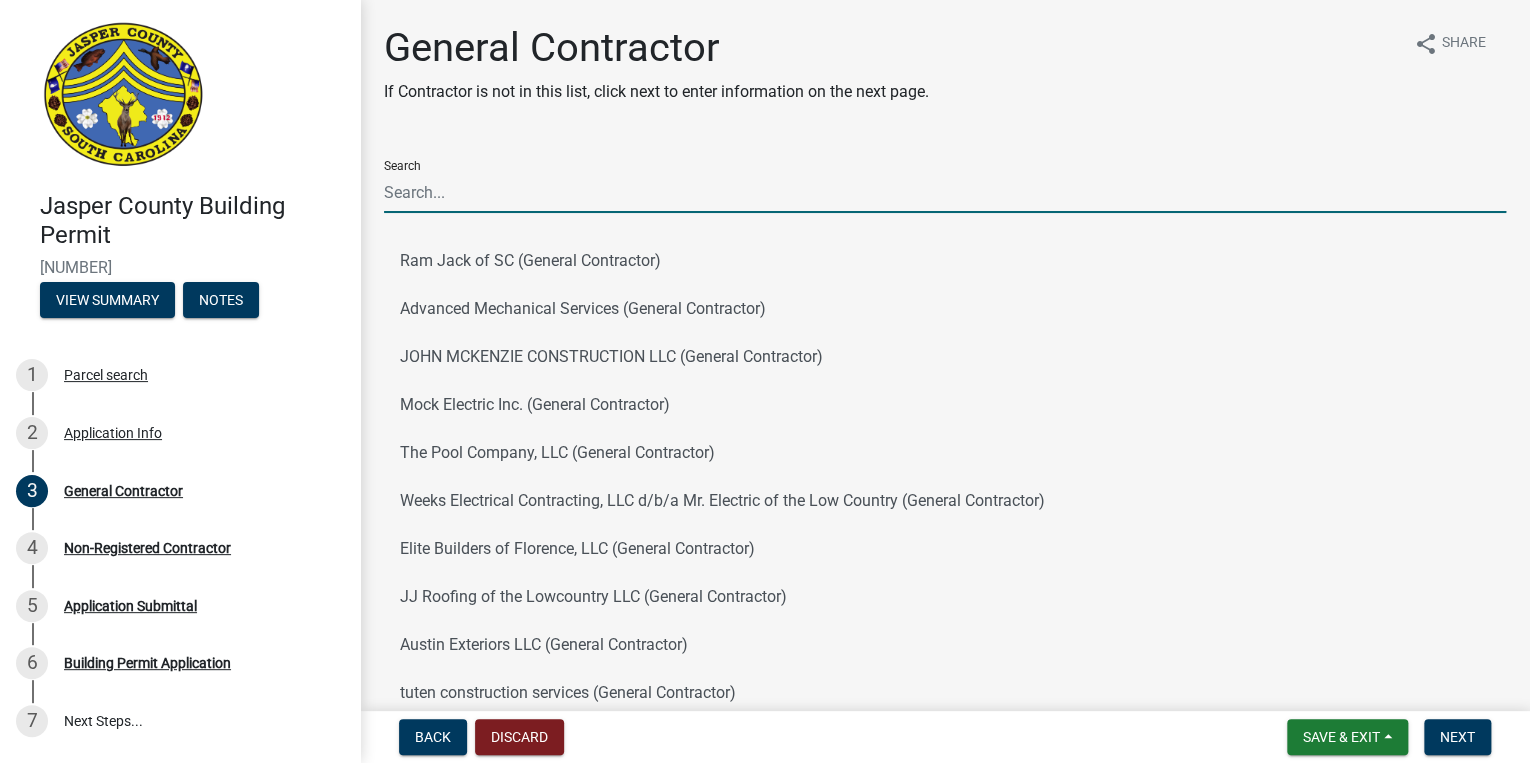 click on "Search" at bounding box center [945, 192] 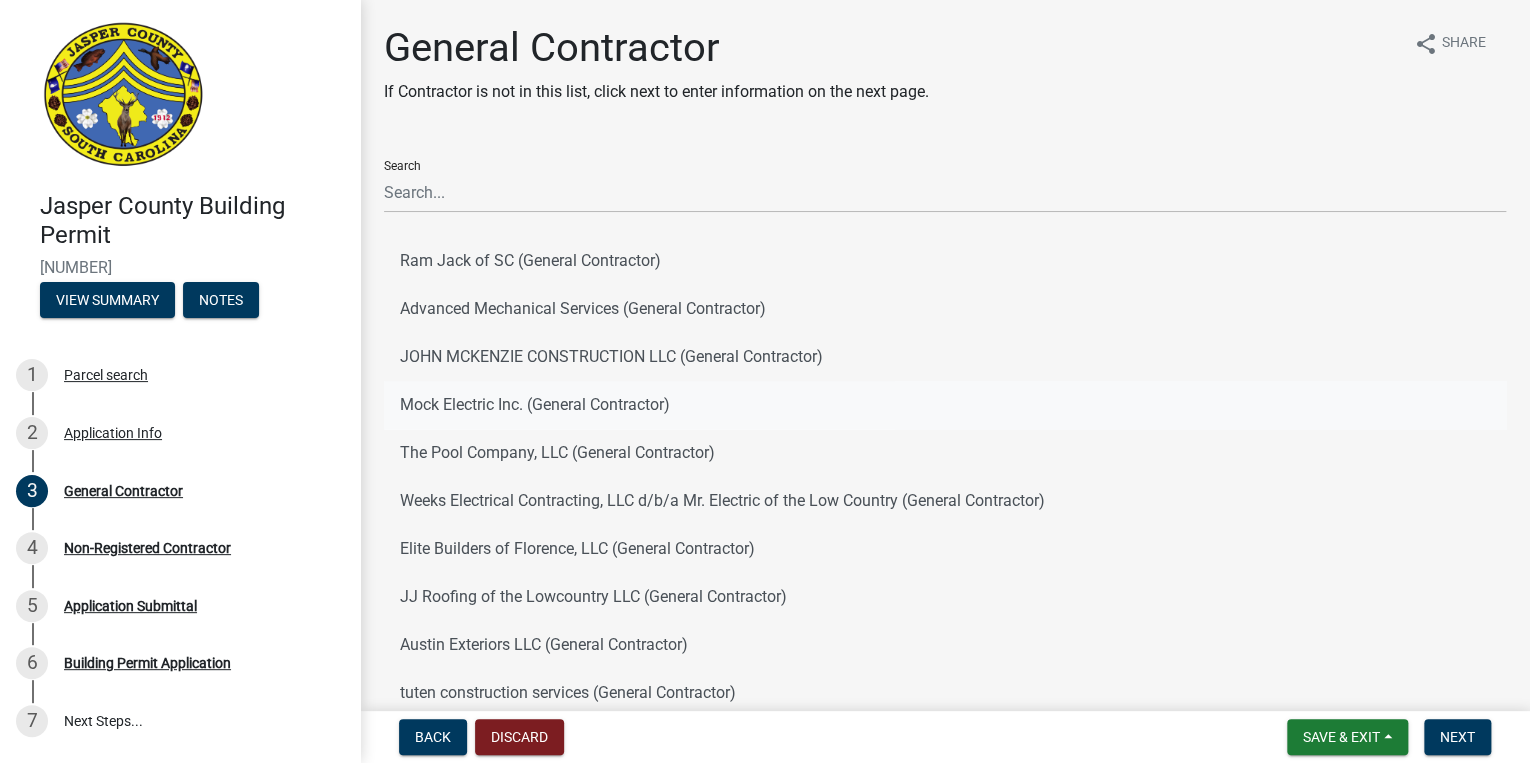 click on "Mock Electric Inc. (General Contractor)" 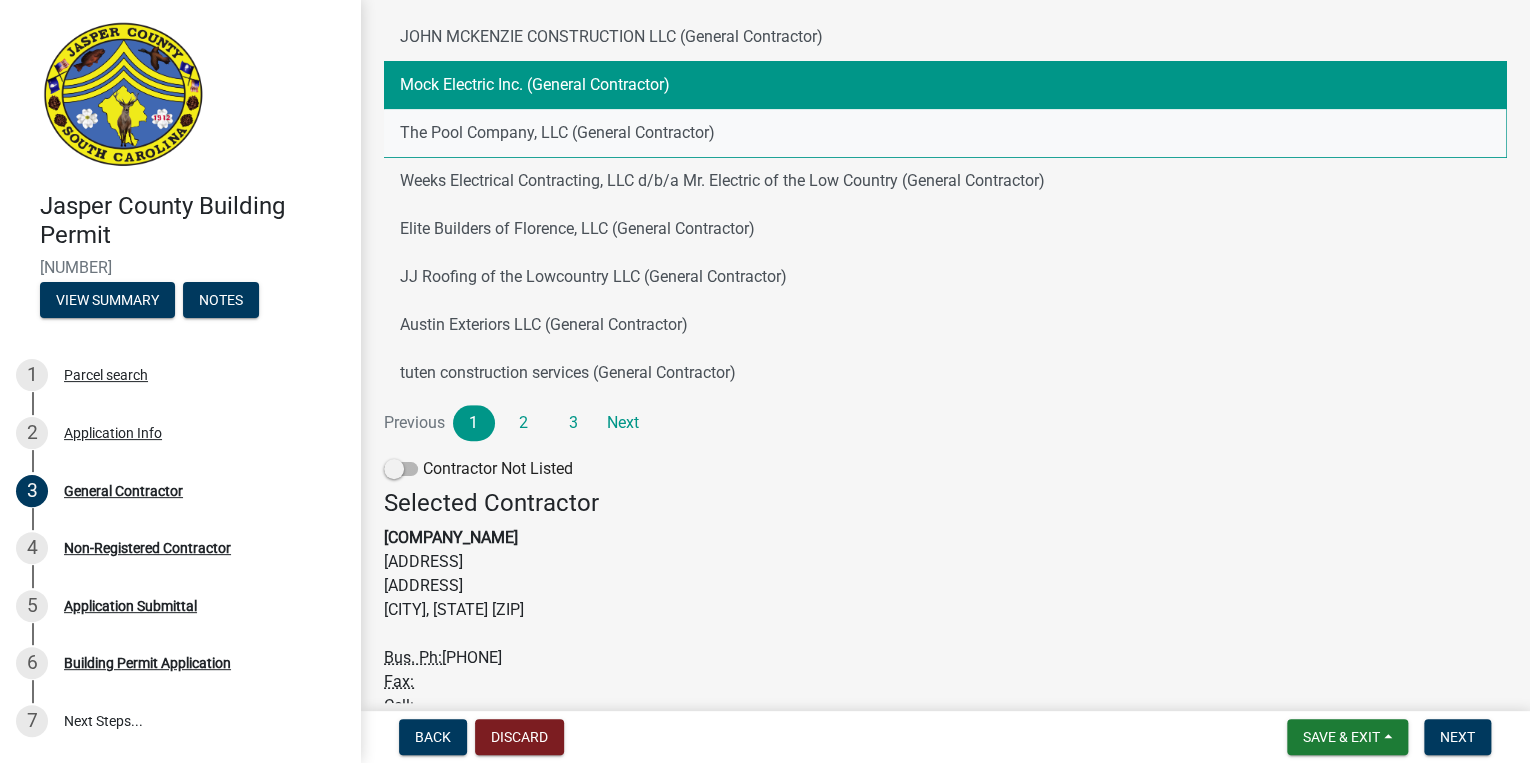 scroll, scrollTop: 452, scrollLeft: 0, axis: vertical 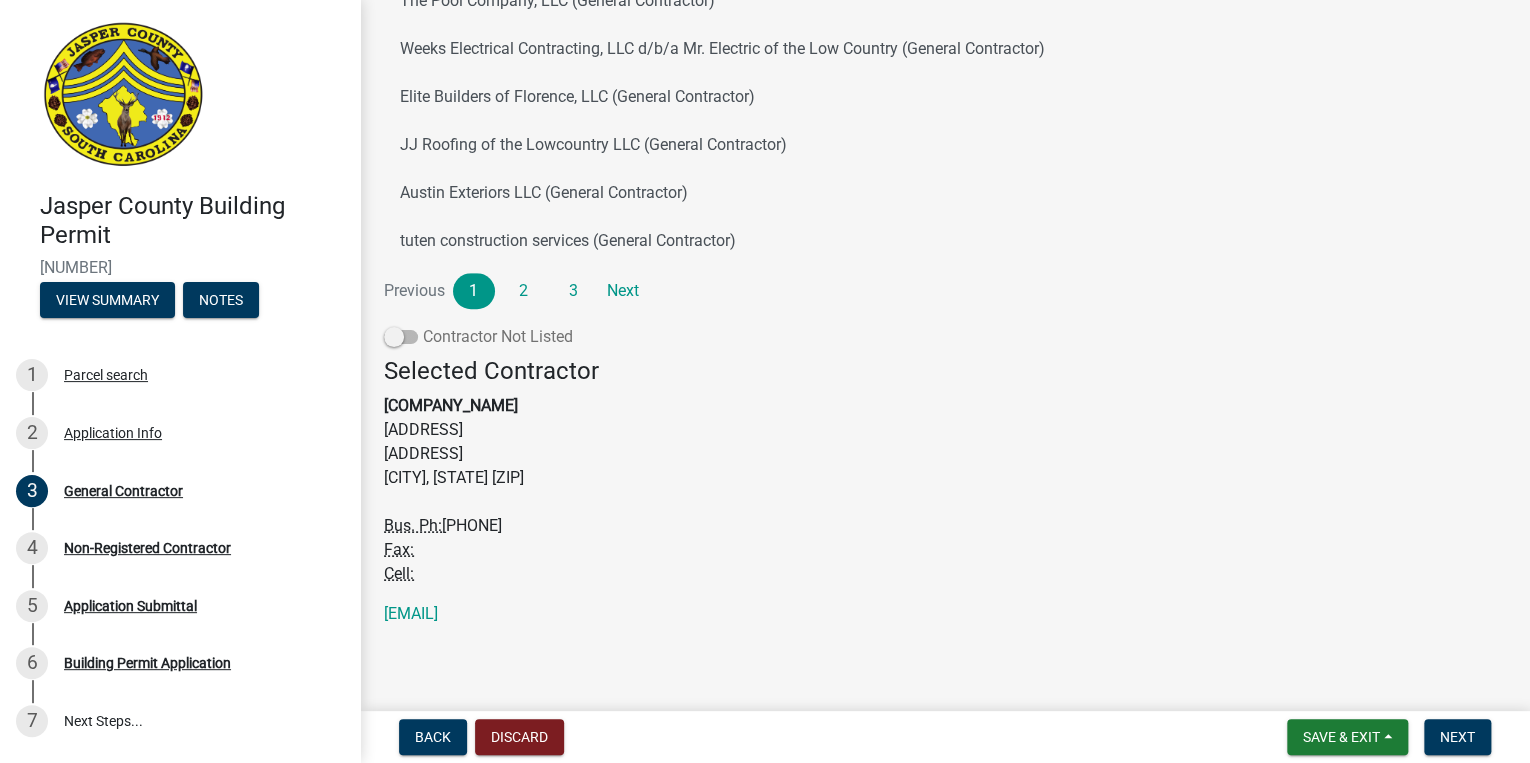 click 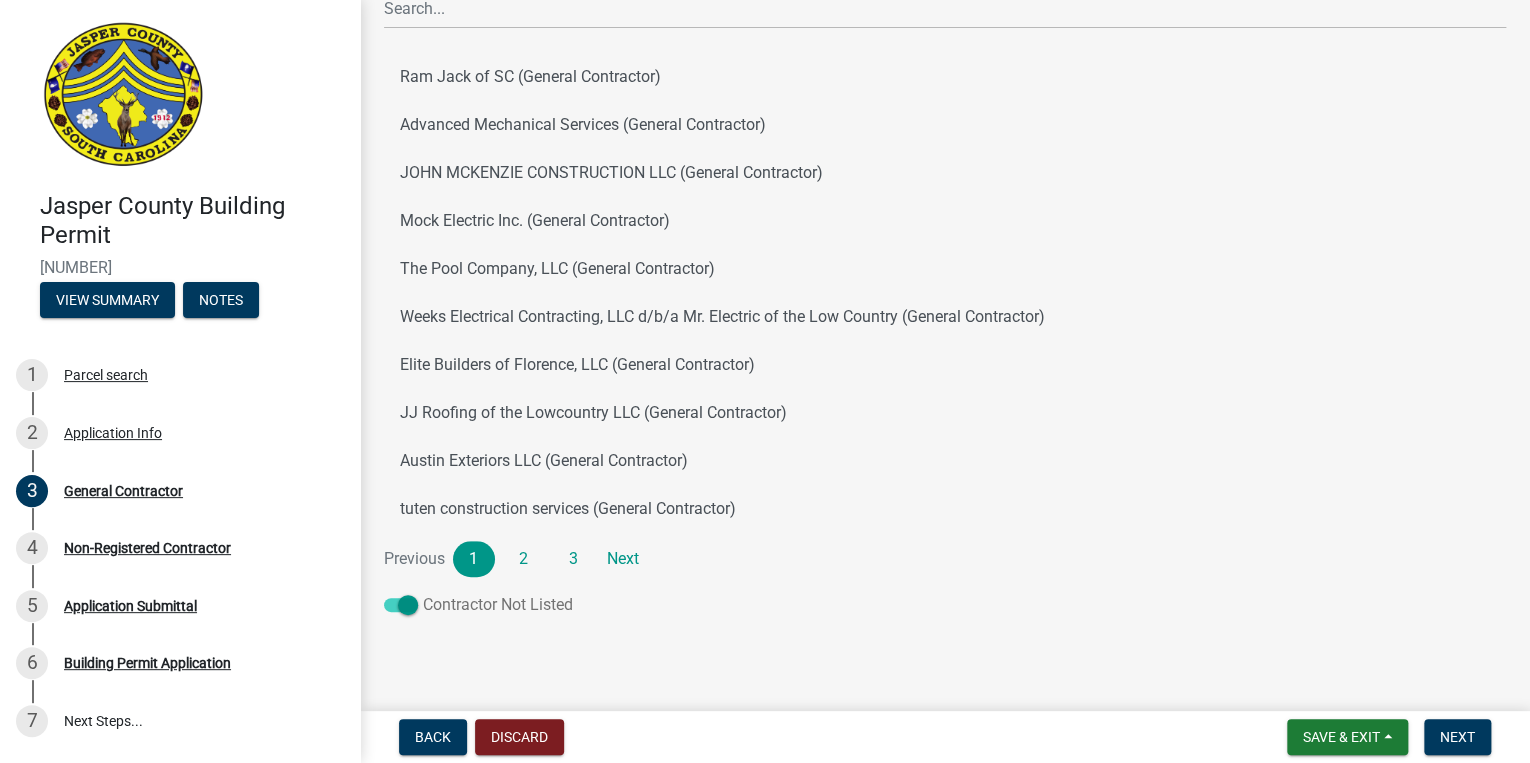 scroll, scrollTop: 184, scrollLeft: 0, axis: vertical 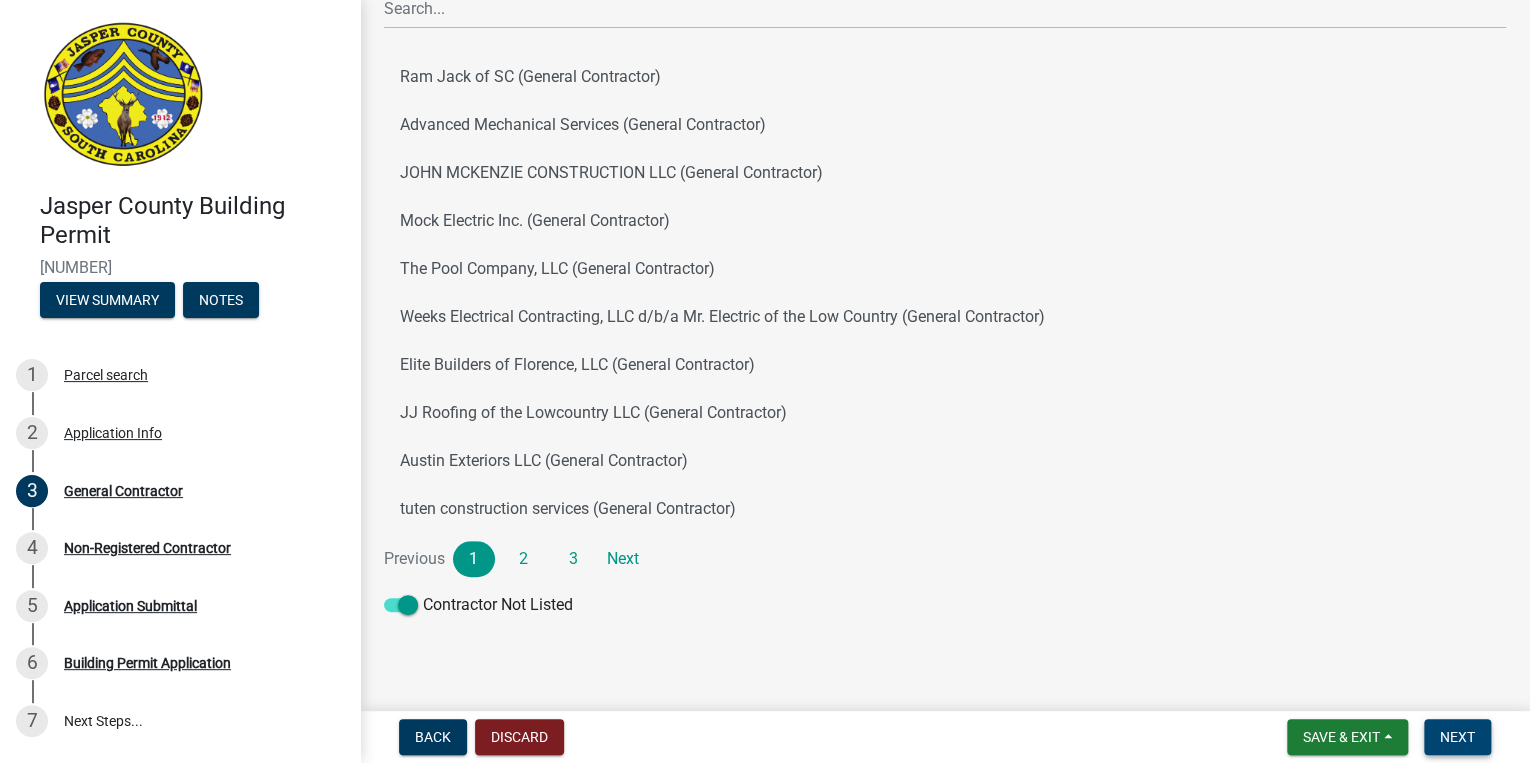 click on "Next" at bounding box center [1457, 737] 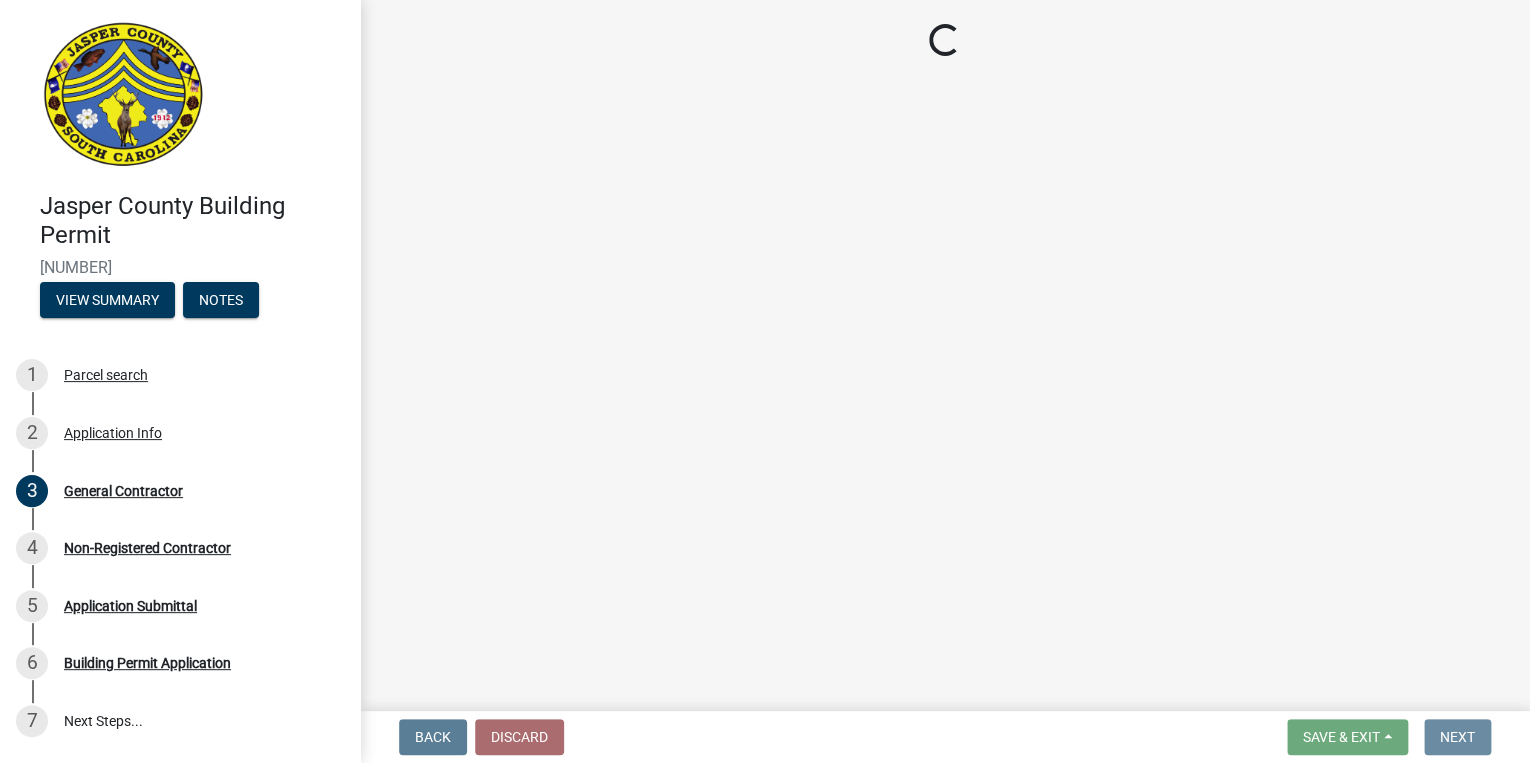 scroll, scrollTop: 0, scrollLeft: 0, axis: both 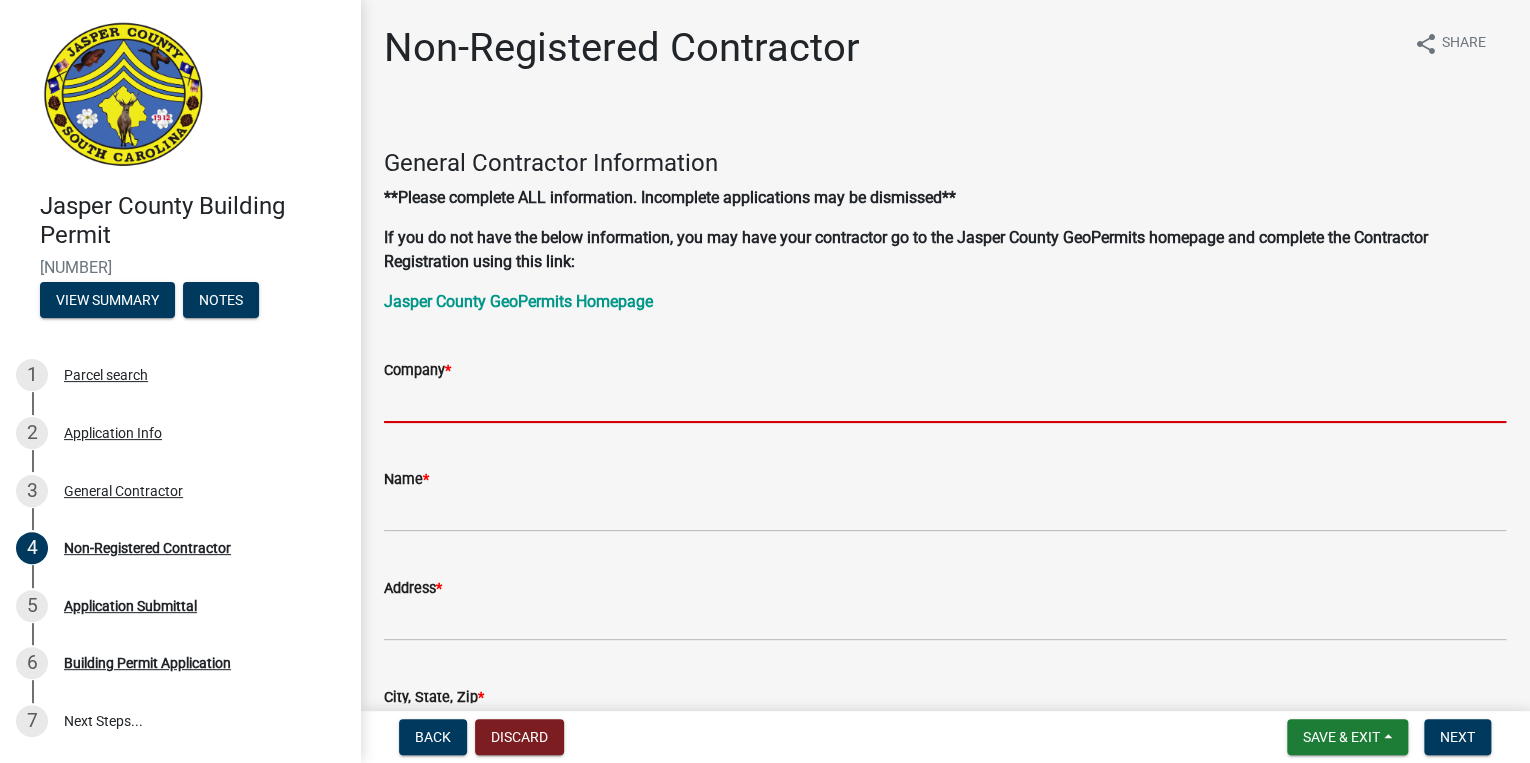 click on "Company  *" at bounding box center [945, 402] 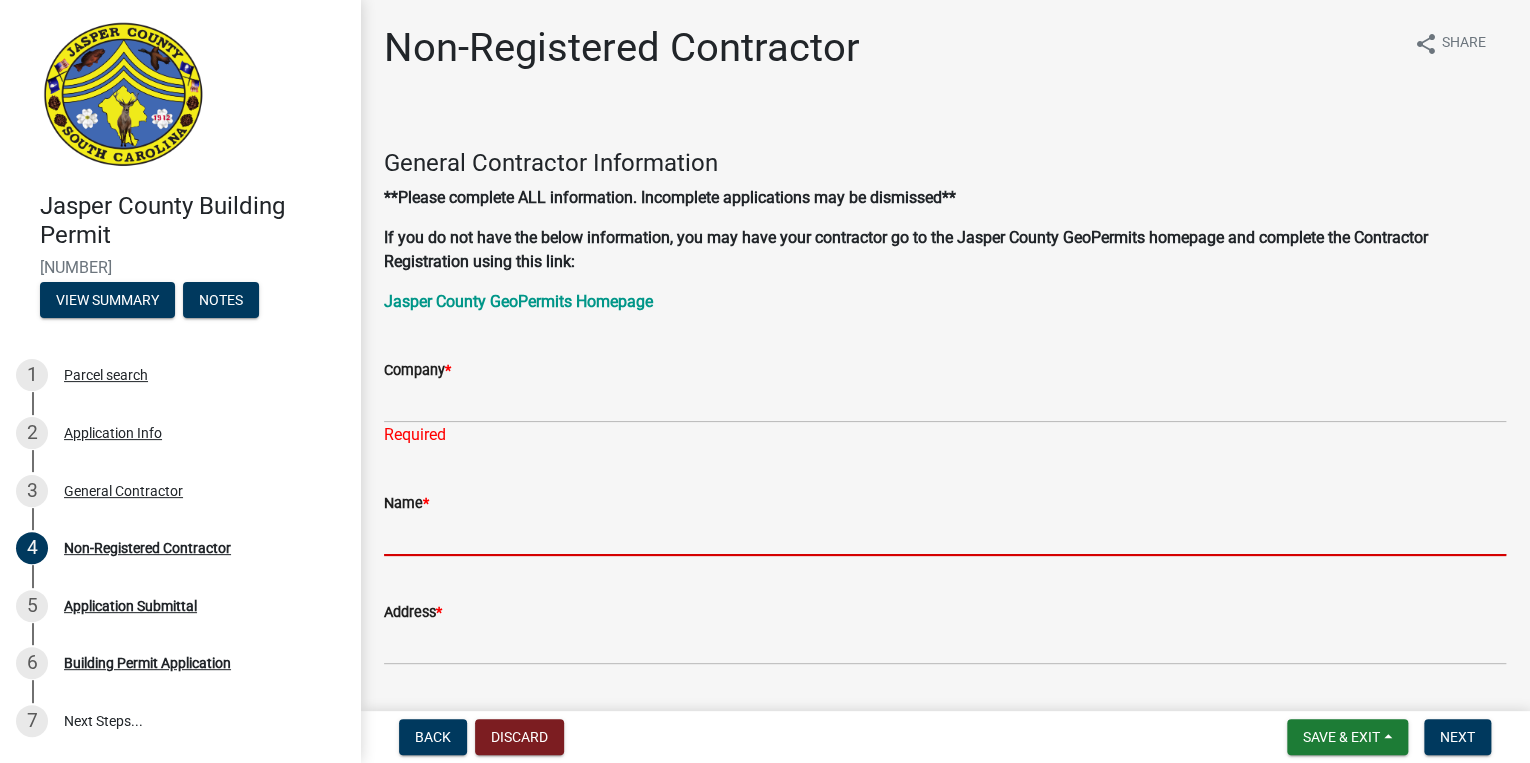 click on "Name  *" 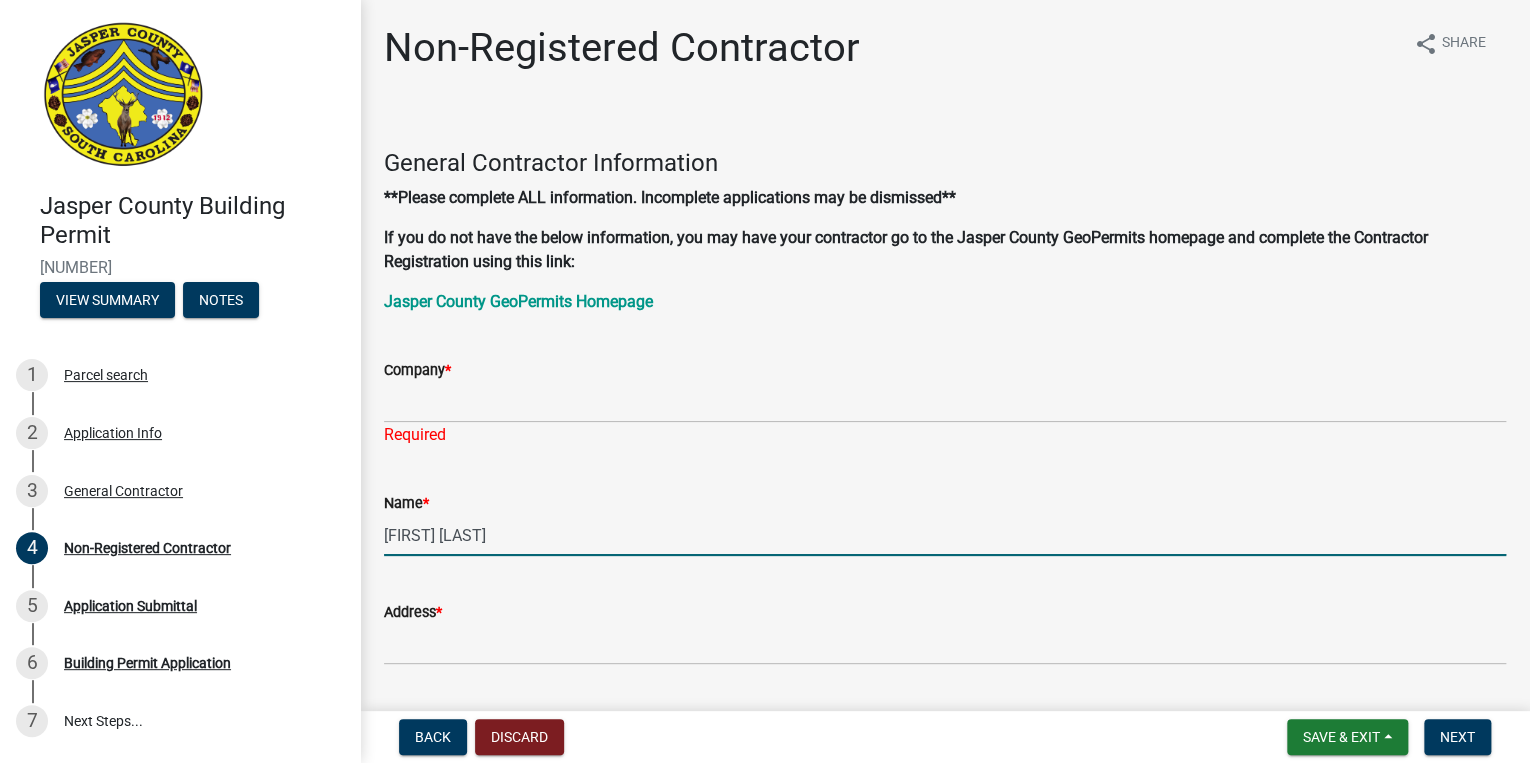 type on "[FIRST] [LAST]" 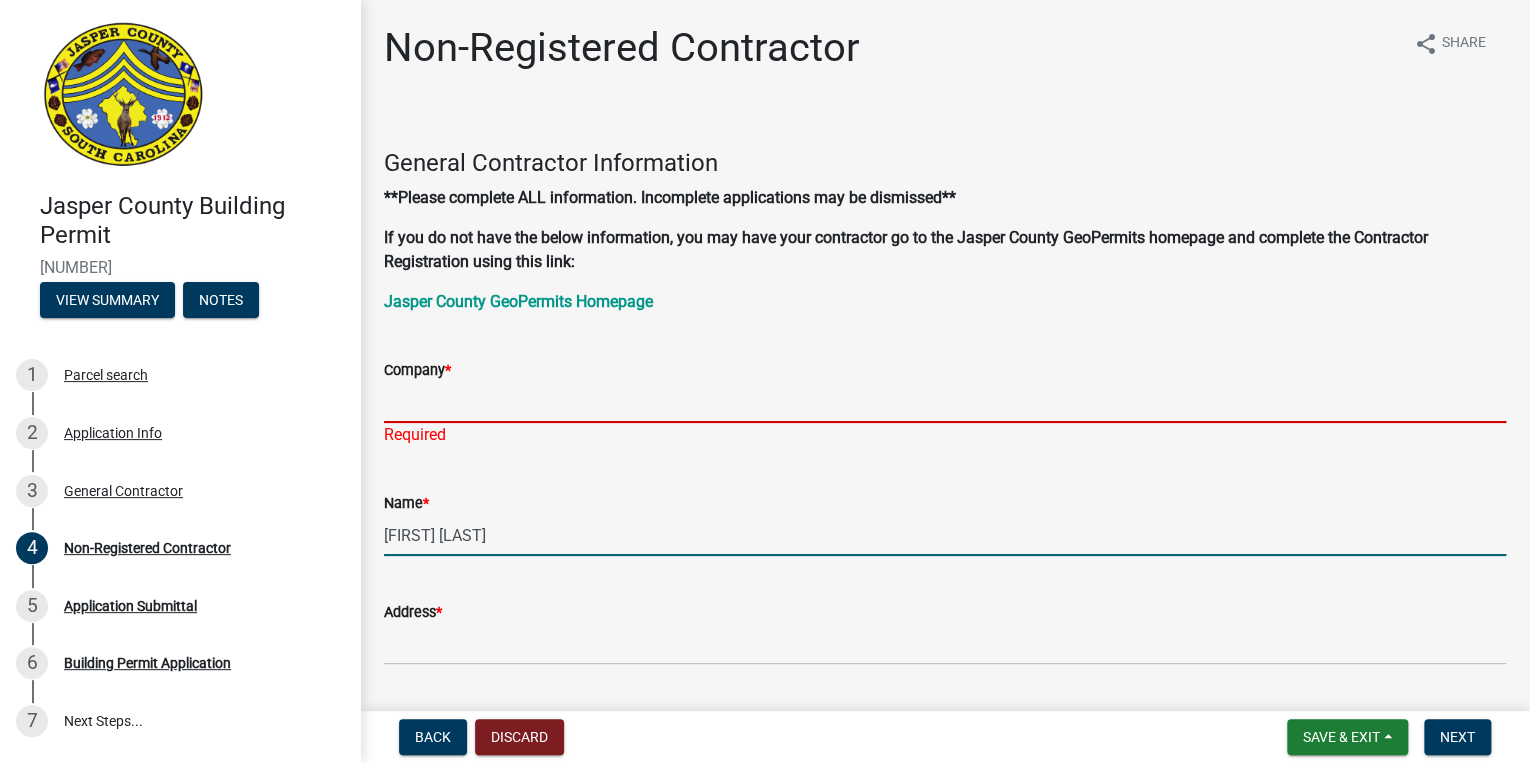 click on "Company  *" at bounding box center (945, 402) 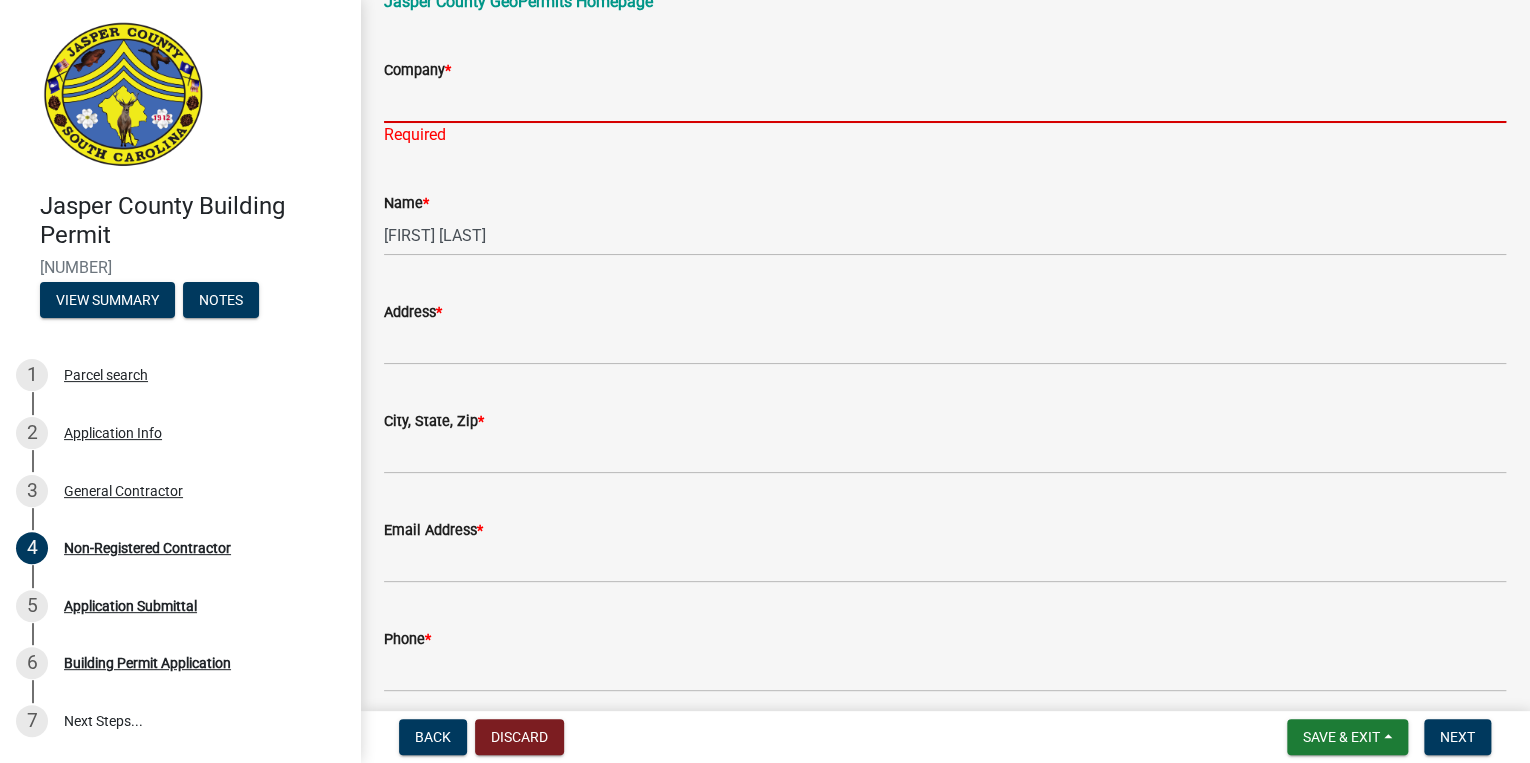 scroll, scrollTop: 320, scrollLeft: 0, axis: vertical 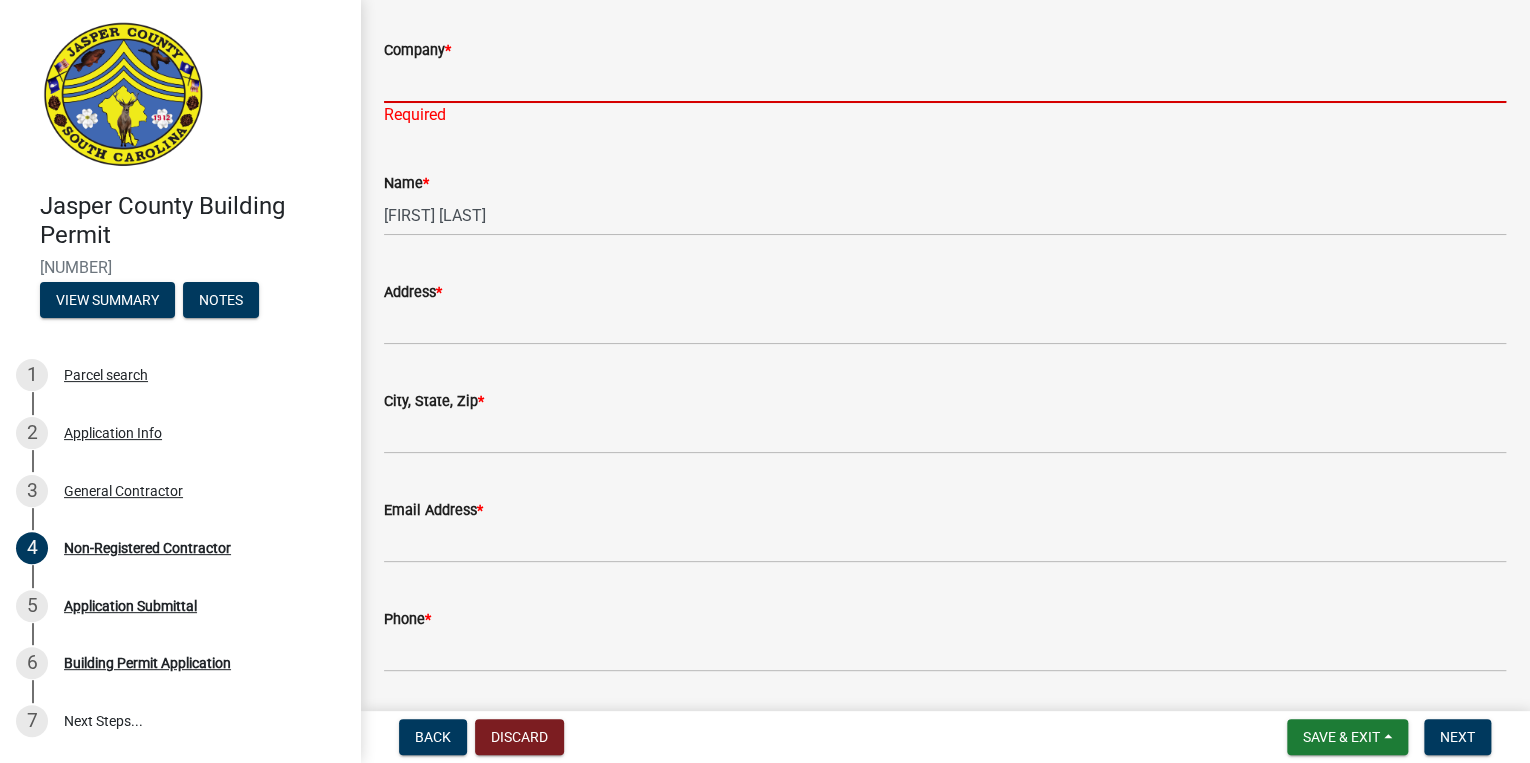 click on "Email Address  *" 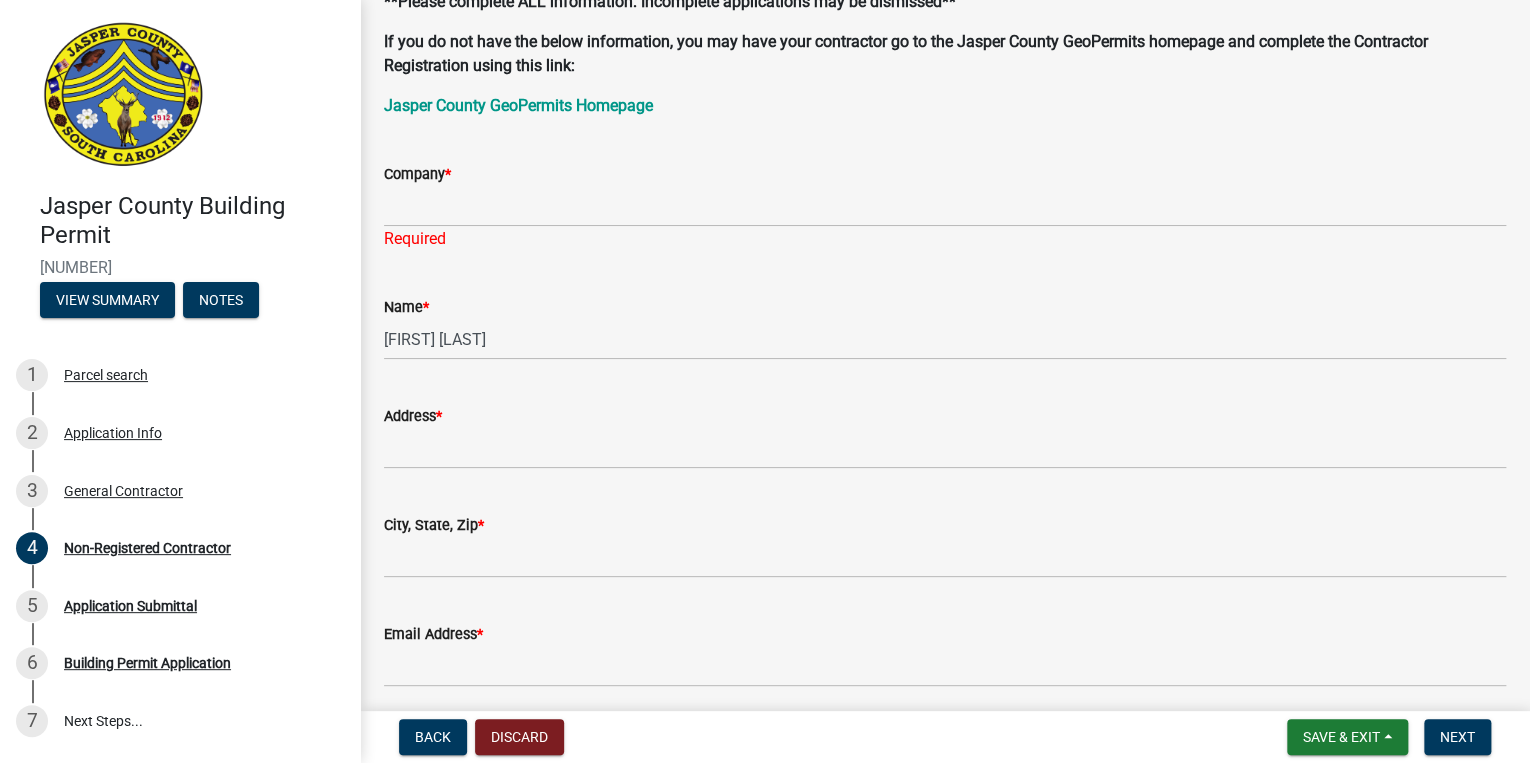 scroll, scrollTop: 160, scrollLeft: 0, axis: vertical 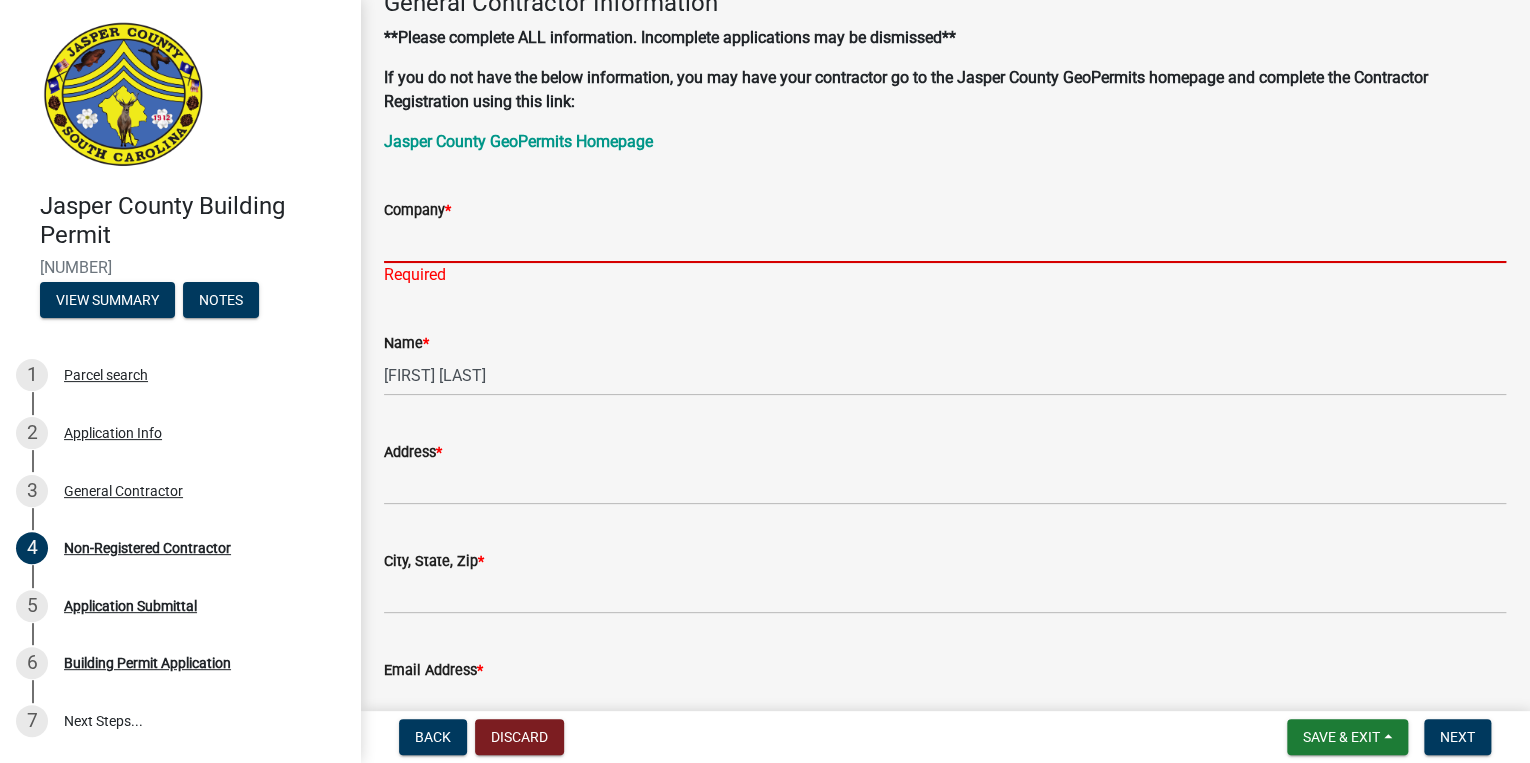 click on "Company  *" at bounding box center [945, 242] 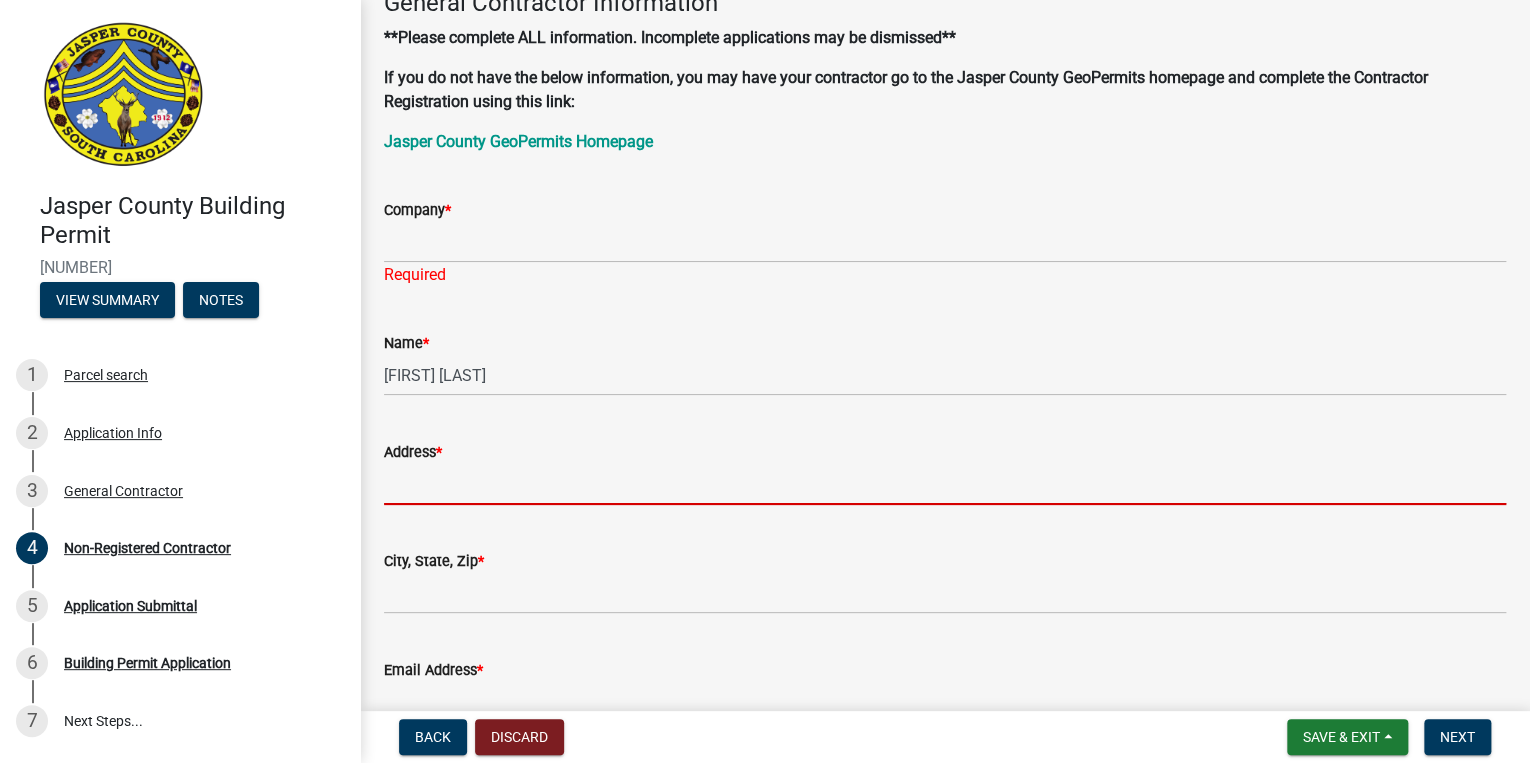 click on "Address  *" at bounding box center (945, 484) 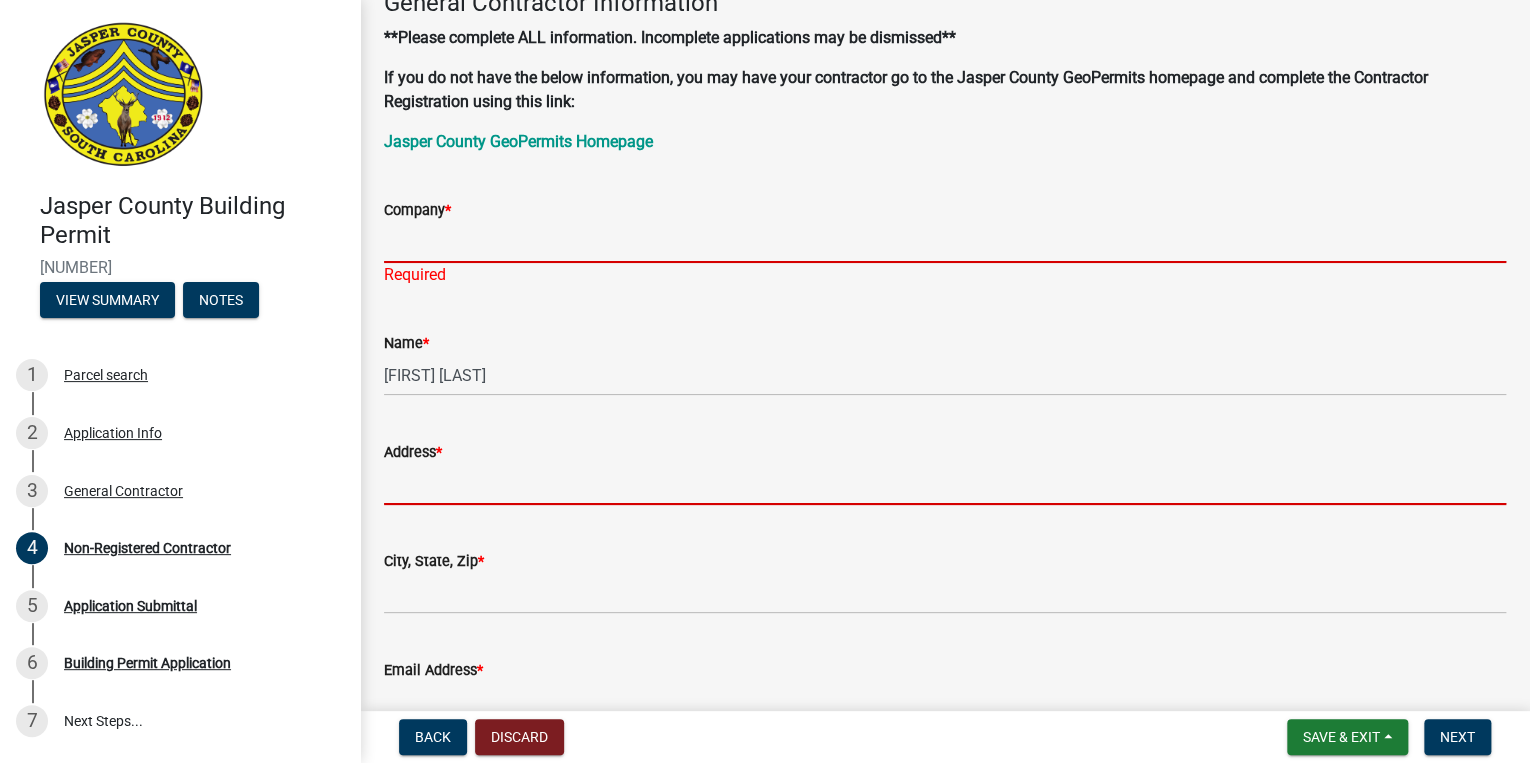 click on "Company  *" at bounding box center (945, 242) 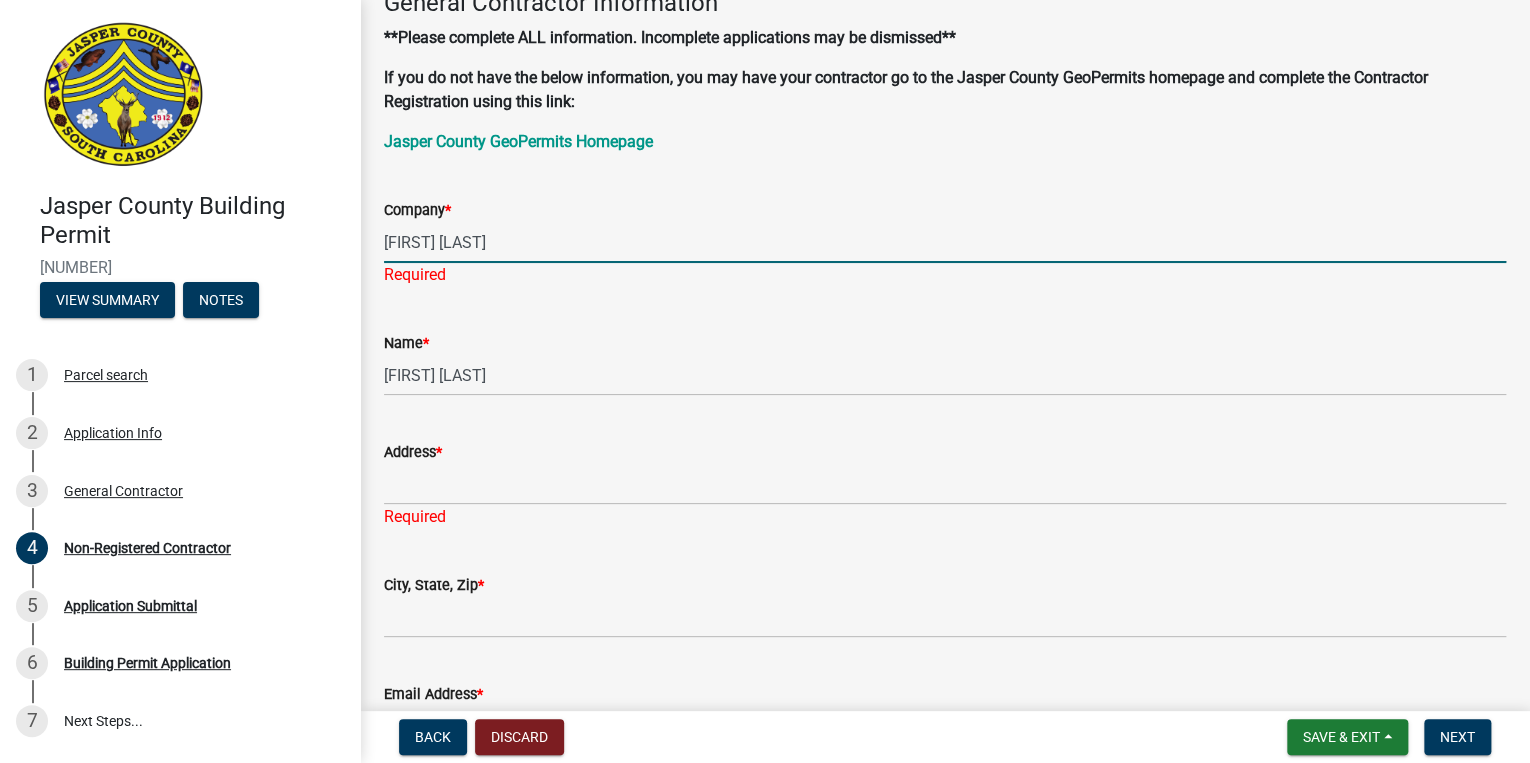 drag, startPoint x: 572, startPoint y: 242, endPoint x: 372, endPoint y: 236, distance: 200.08998 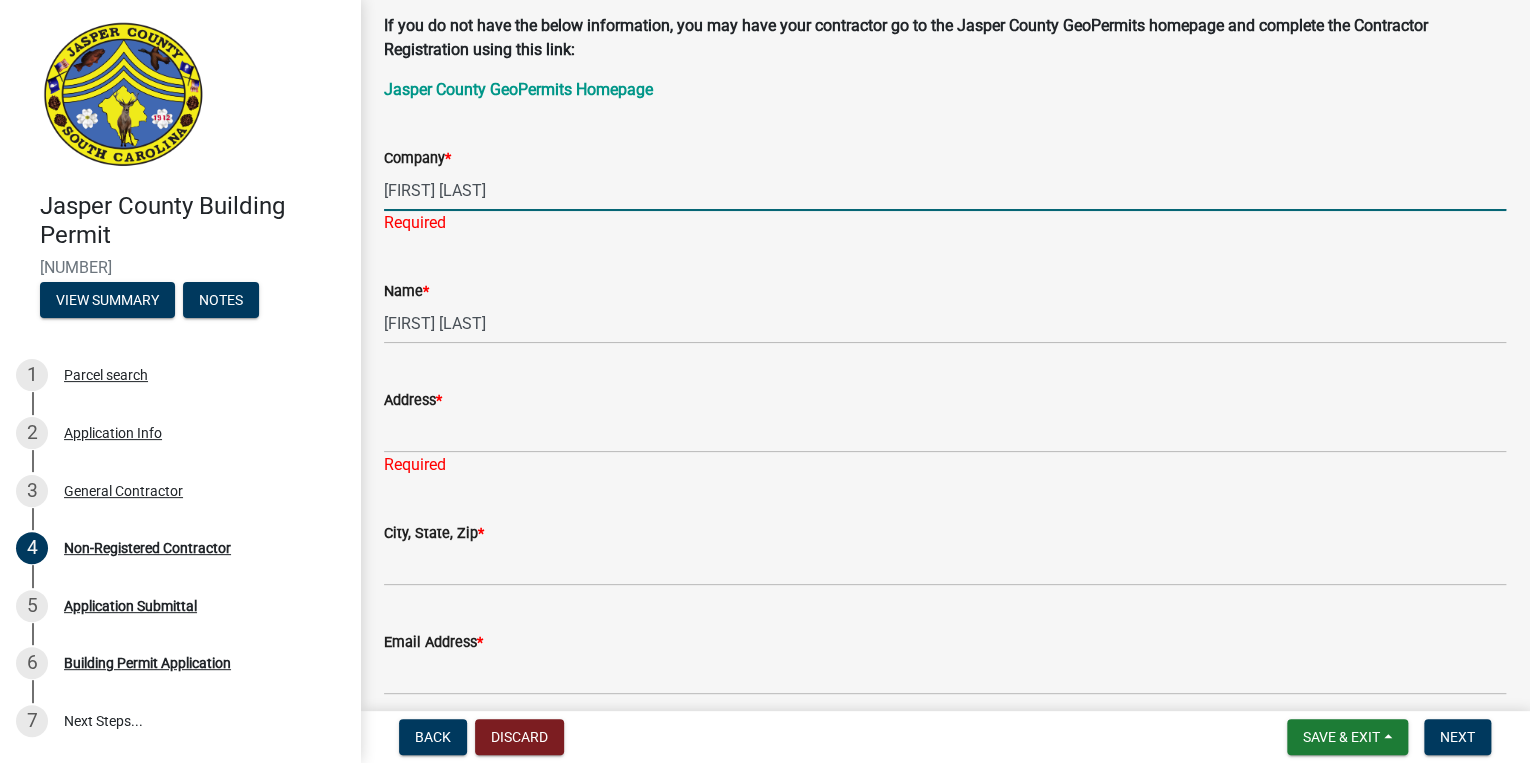 scroll, scrollTop: 240, scrollLeft: 0, axis: vertical 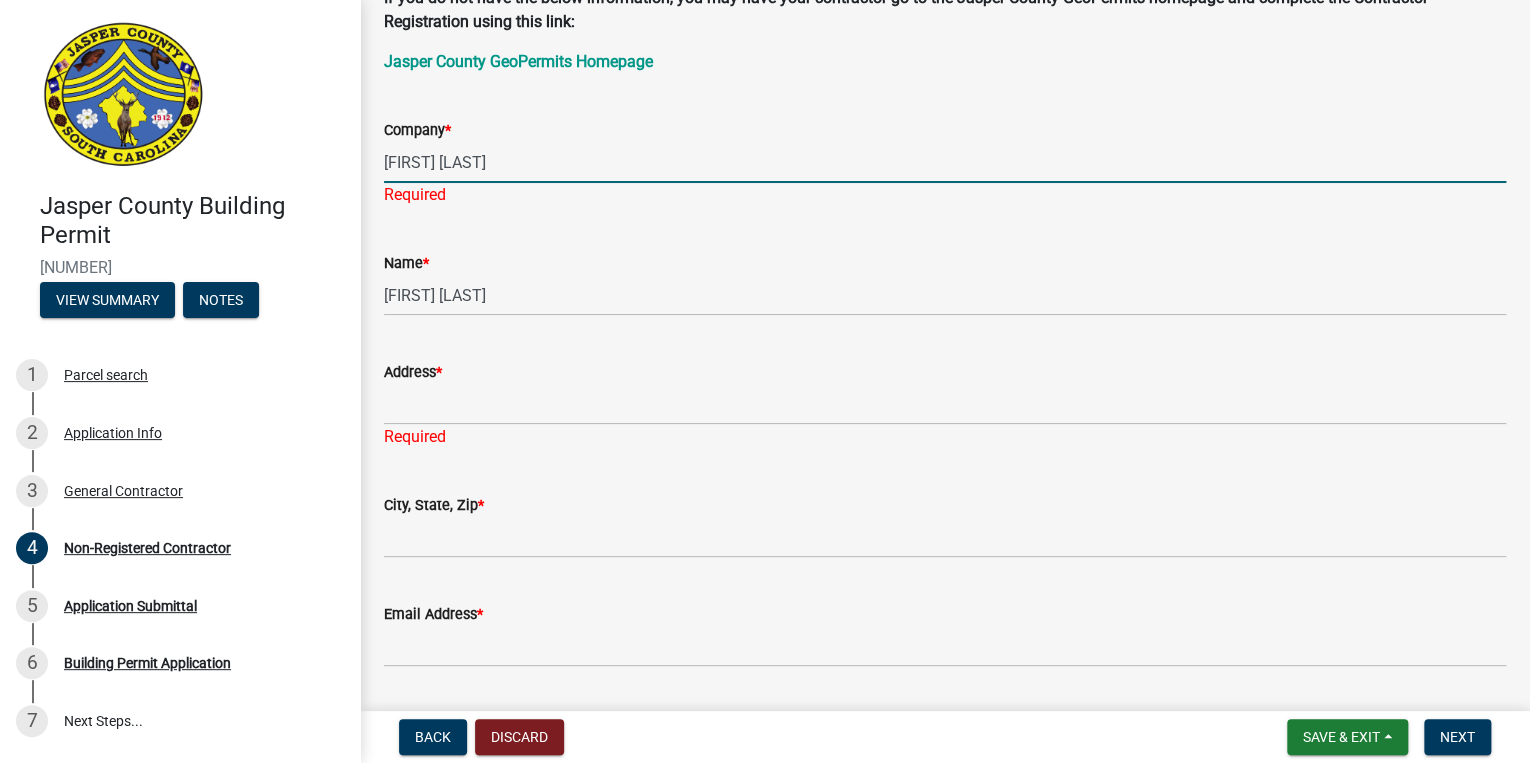 type on "[FIRST] [LAST]" 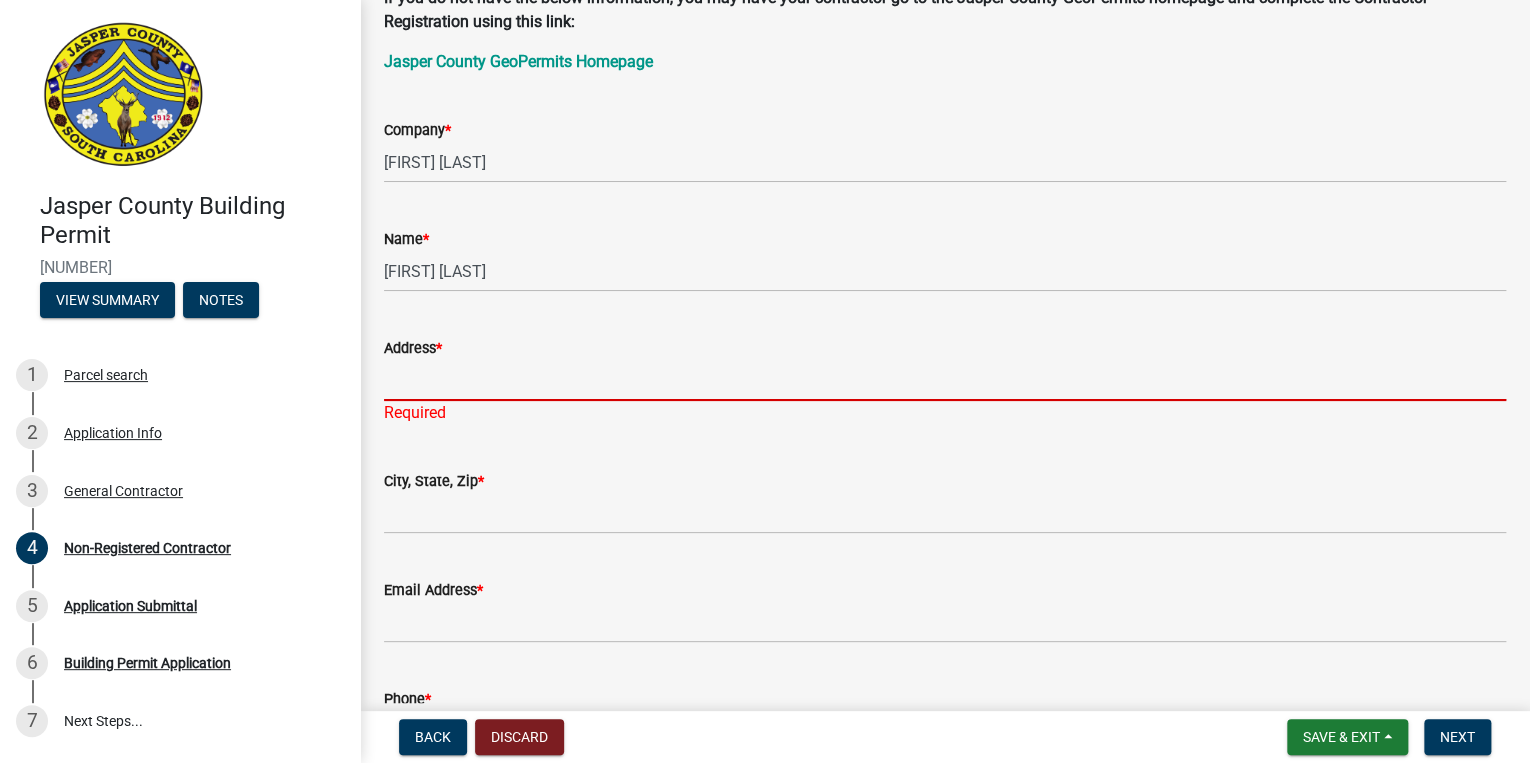 click on "Address  * Required" 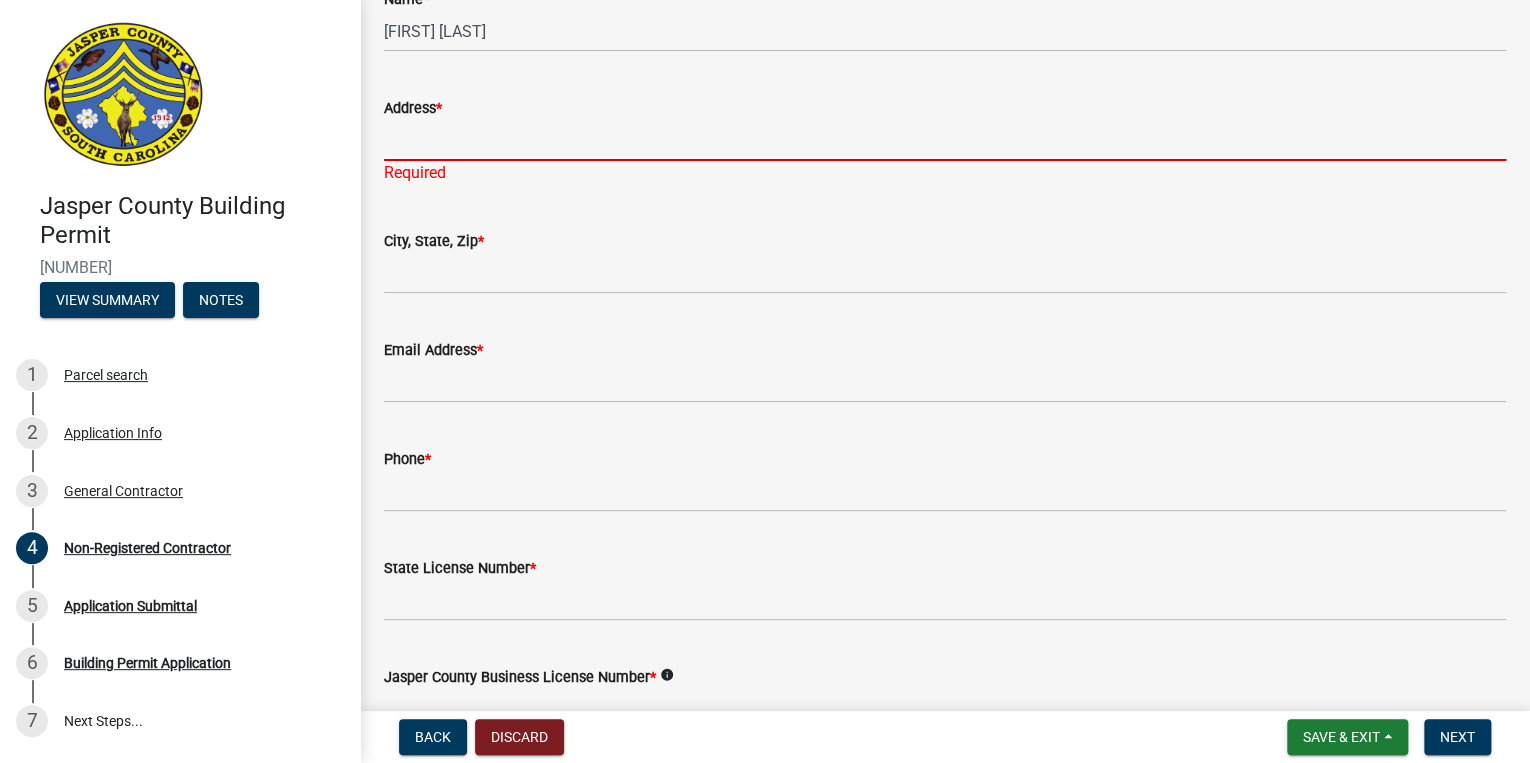 scroll, scrollTop: 720, scrollLeft: 0, axis: vertical 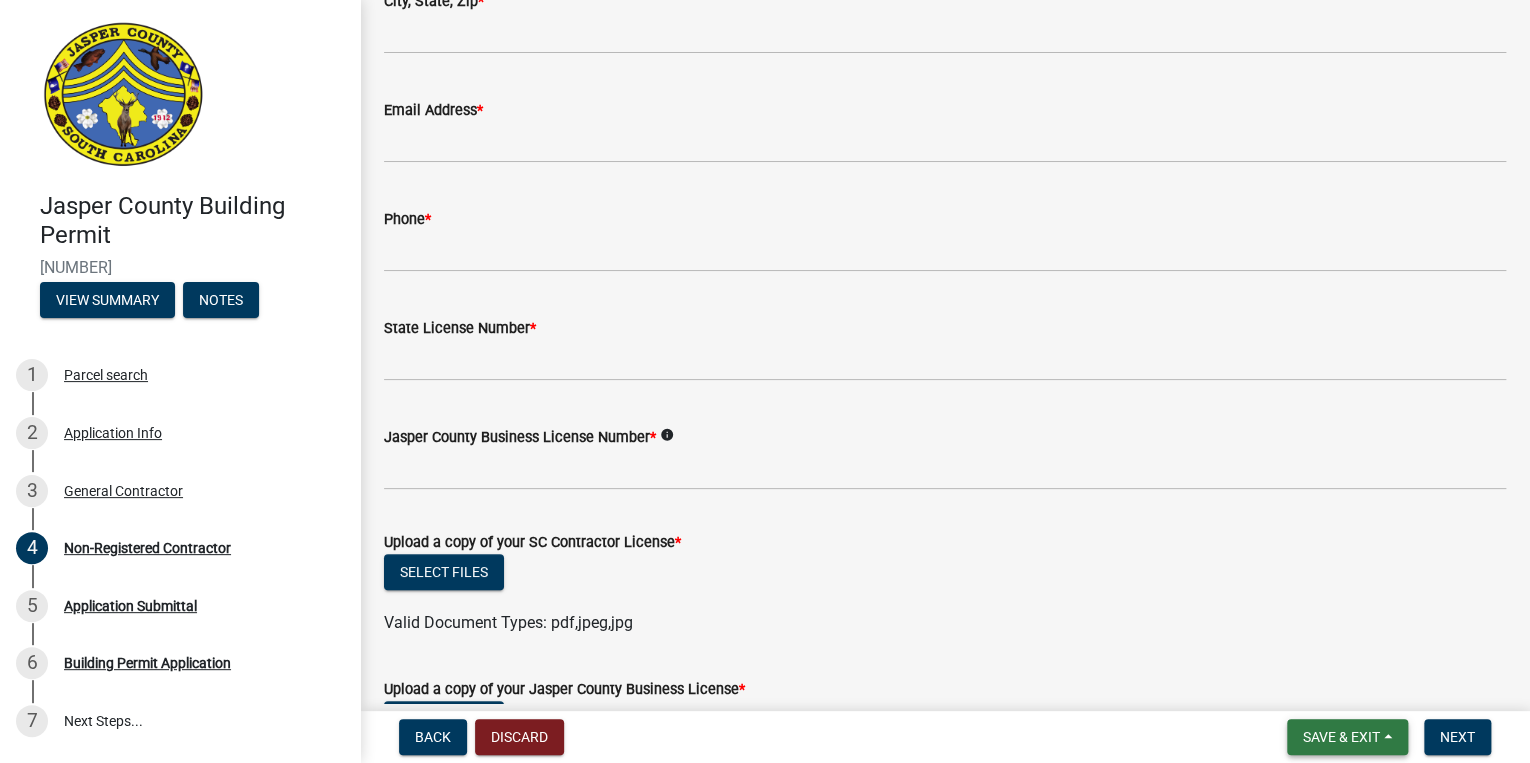 click on "Save & Exit" at bounding box center (1341, 737) 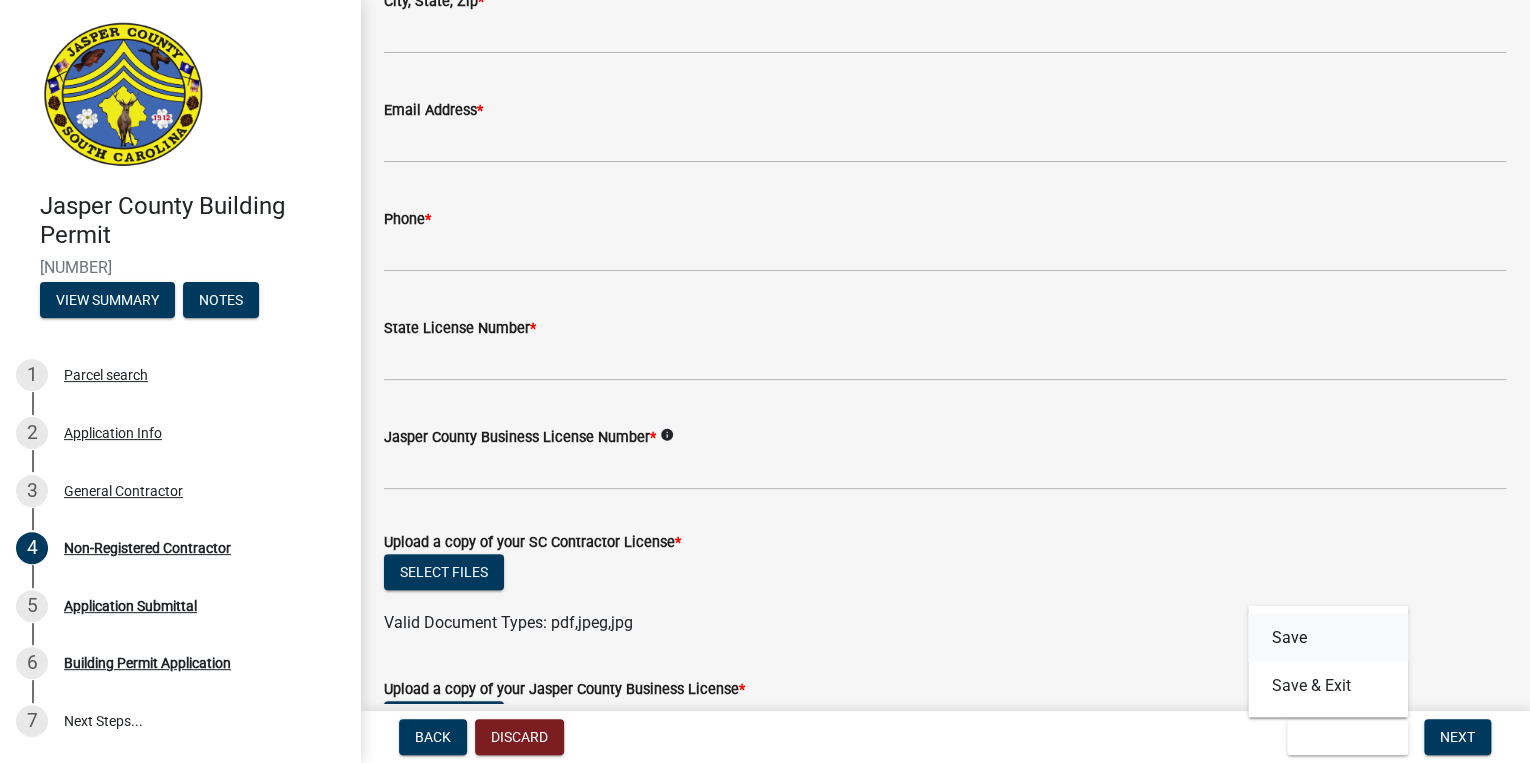 click on "Save" at bounding box center (1328, 637) 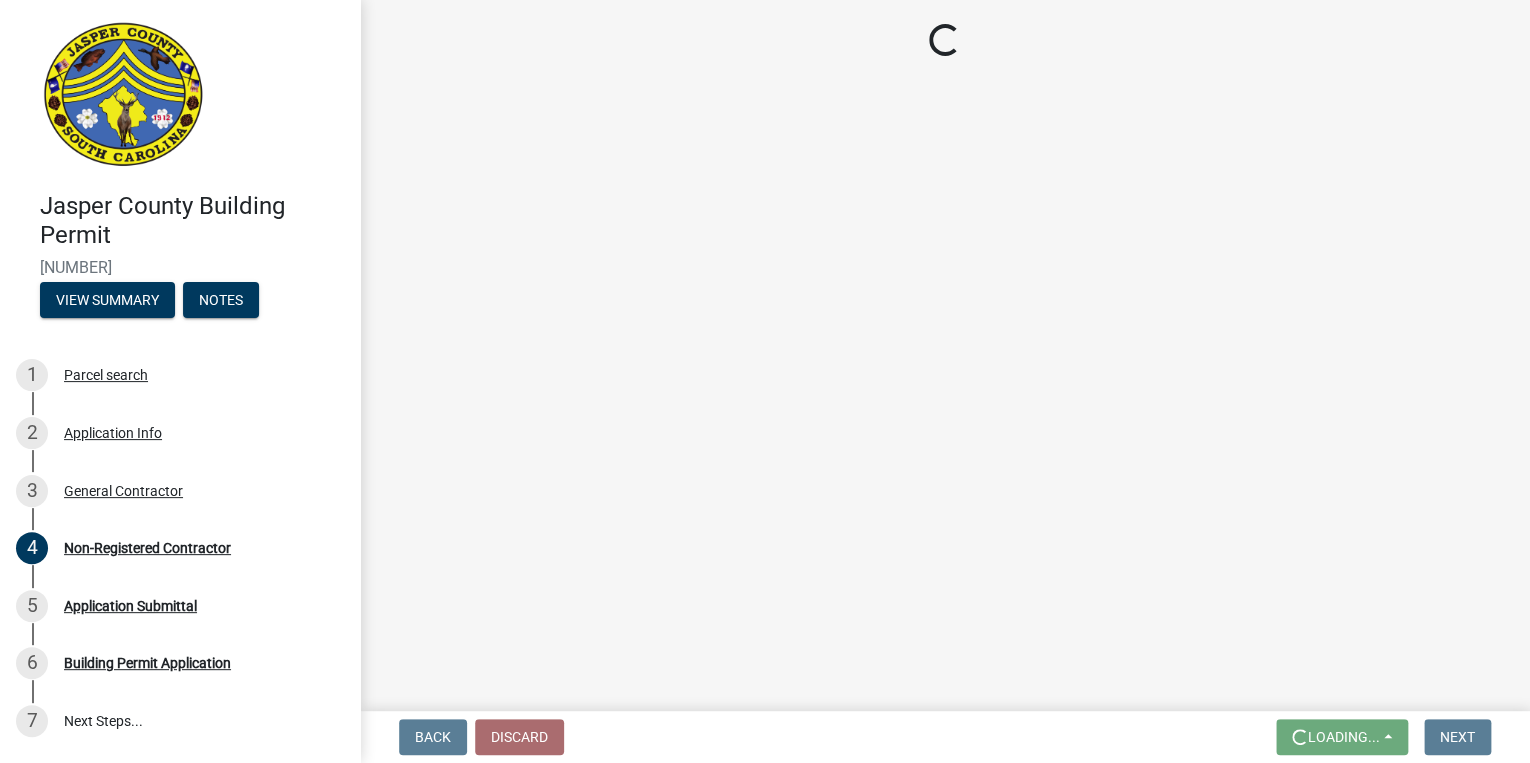 scroll, scrollTop: 0, scrollLeft: 0, axis: both 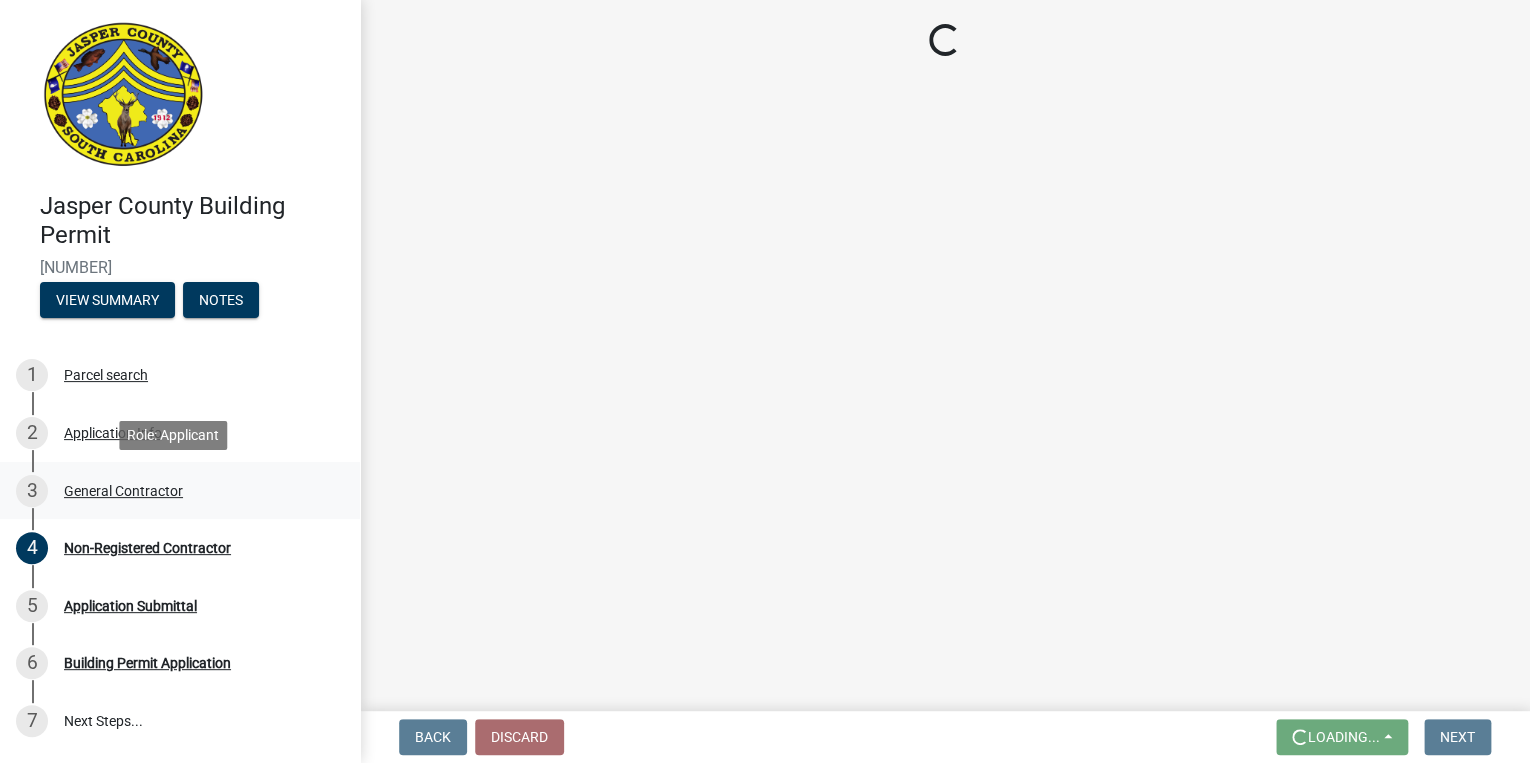 click on "General Contractor" at bounding box center (123, 491) 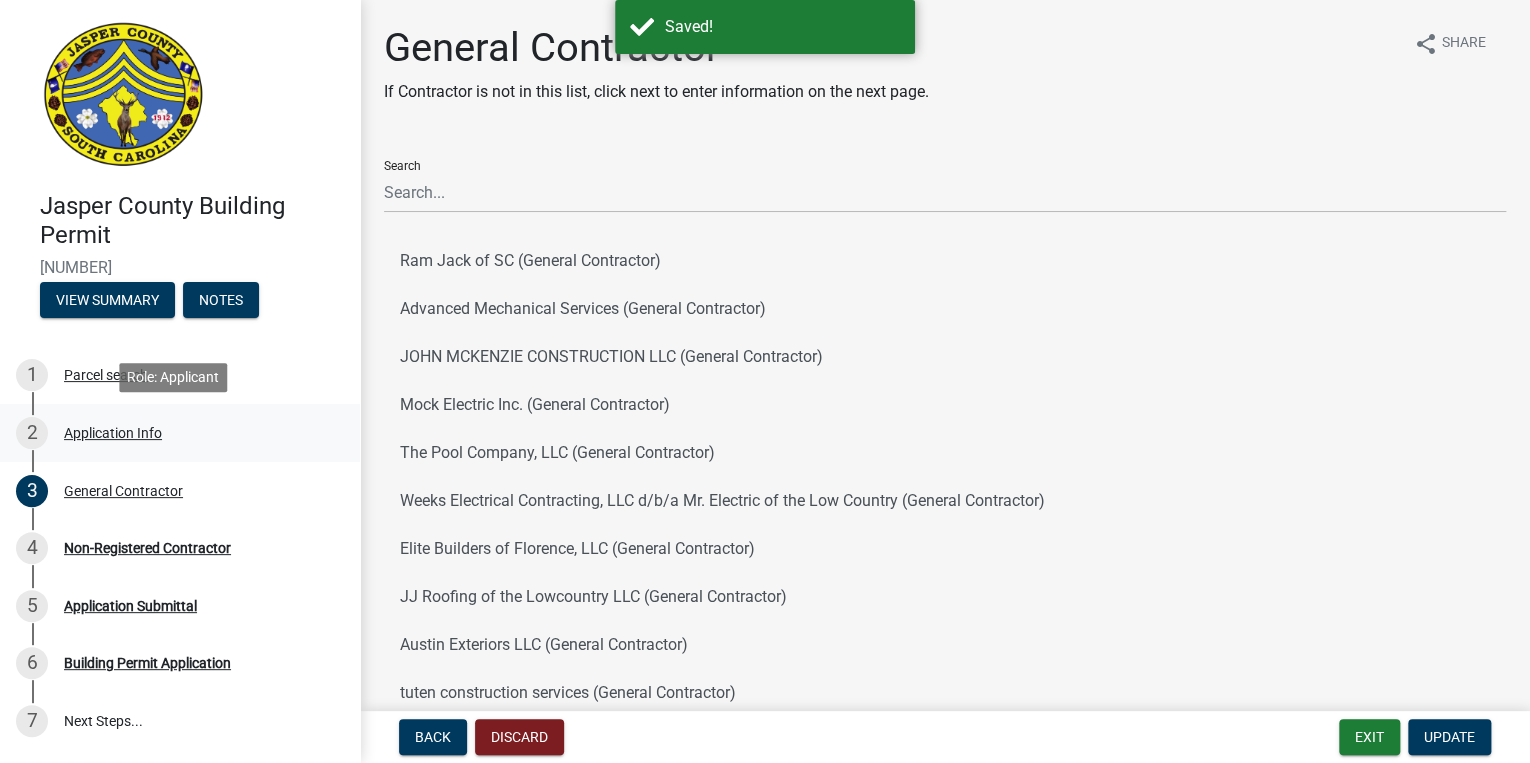 click on "Application Info" at bounding box center [113, 433] 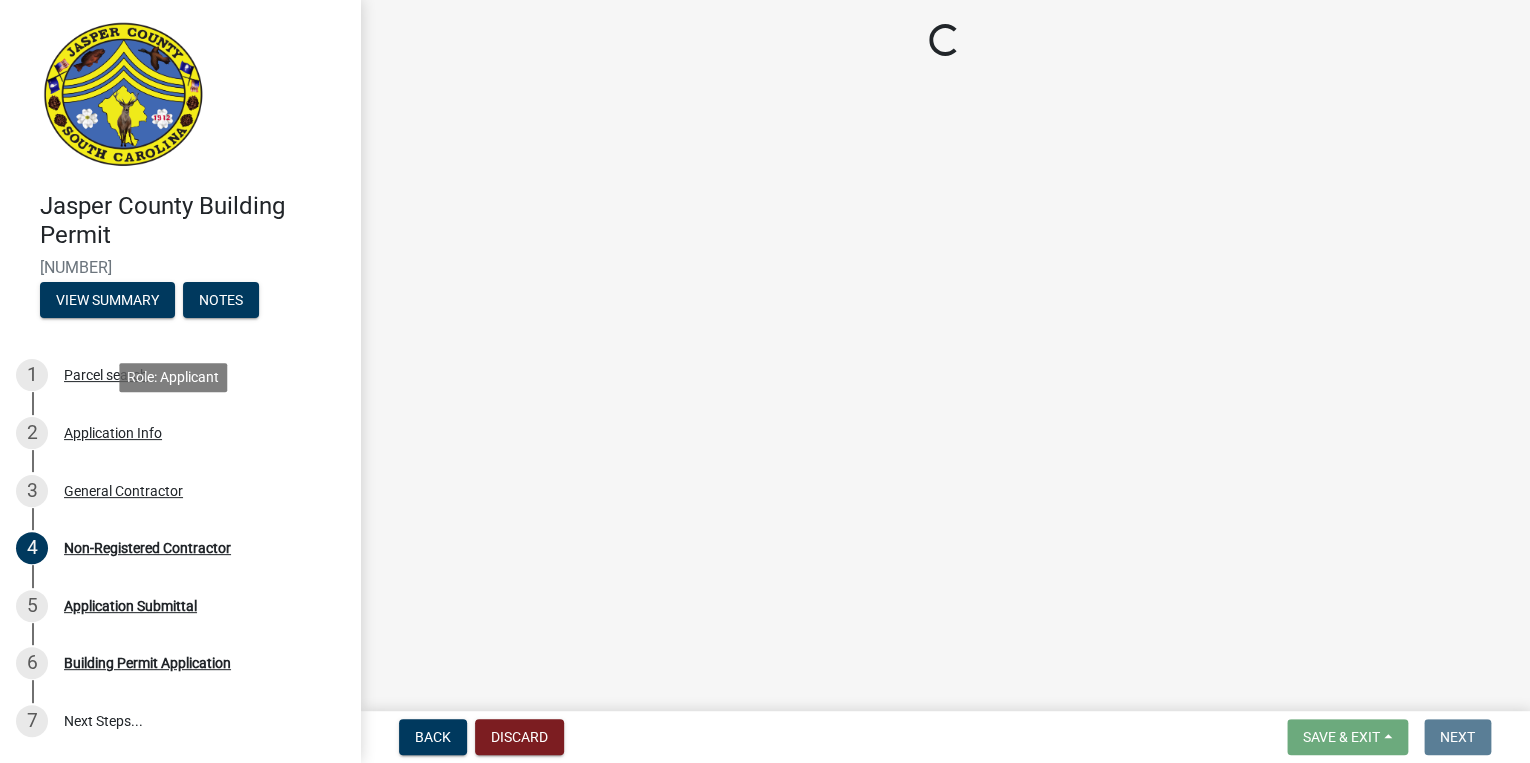 select on "[UUID]" 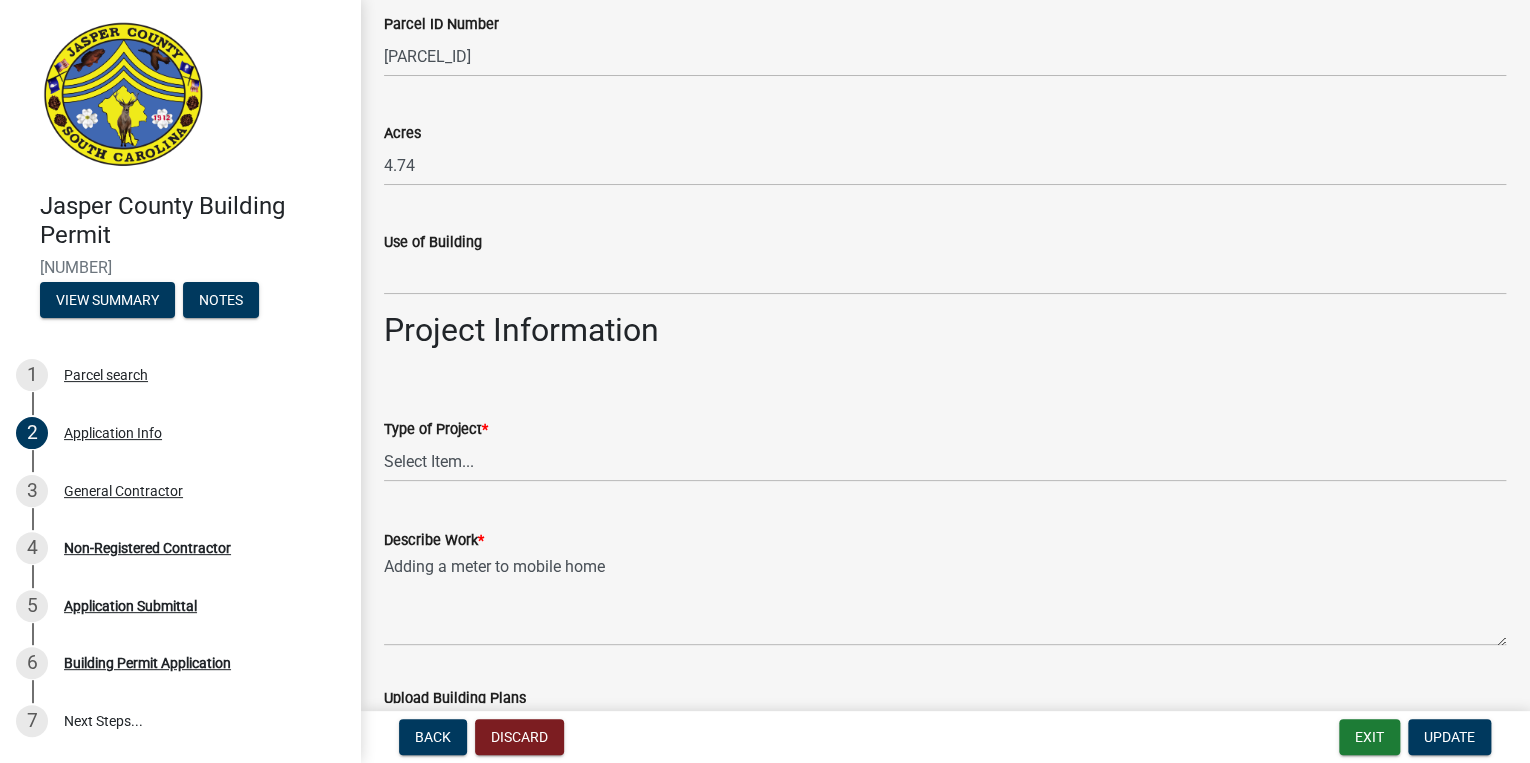 scroll, scrollTop: 1920, scrollLeft: 0, axis: vertical 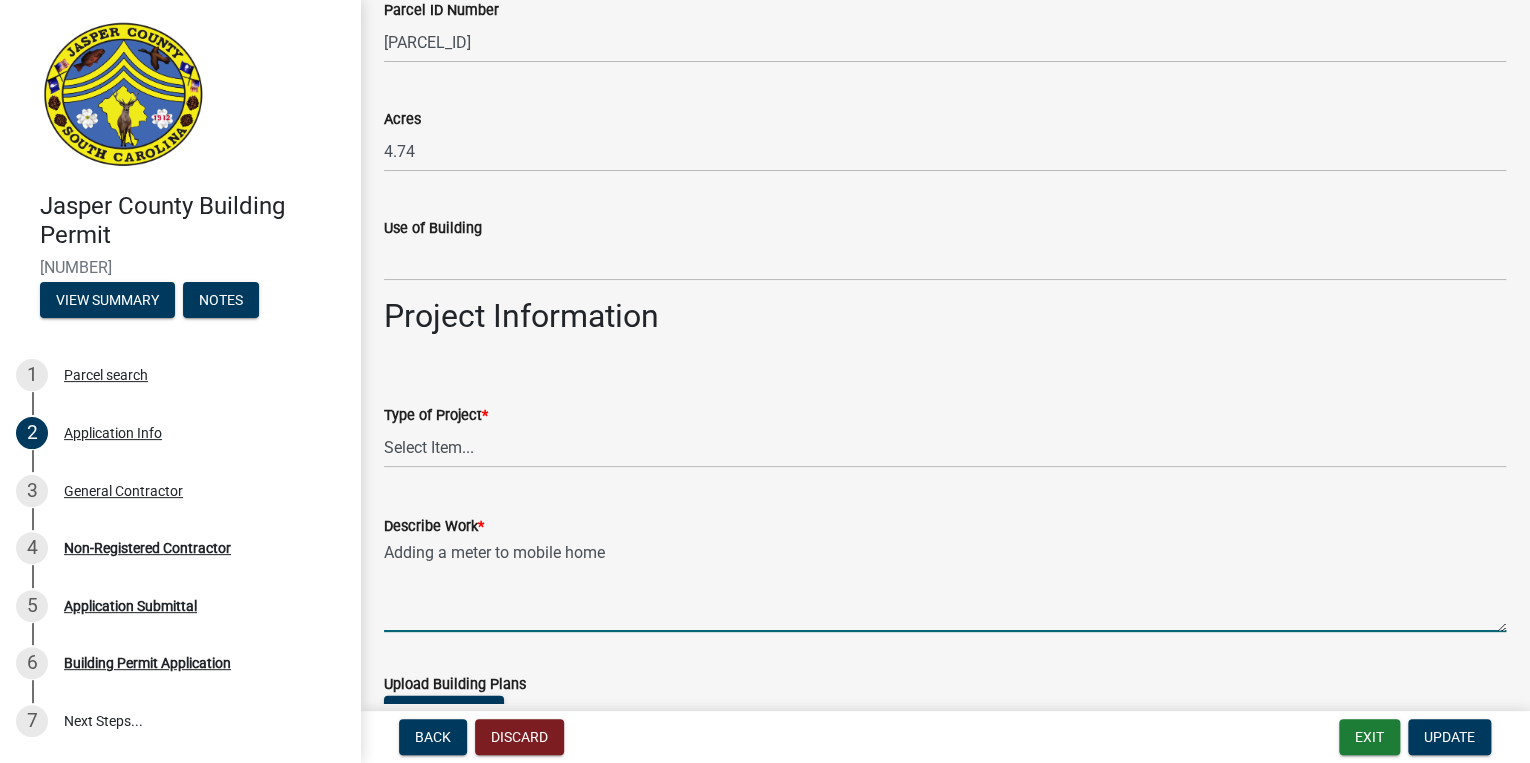 drag, startPoint x: 622, startPoint y: 546, endPoint x: 516, endPoint y: 564, distance: 107.51744 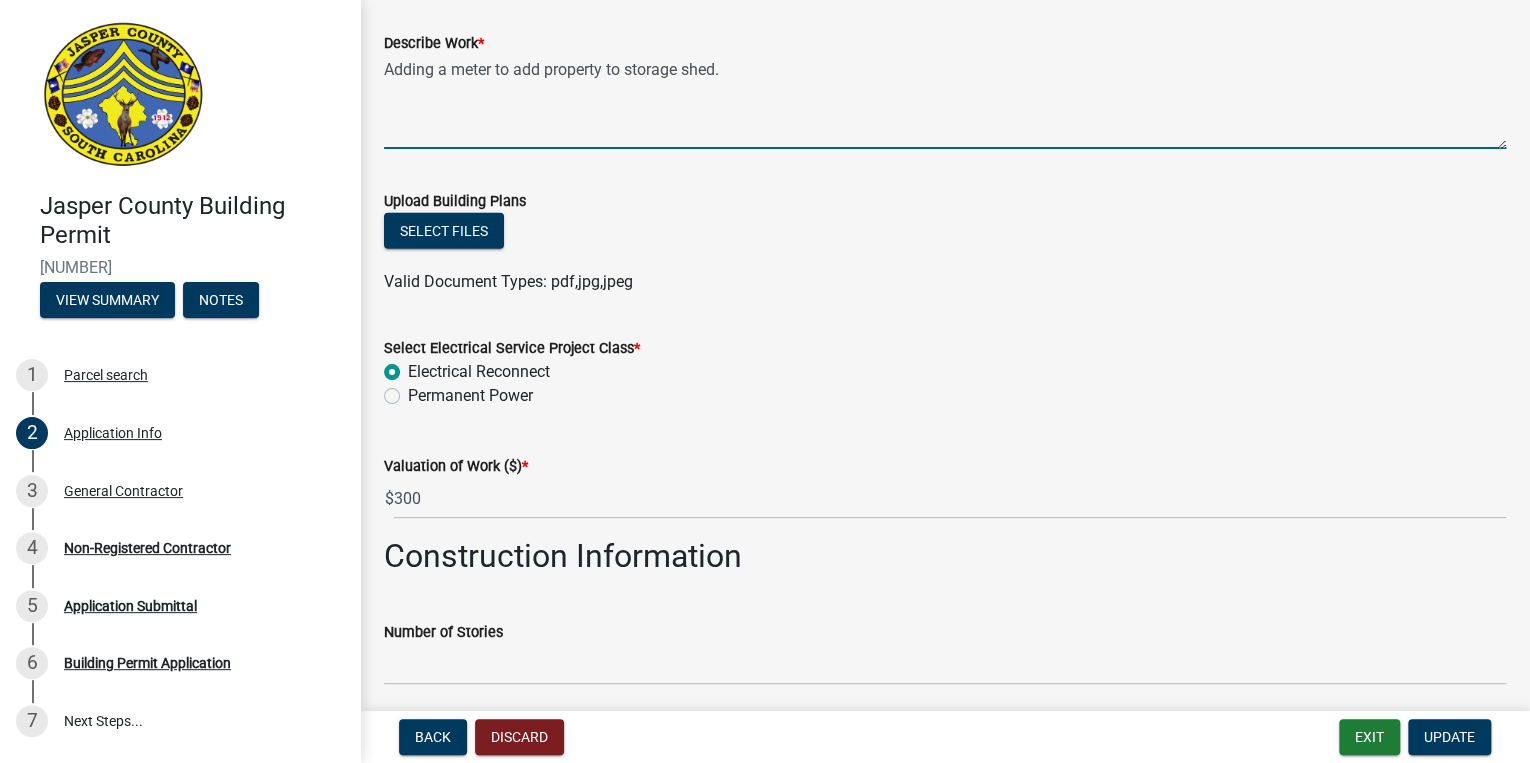 scroll, scrollTop: 2400, scrollLeft: 0, axis: vertical 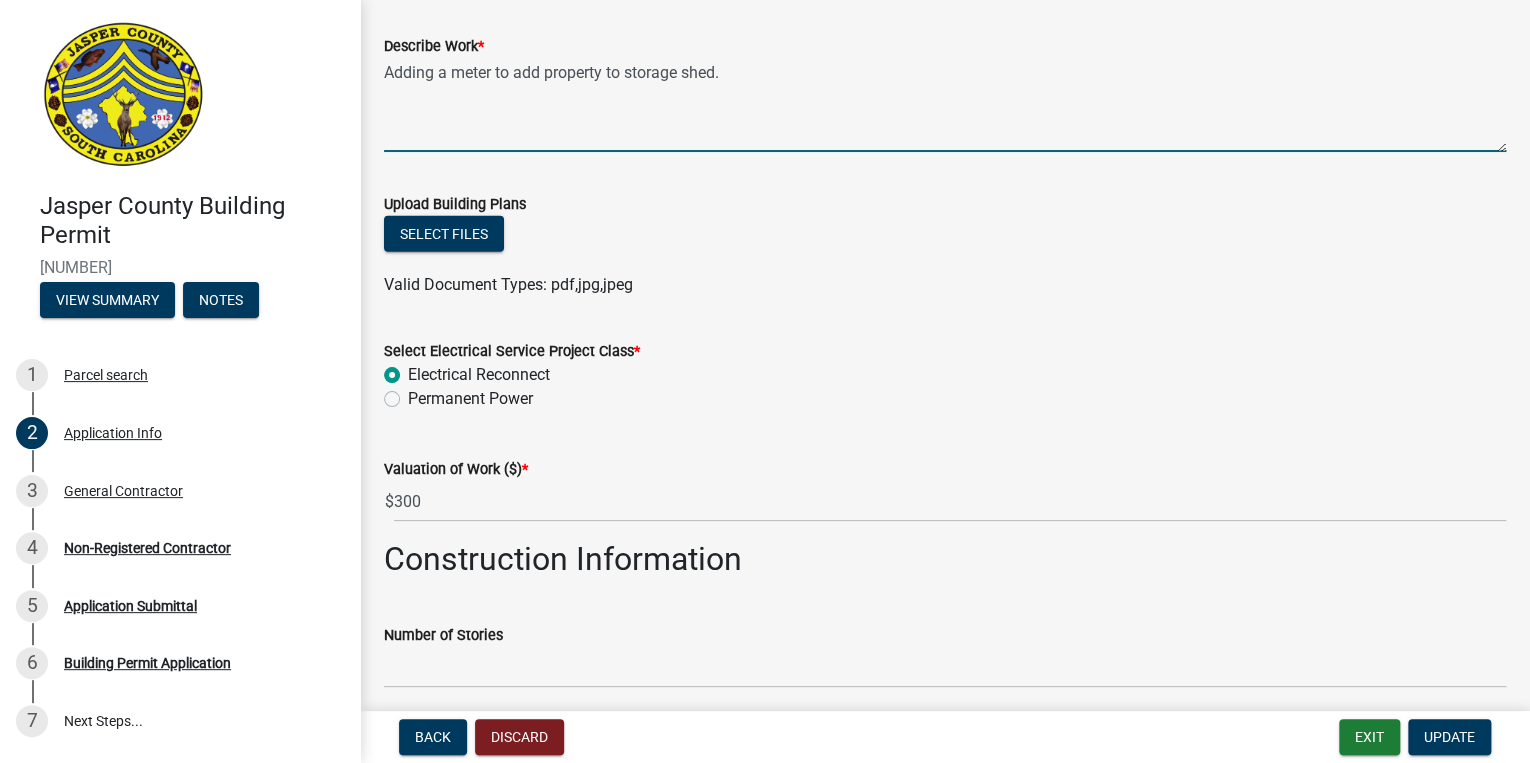 type on "Adding a meter to add property to storage shed." 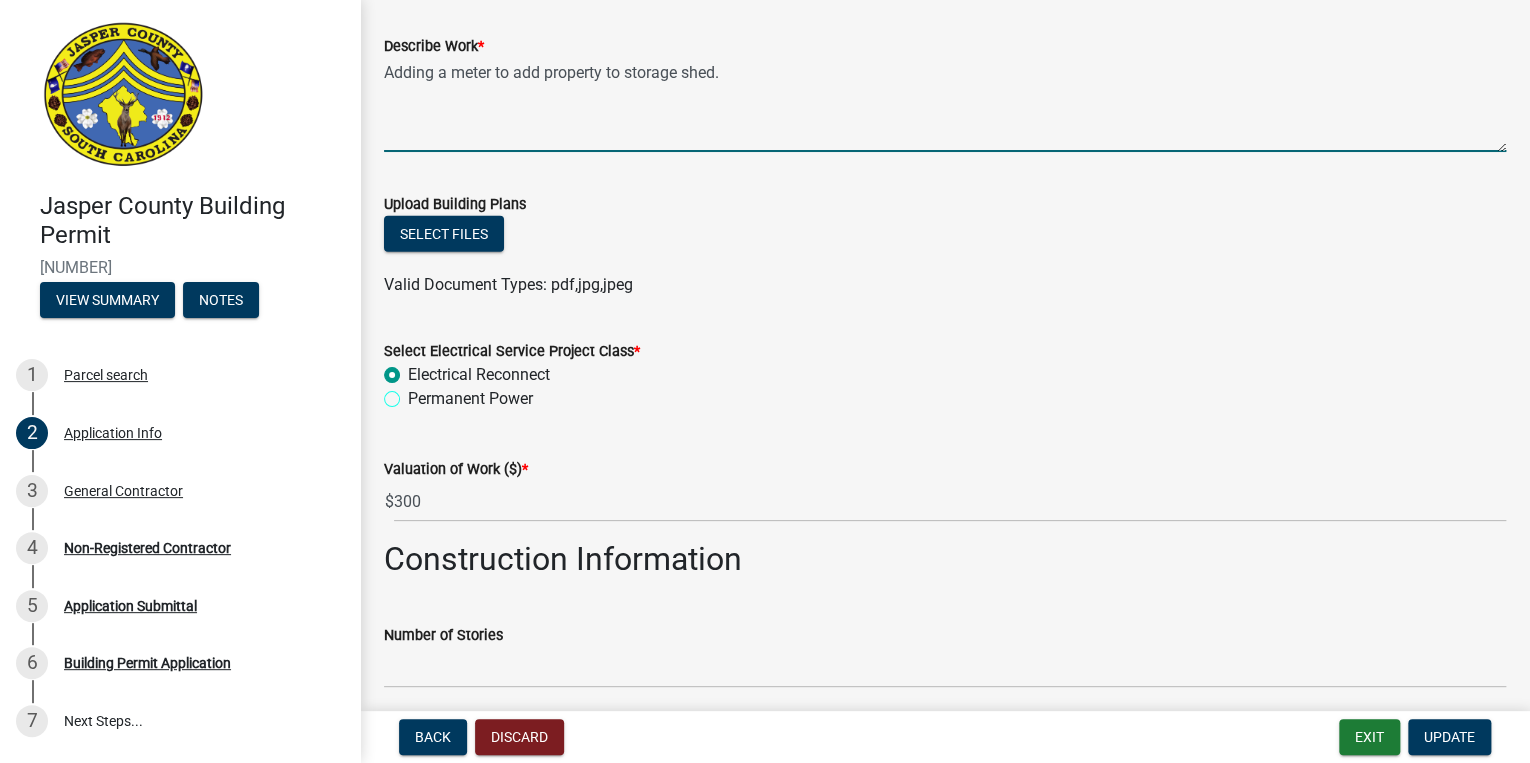 click on "Permanent Power" at bounding box center [414, 393] 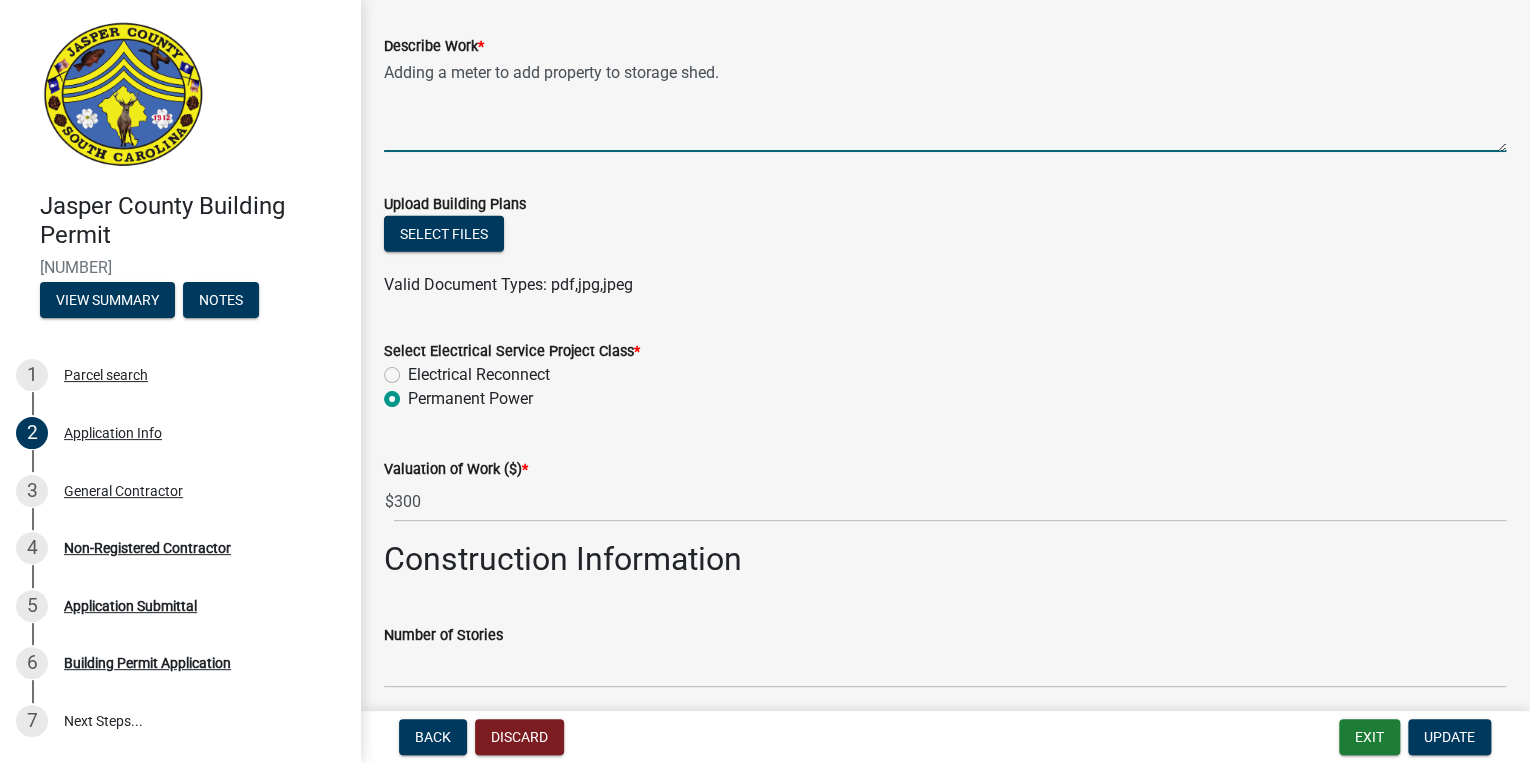 radio on "true" 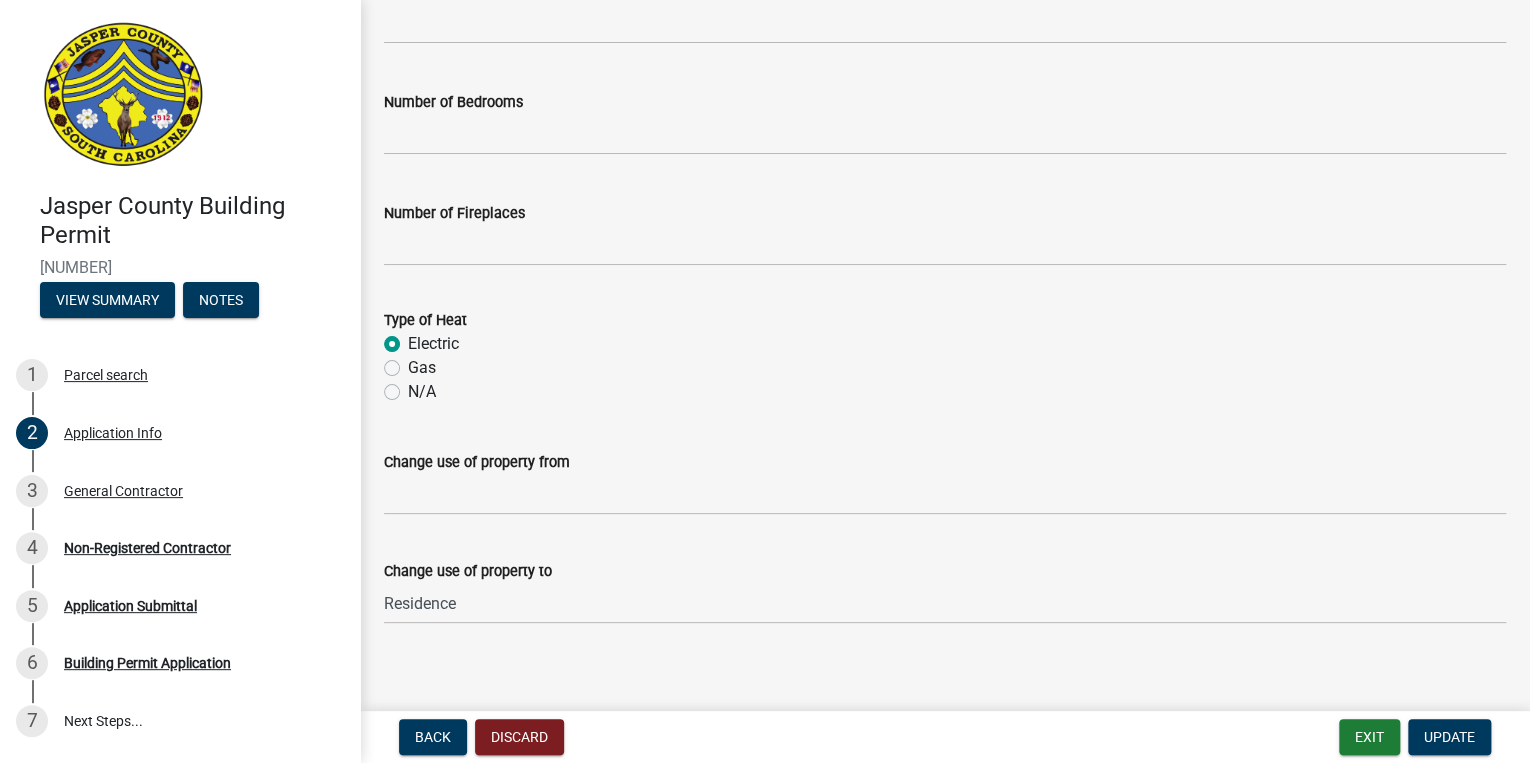 scroll, scrollTop: 3280, scrollLeft: 0, axis: vertical 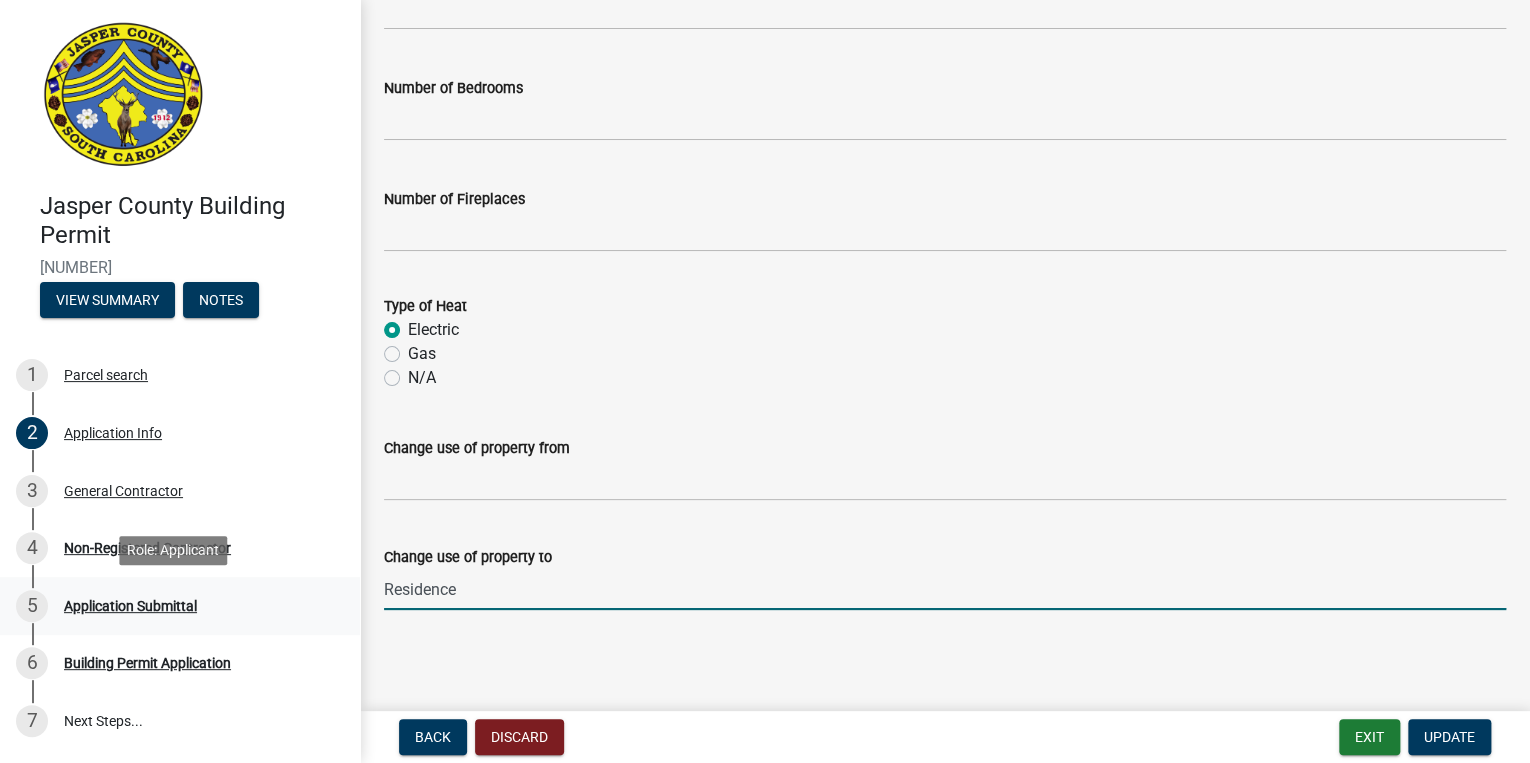 drag, startPoint x: 492, startPoint y: 600, endPoint x: 271, endPoint y: 633, distance: 223.45021 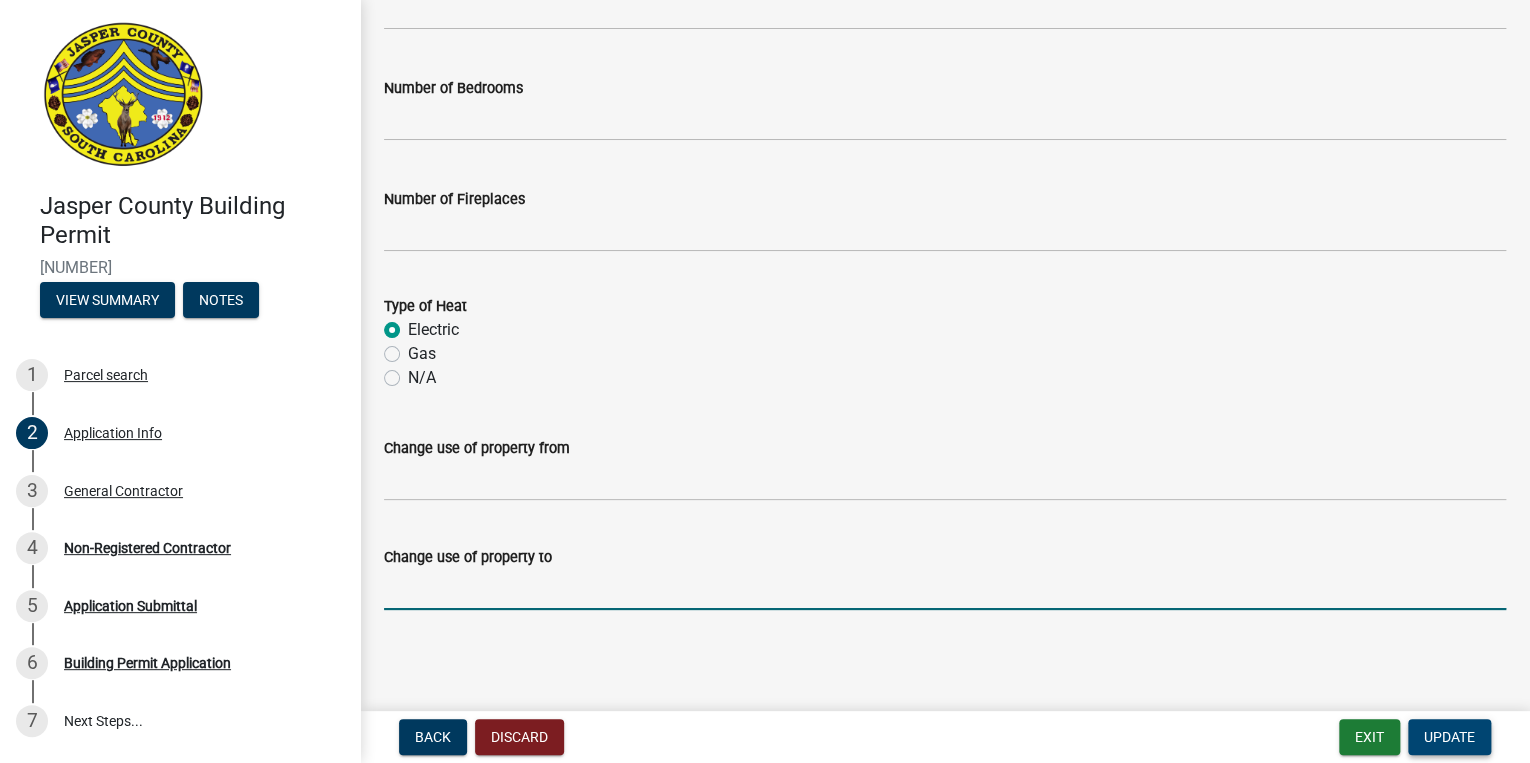 type 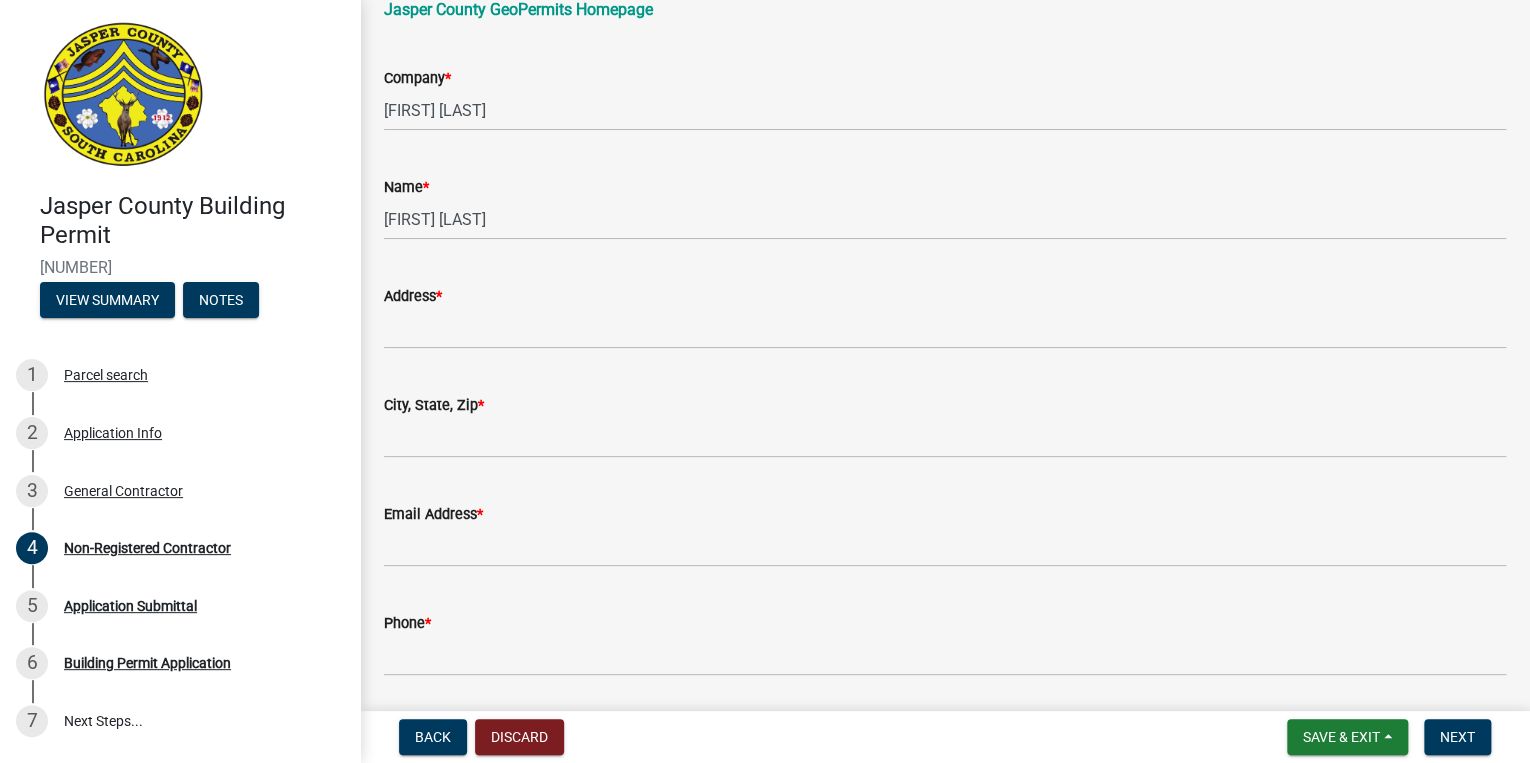 scroll, scrollTop: 320, scrollLeft: 0, axis: vertical 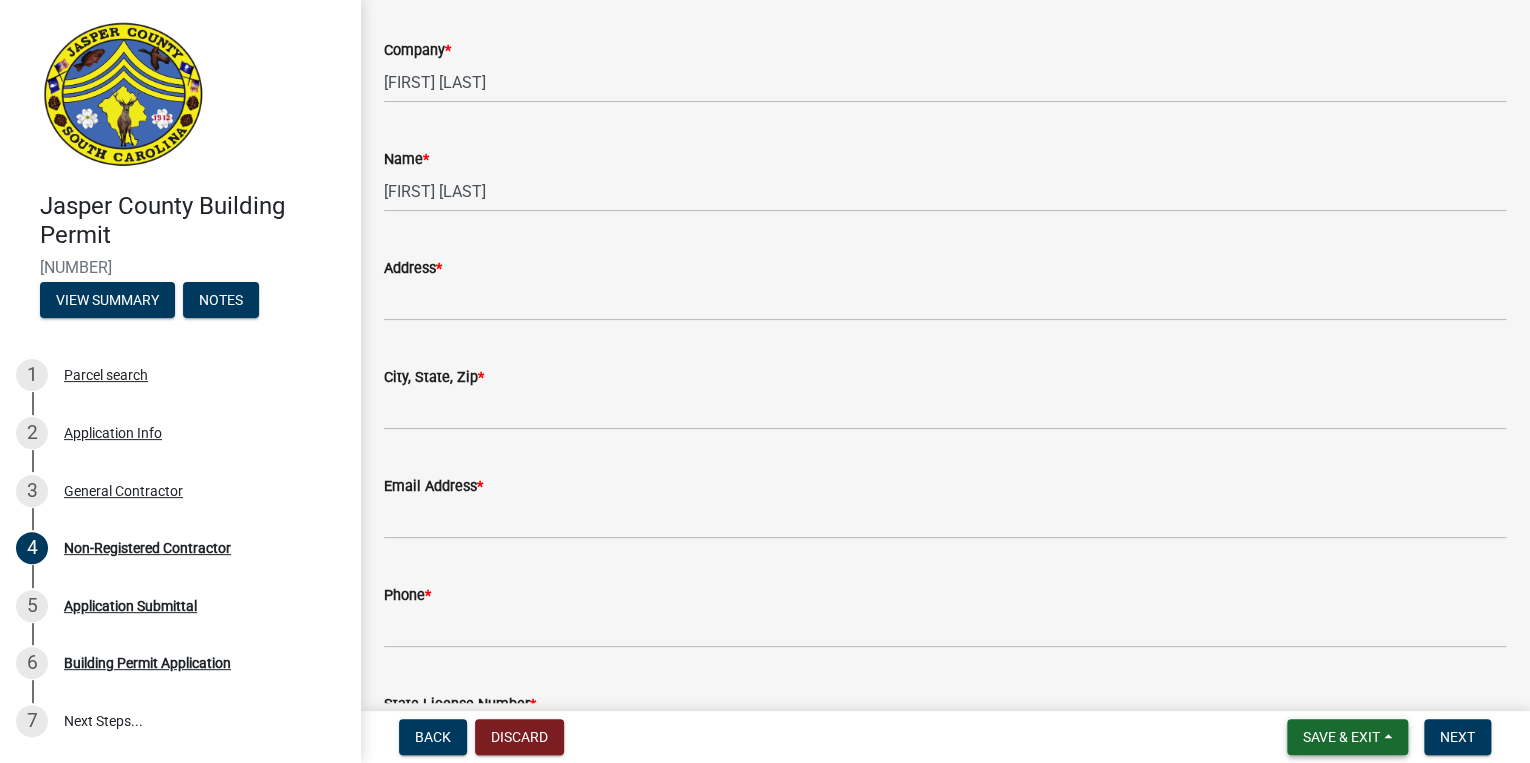 click on "Save & Exit" at bounding box center (1341, 737) 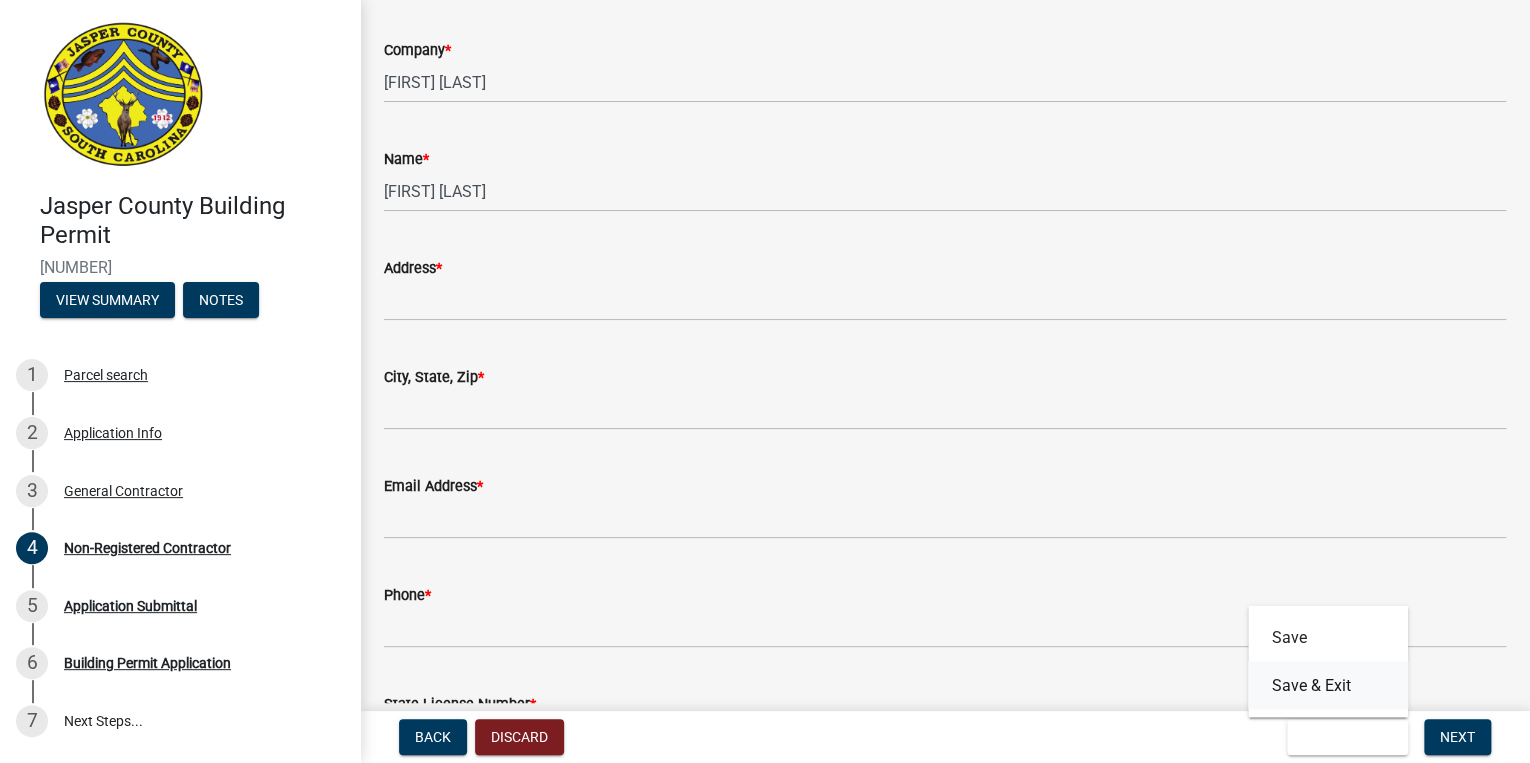 click on "Save & Exit" at bounding box center [1328, 685] 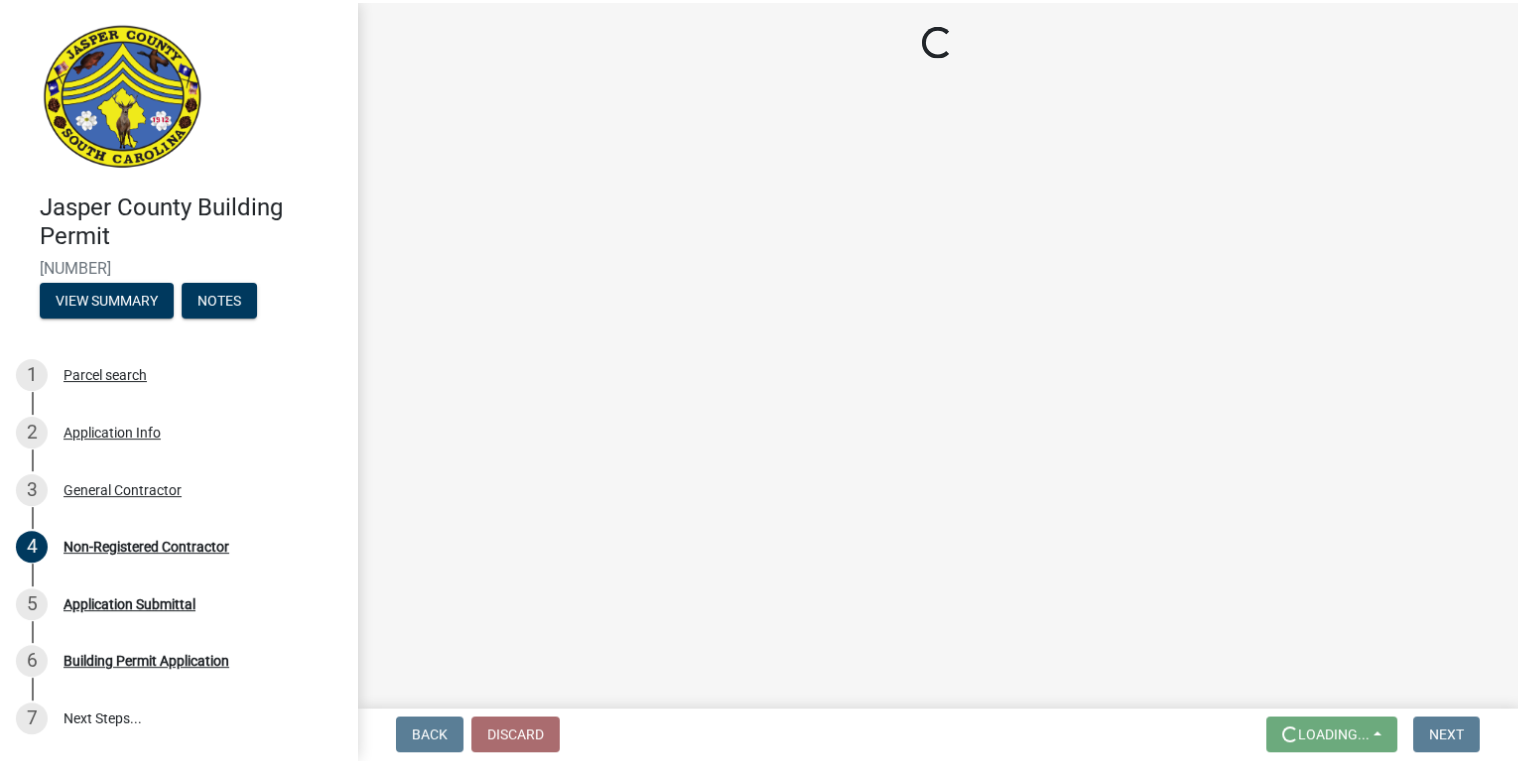 scroll, scrollTop: 0, scrollLeft: 0, axis: both 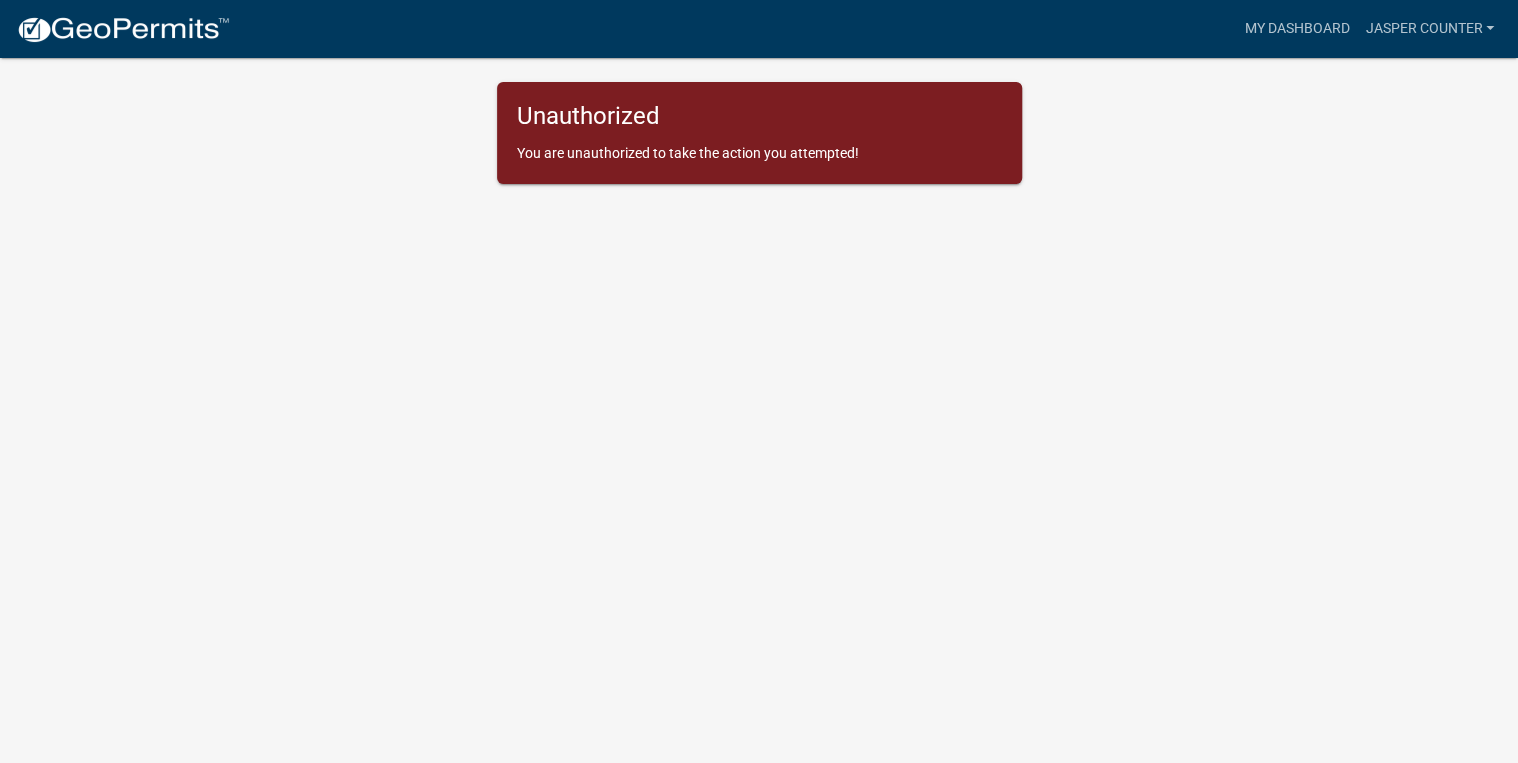 click on "Unauthorized  You are unauthorized to take the action you attempted!" 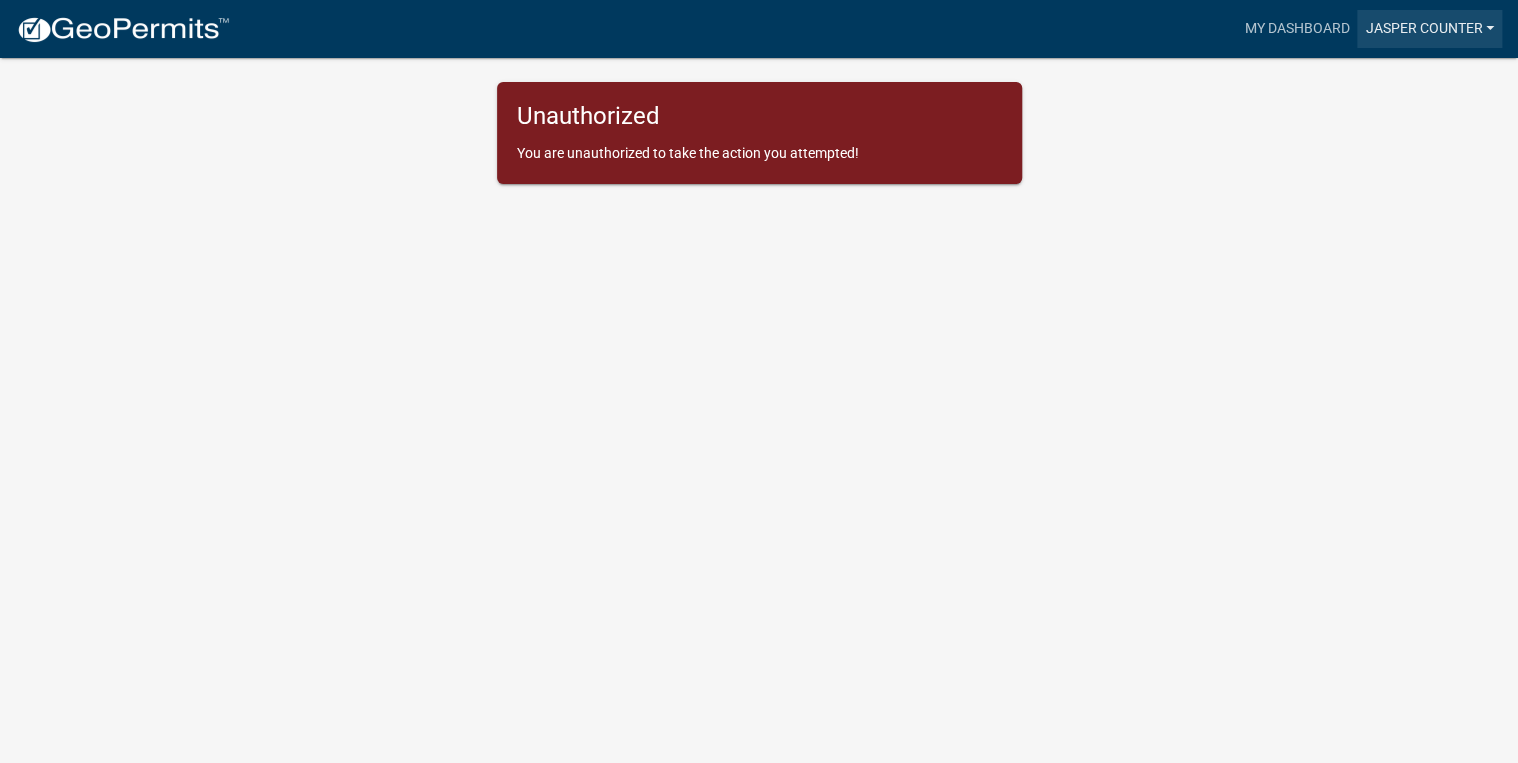 click on "Jasper Counter" at bounding box center (1429, 29) 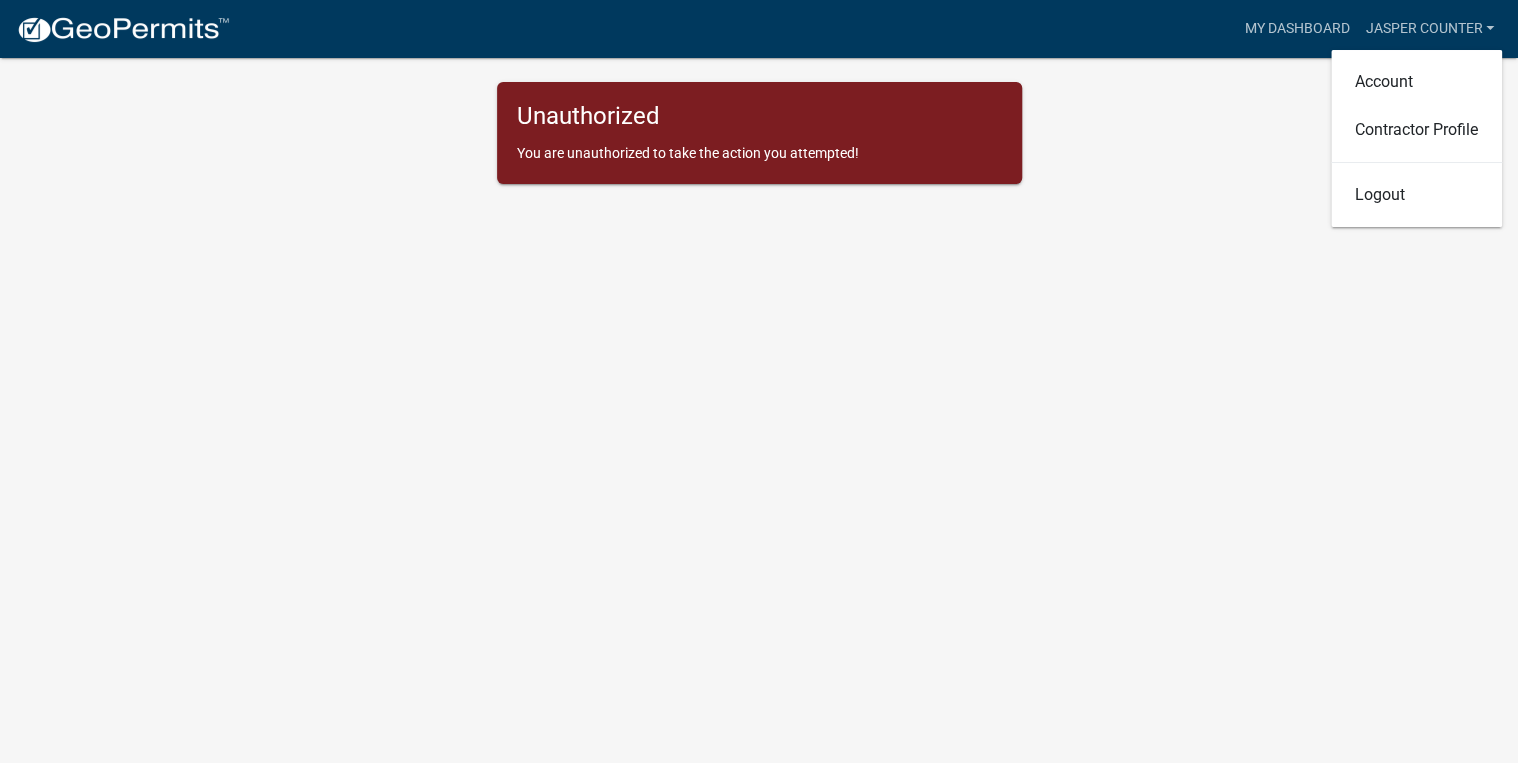 click on "Unauthorized  You are unauthorized to take the action you attempted!" 